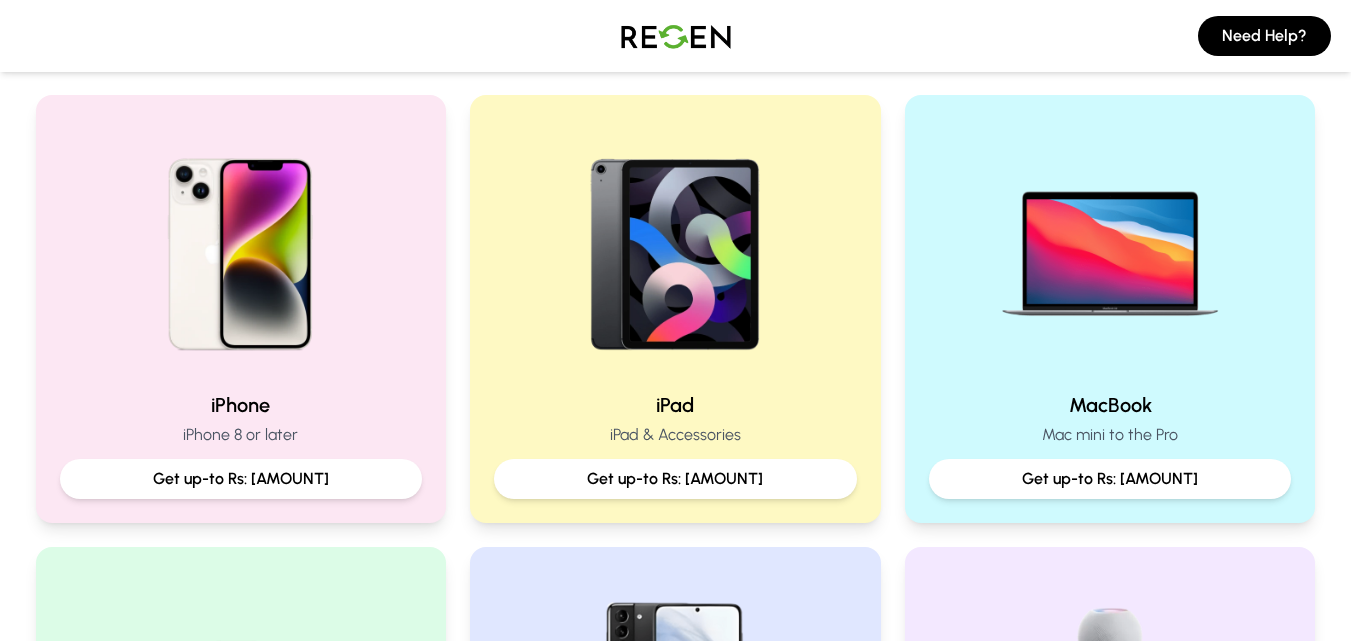 scroll, scrollTop: 400, scrollLeft: 0, axis: vertical 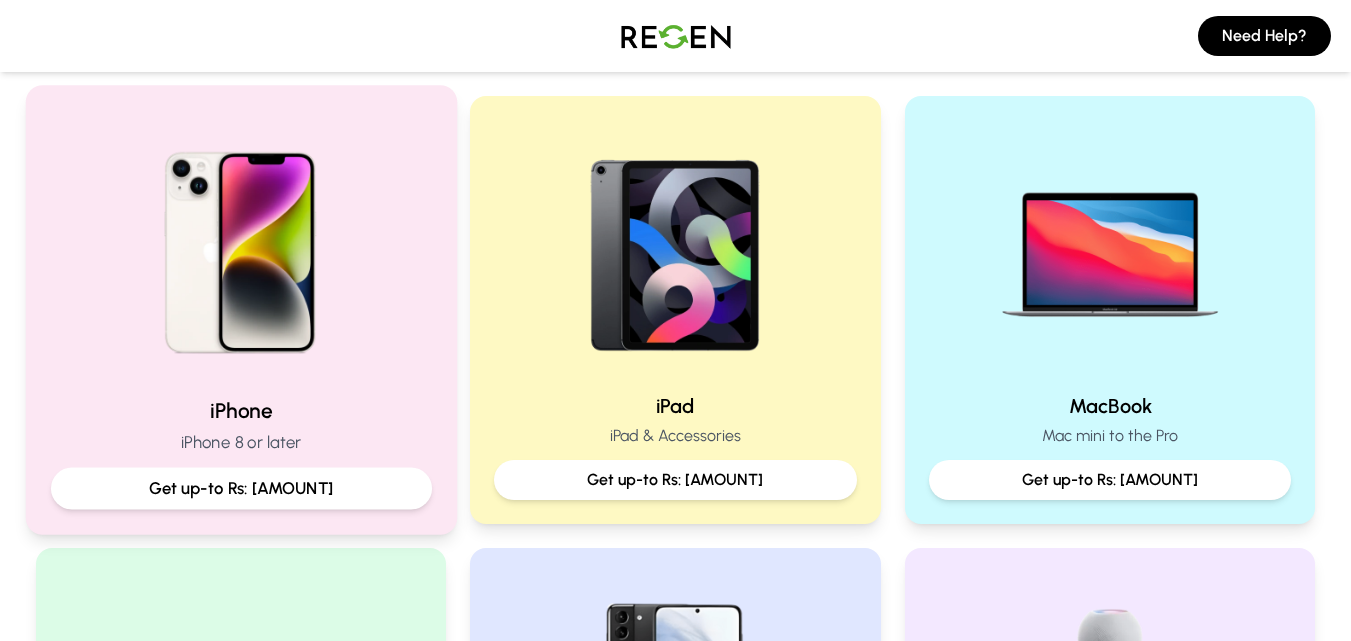 click at bounding box center (240, 245) 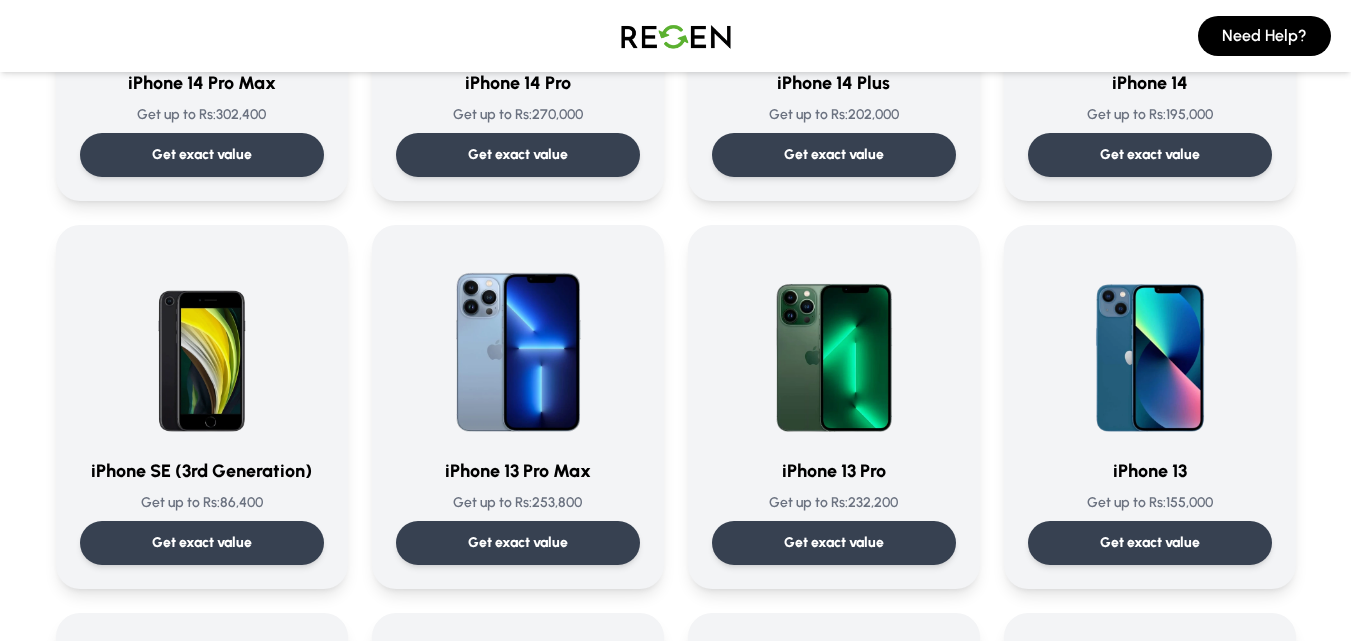 scroll, scrollTop: 800, scrollLeft: 0, axis: vertical 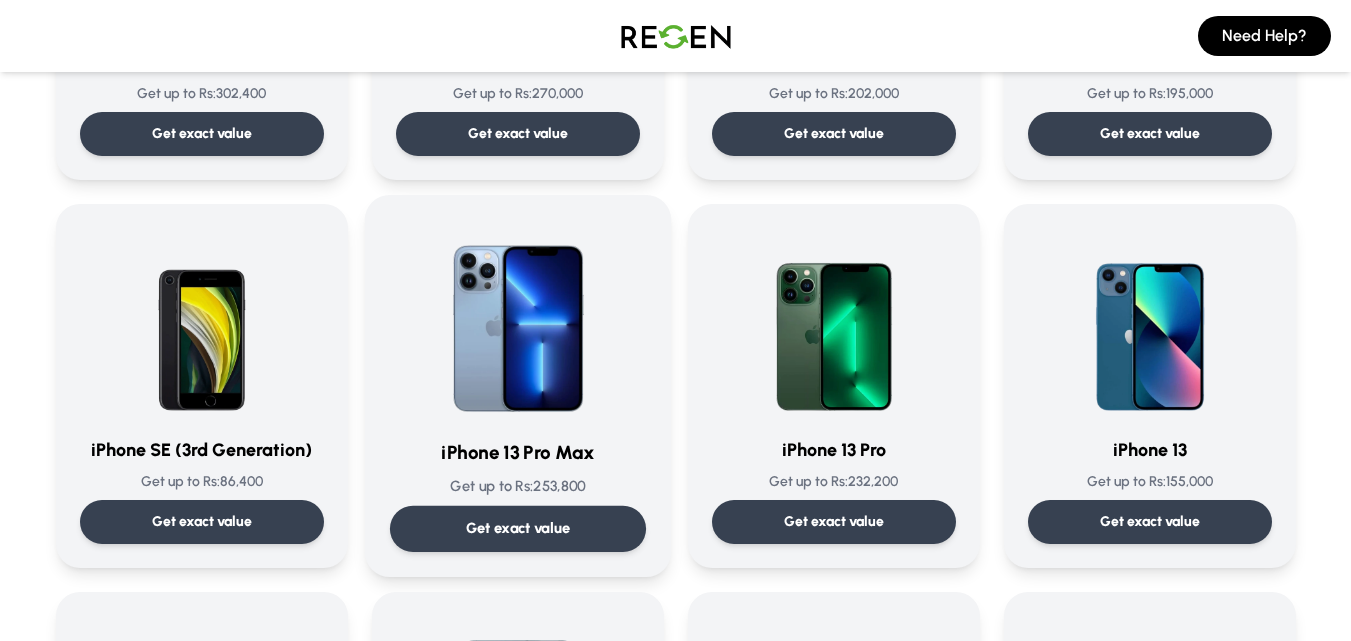 click at bounding box center [518, 321] 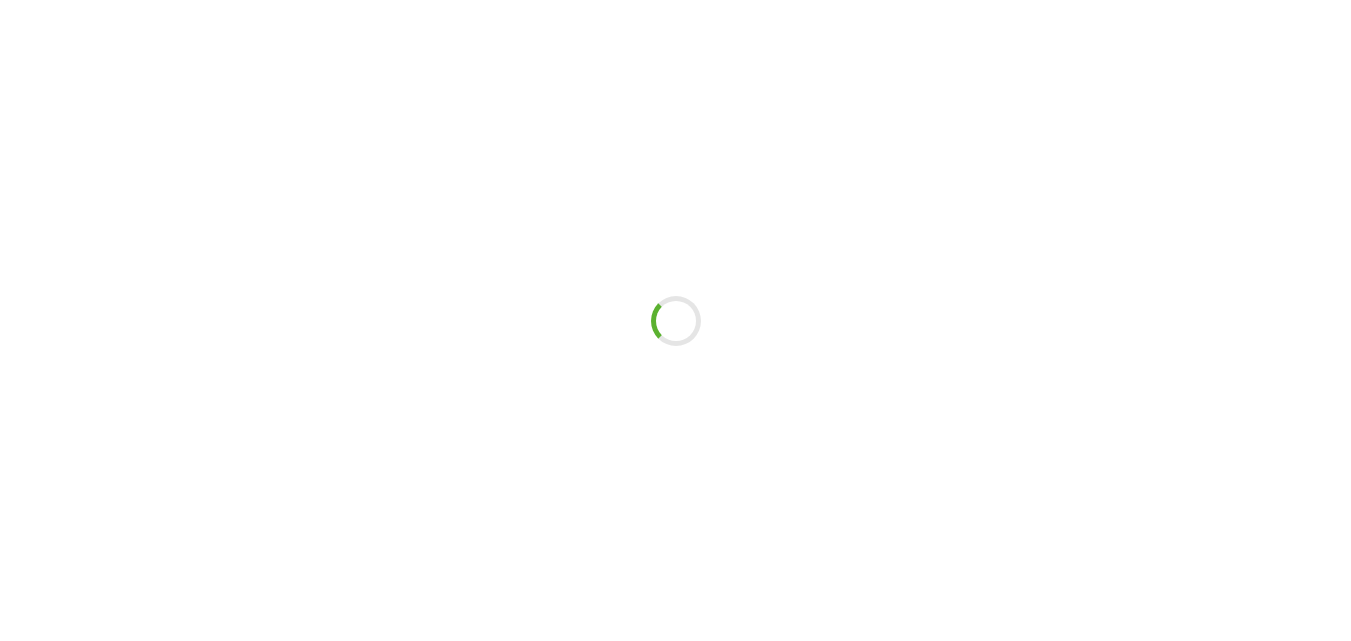 scroll, scrollTop: 0, scrollLeft: 0, axis: both 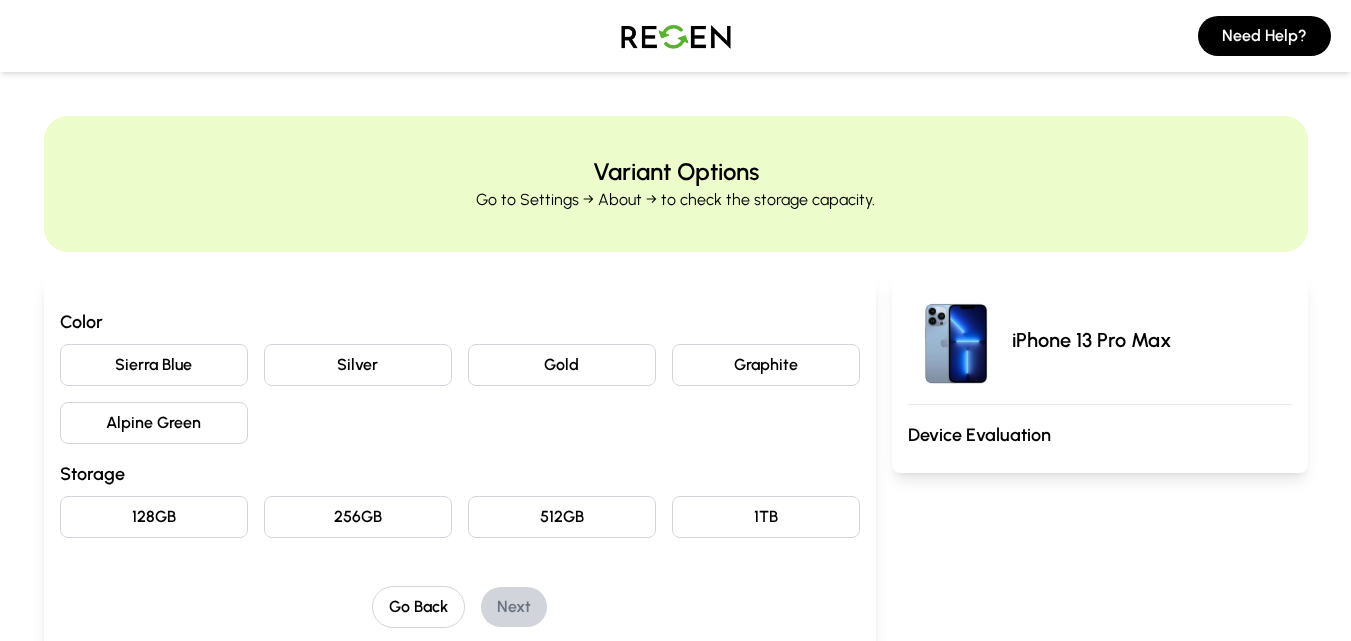 click on "Sierra Blue" at bounding box center [154, 365] 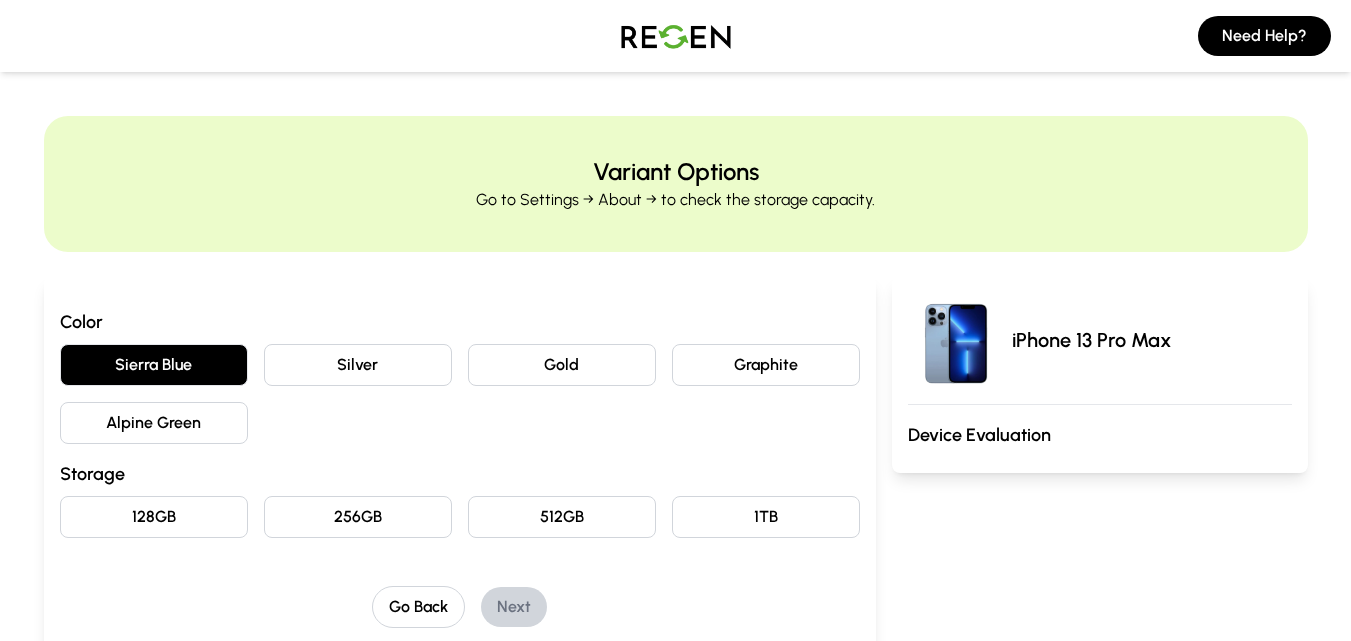 click on "Graphite" at bounding box center [766, 365] 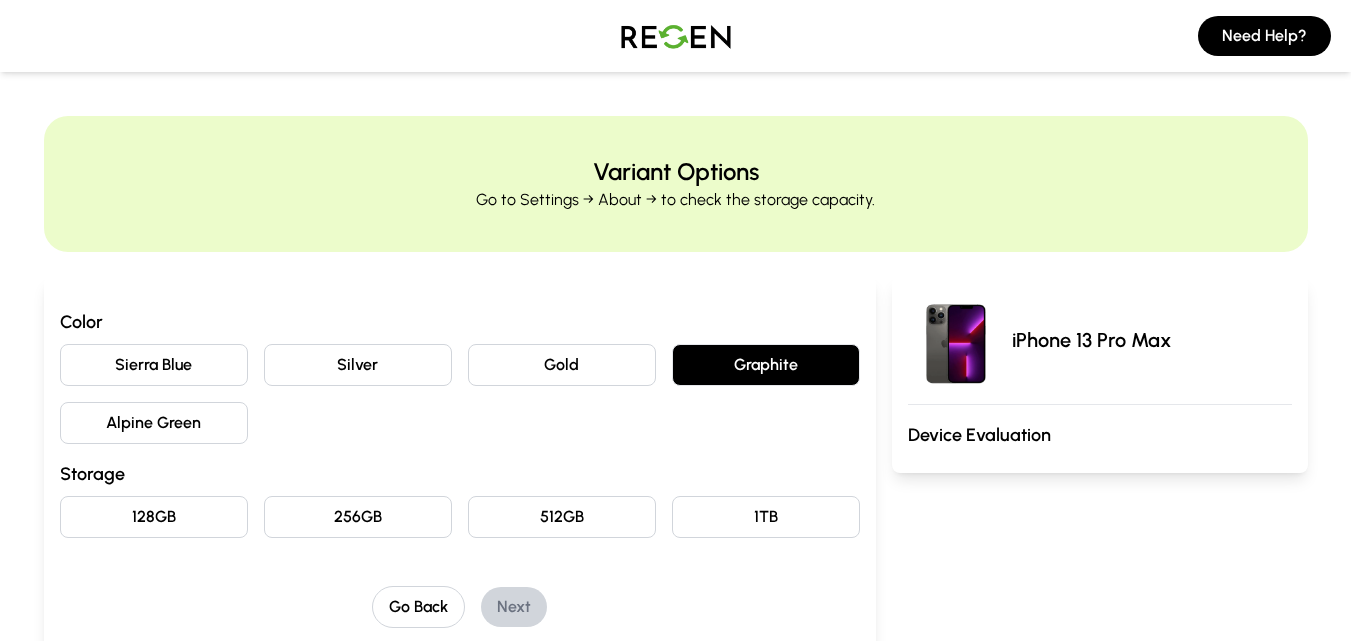 click on "Gold" at bounding box center (562, 365) 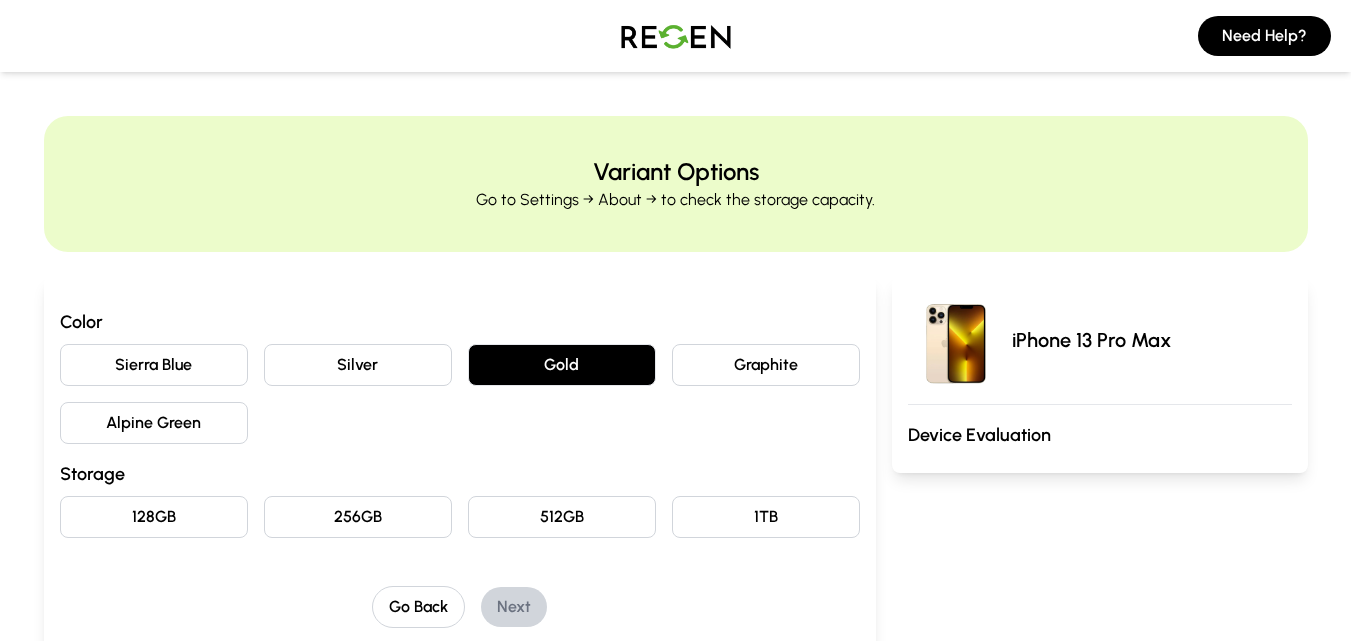 click on "Silver" at bounding box center (358, 365) 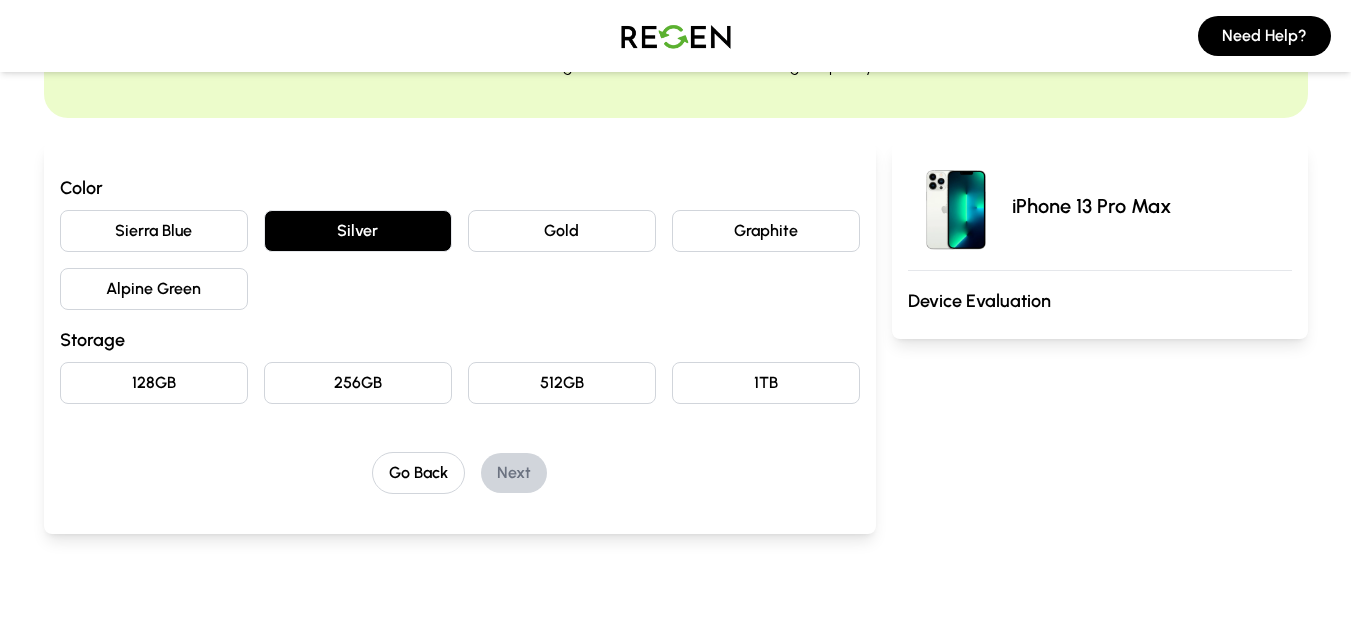 scroll, scrollTop: 87, scrollLeft: 0, axis: vertical 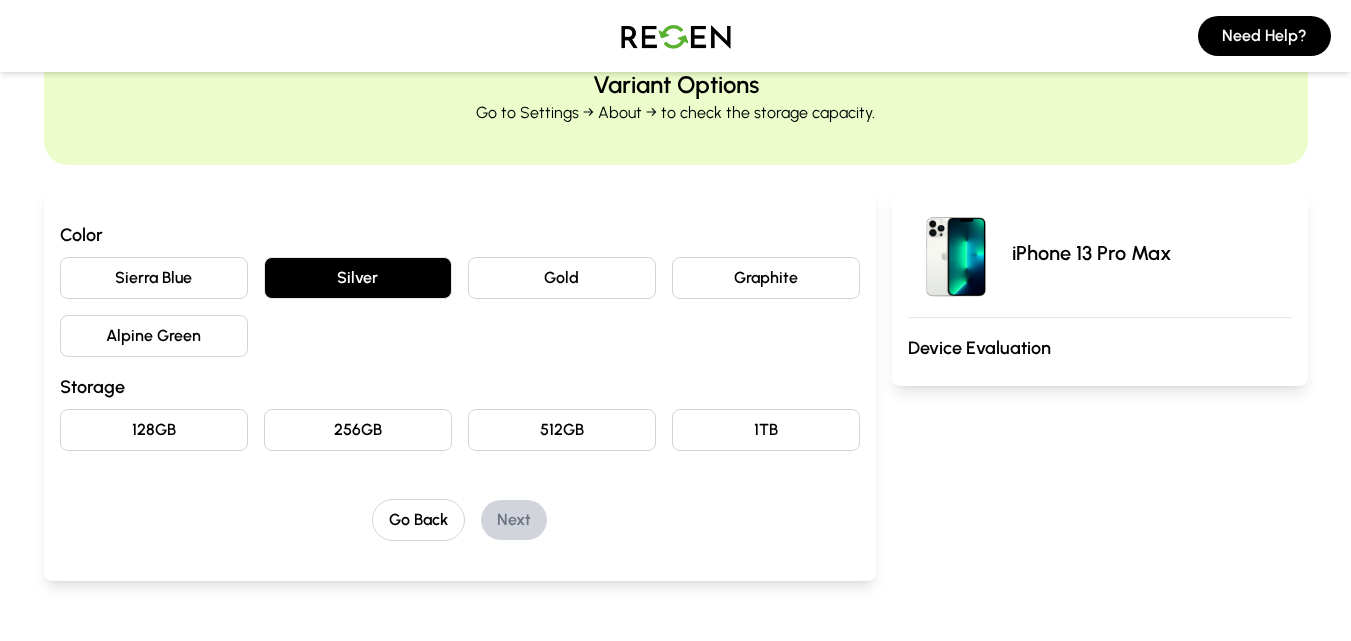 click on "Alpine Green" at bounding box center (154, 336) 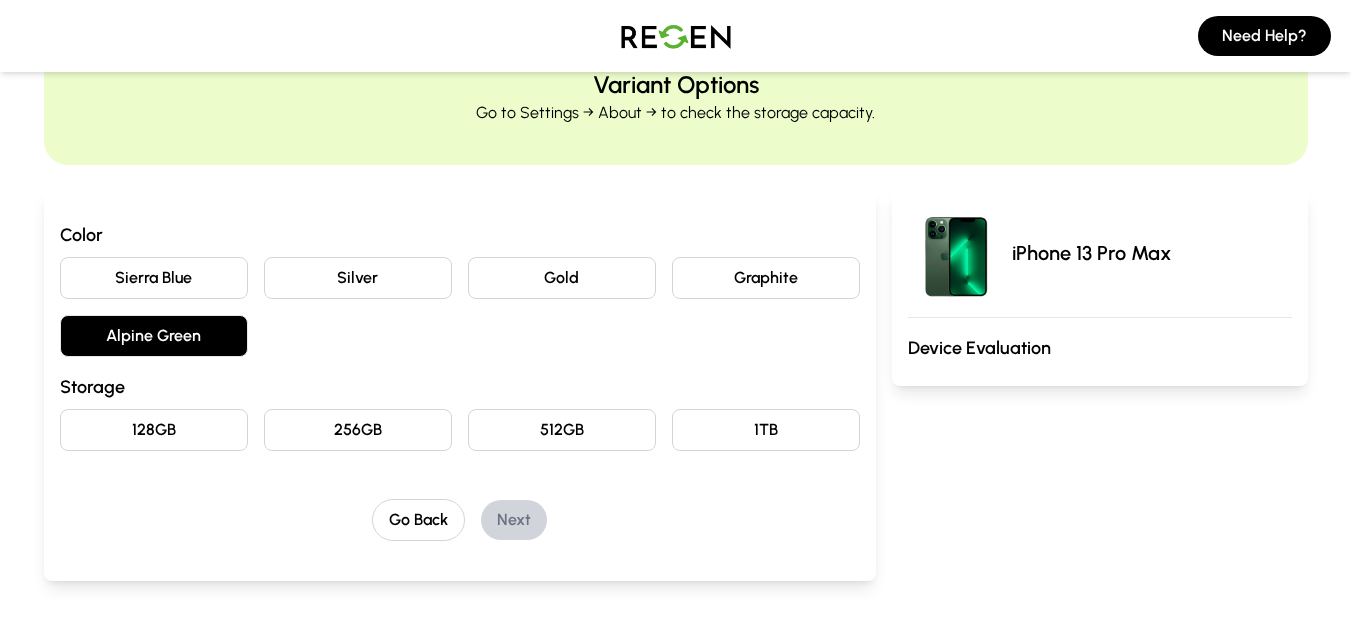 click on "Sierra Blue" at bounding box center (154, 278) 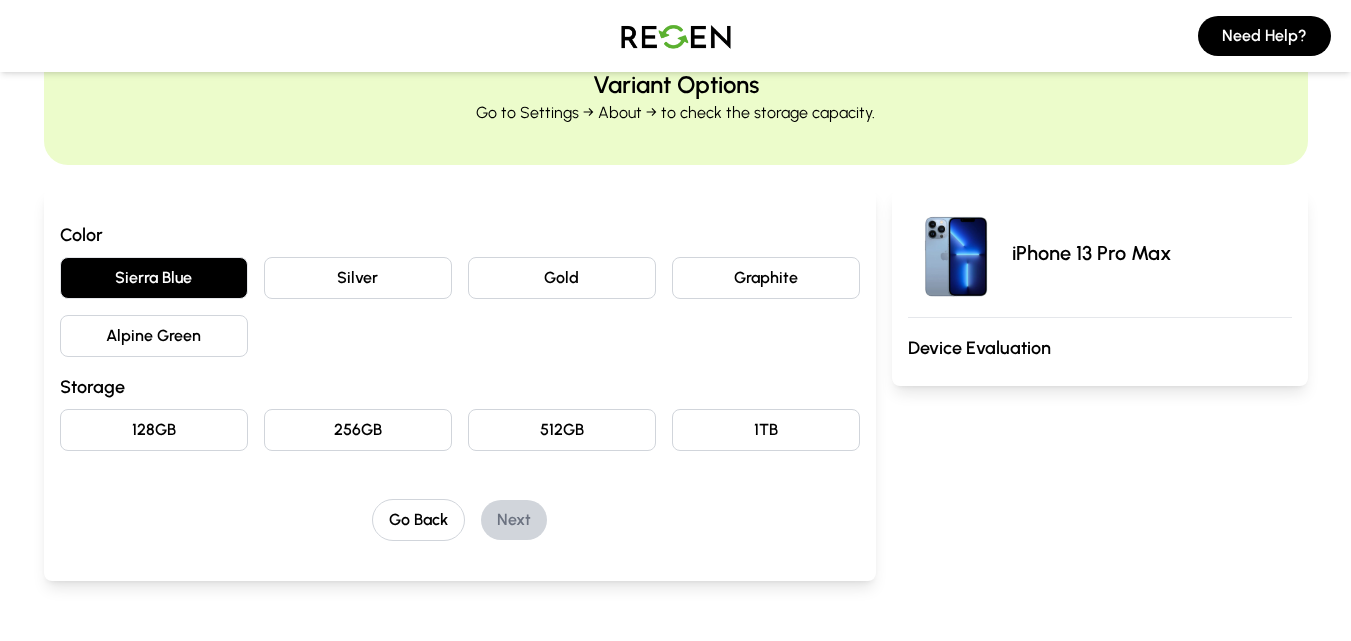 click on "Silver" at bounding box center [358, 278] 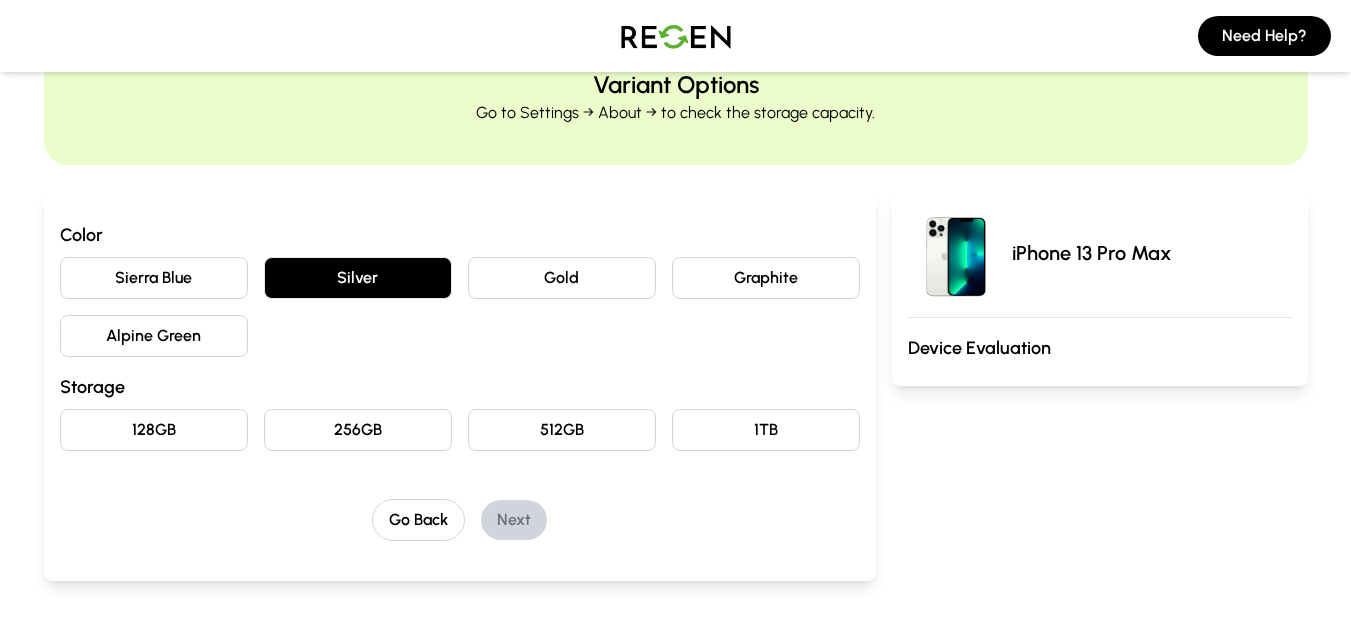 click on "Gold" at bounding box center (562, 278) 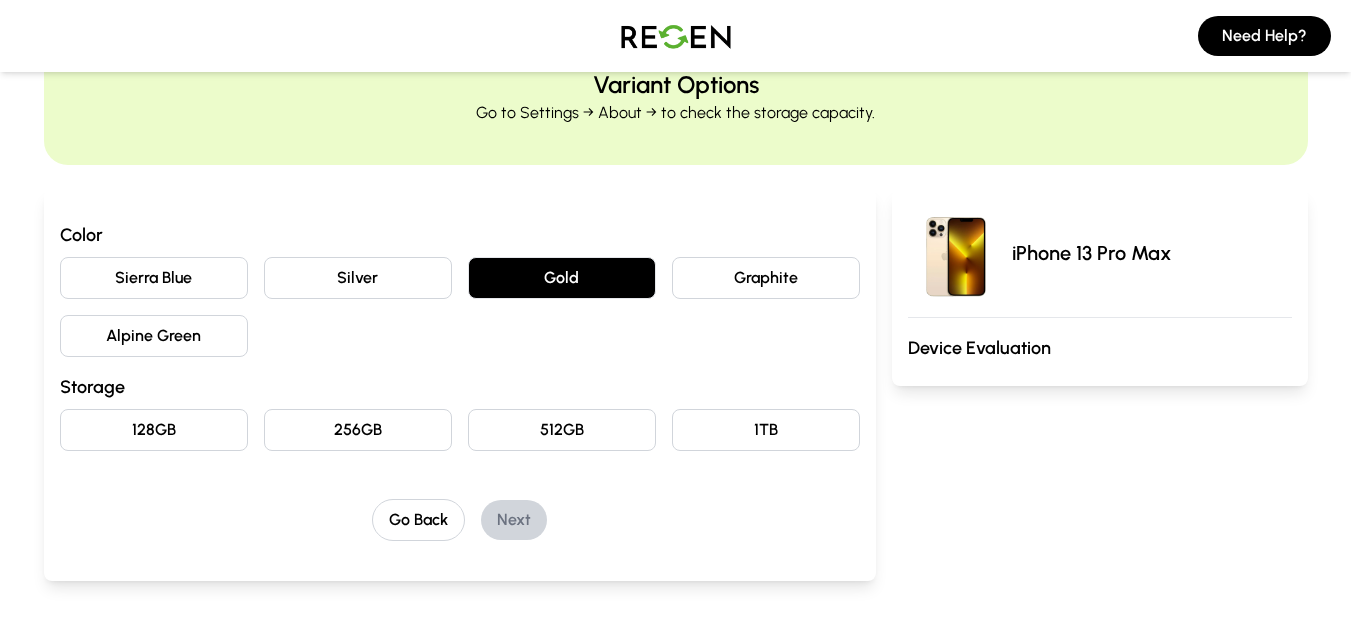click on "Graphite" at bounding box center [766, 278] 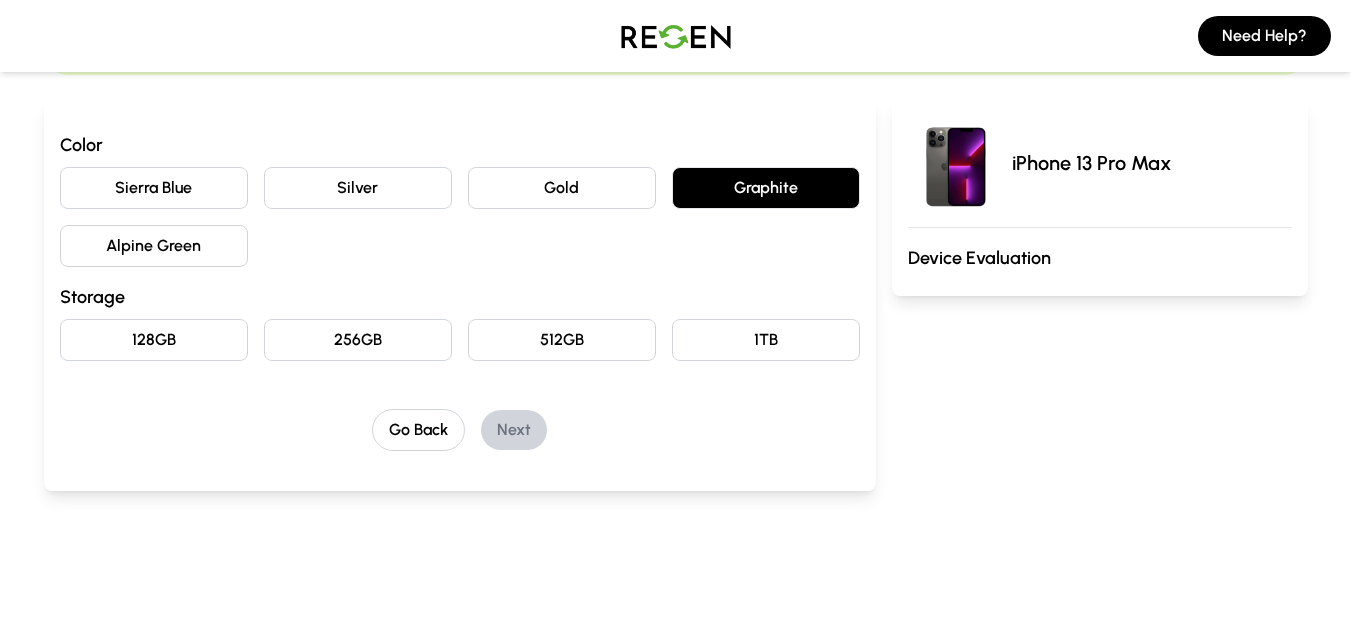 scroll, scrollTop: 180, scrollLeft: 0, axis: vertical 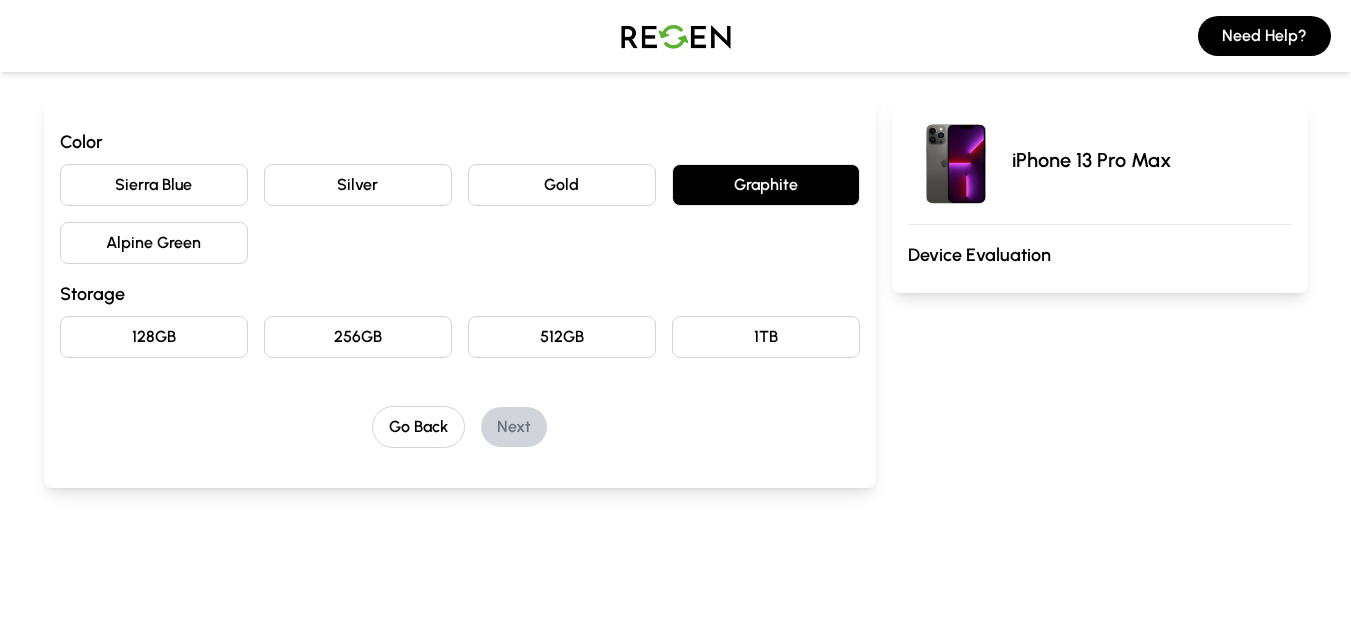 click on "128GB" at bounding box center (154, 337) 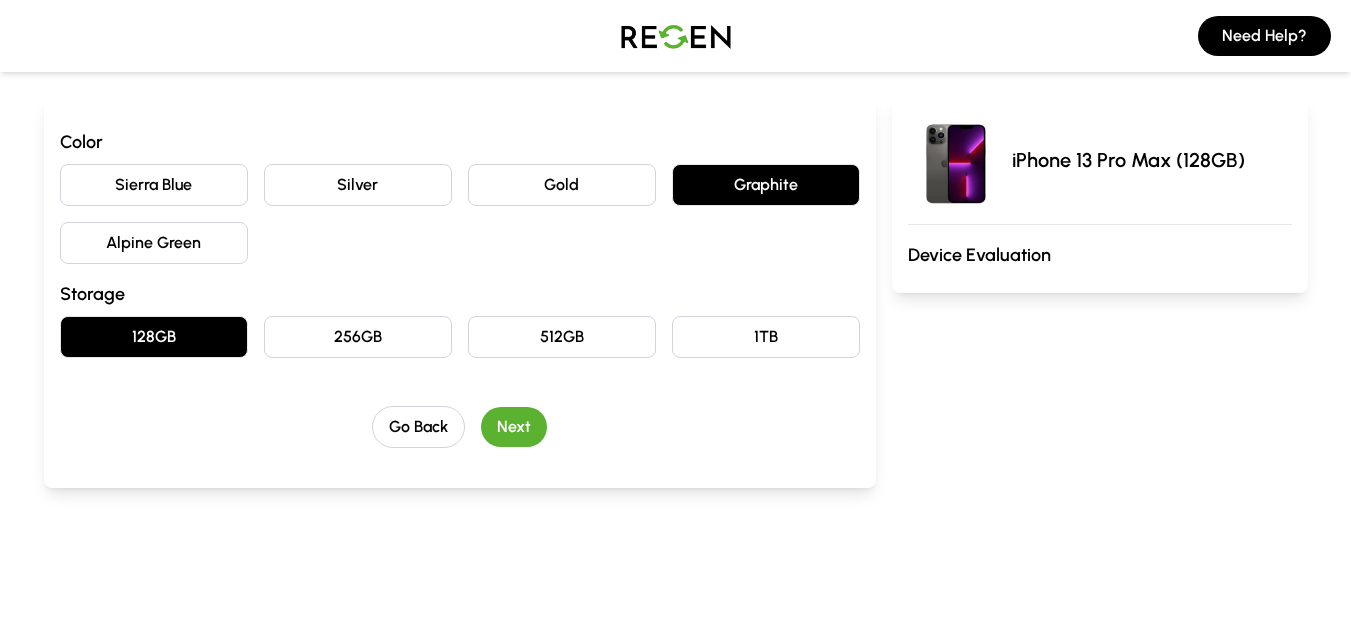 click on "Next" at bounding box center [514, 427] 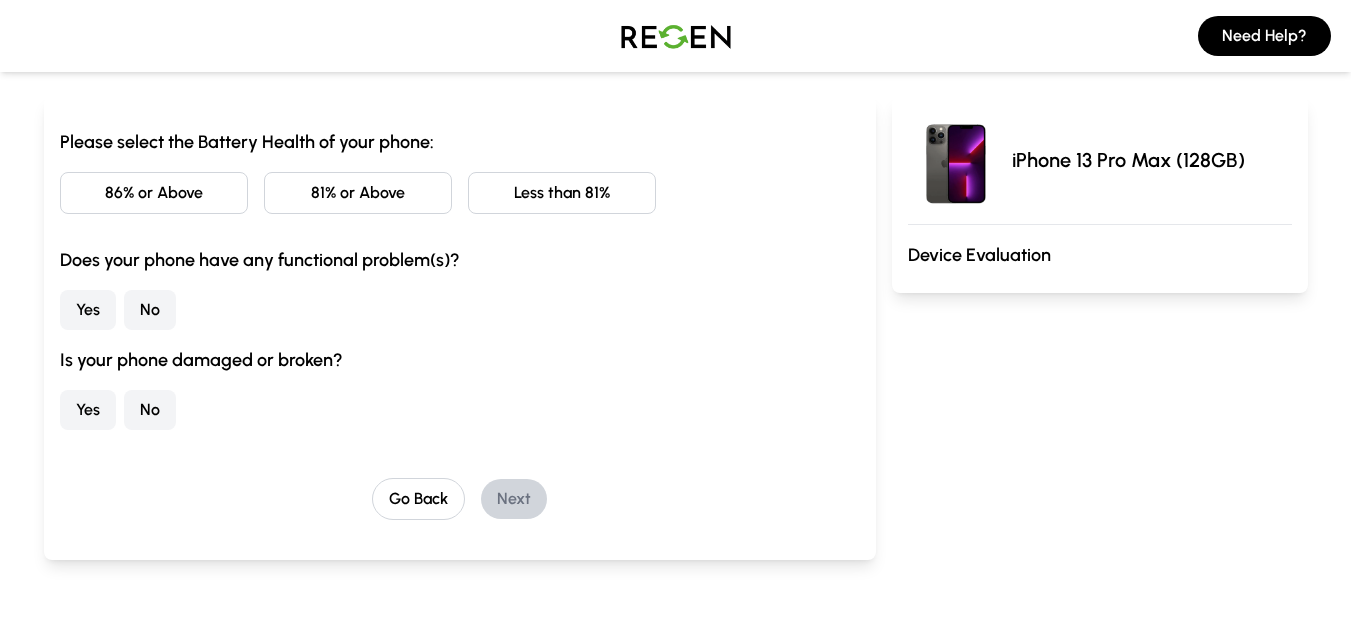 click on "81% or Above" at bounding box center [358, 193] 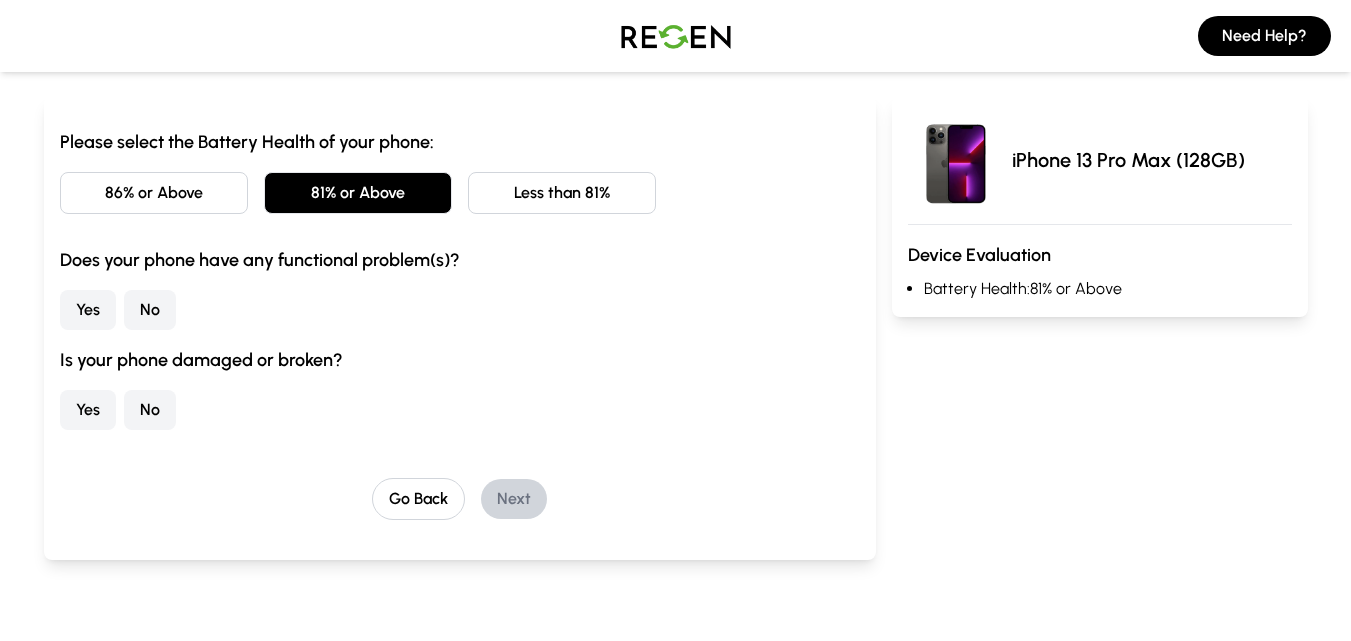 click on "No" at bounding box center (150, 310) 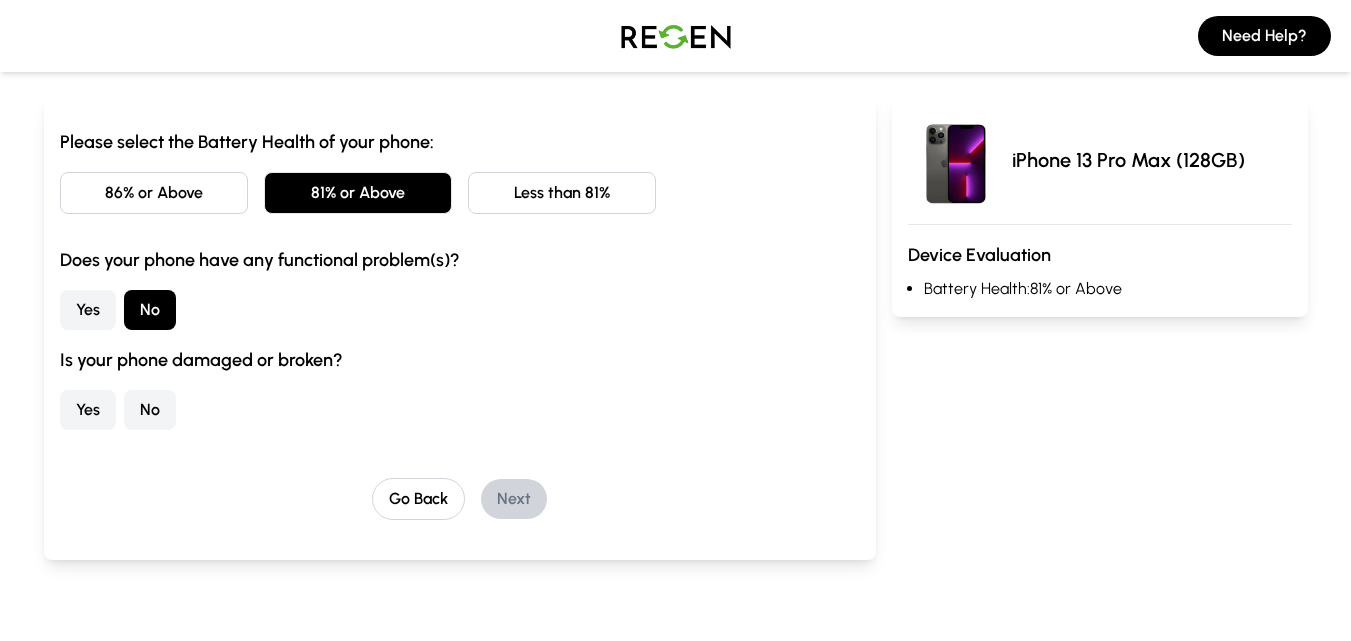 click on "No" at bounding box center [150, 410] 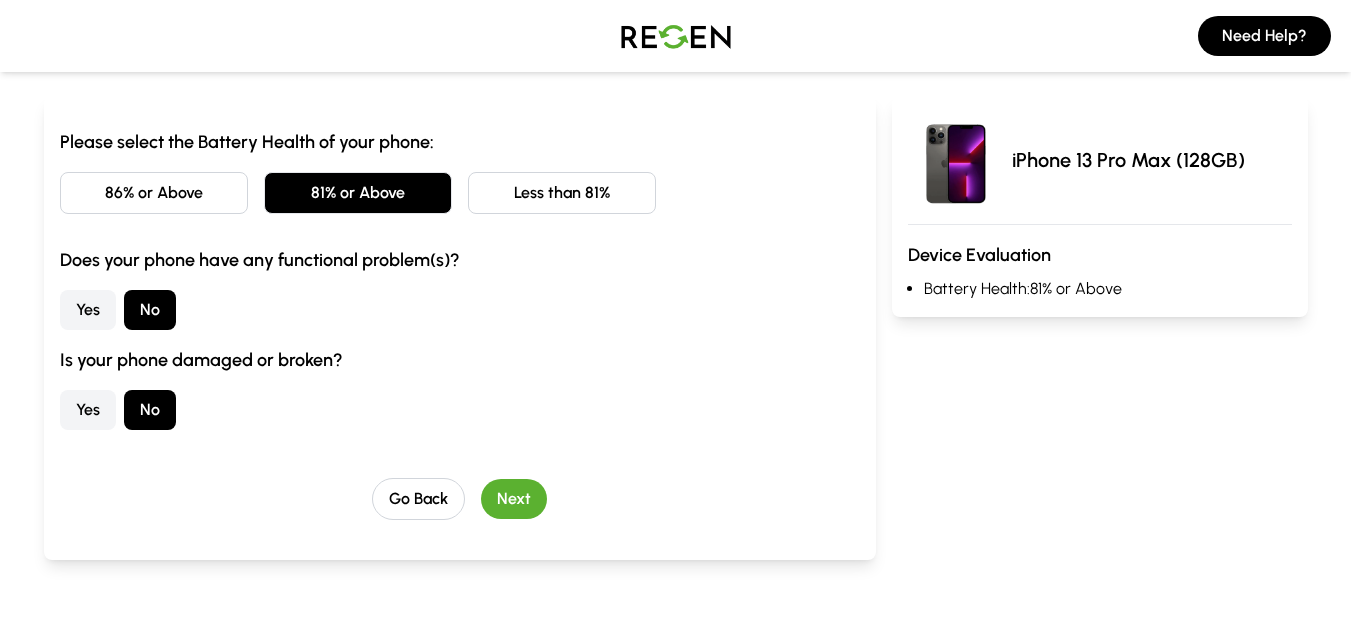 click on "Next" at bounding box center [514, 499] 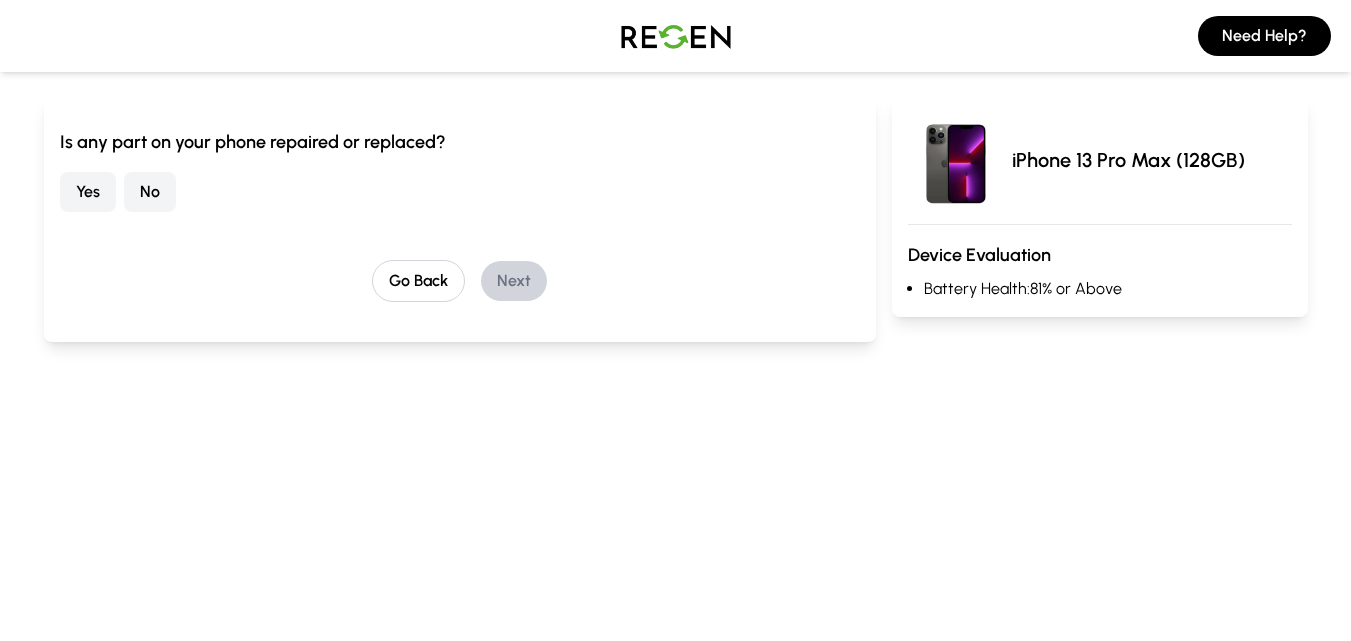 click on "Yes" at bounding box center [88, 192] 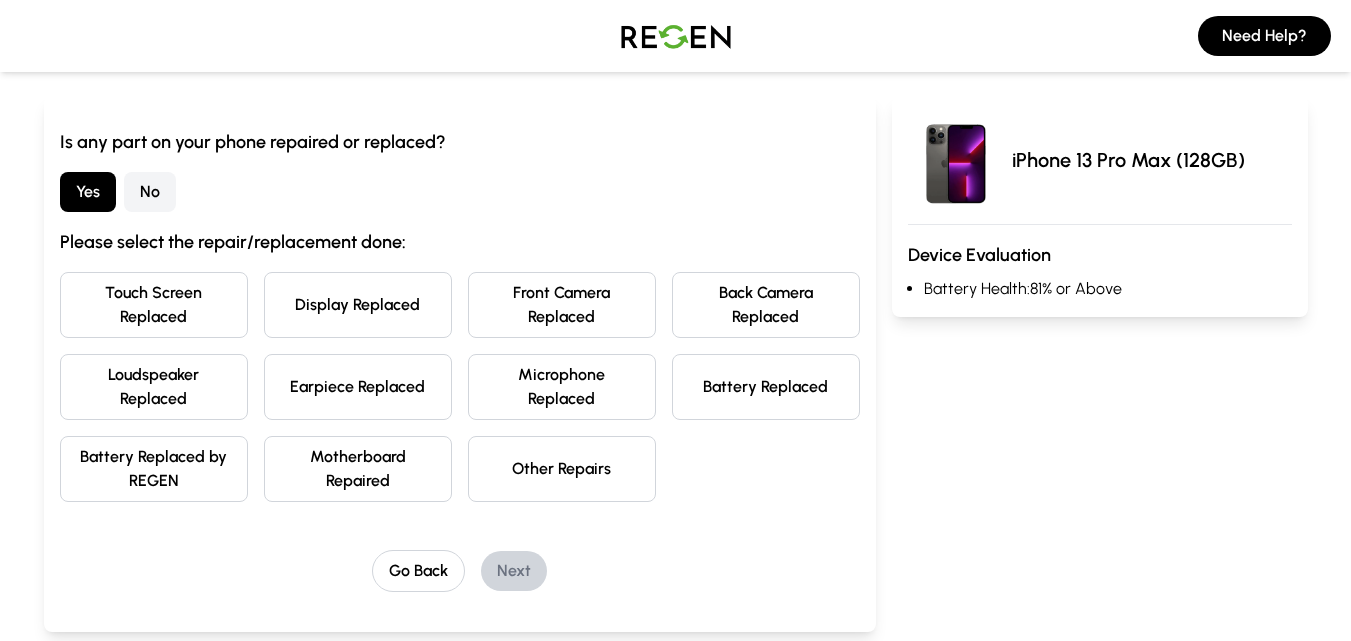 click on "Battery Replaced" at bounding box center (766, 387) 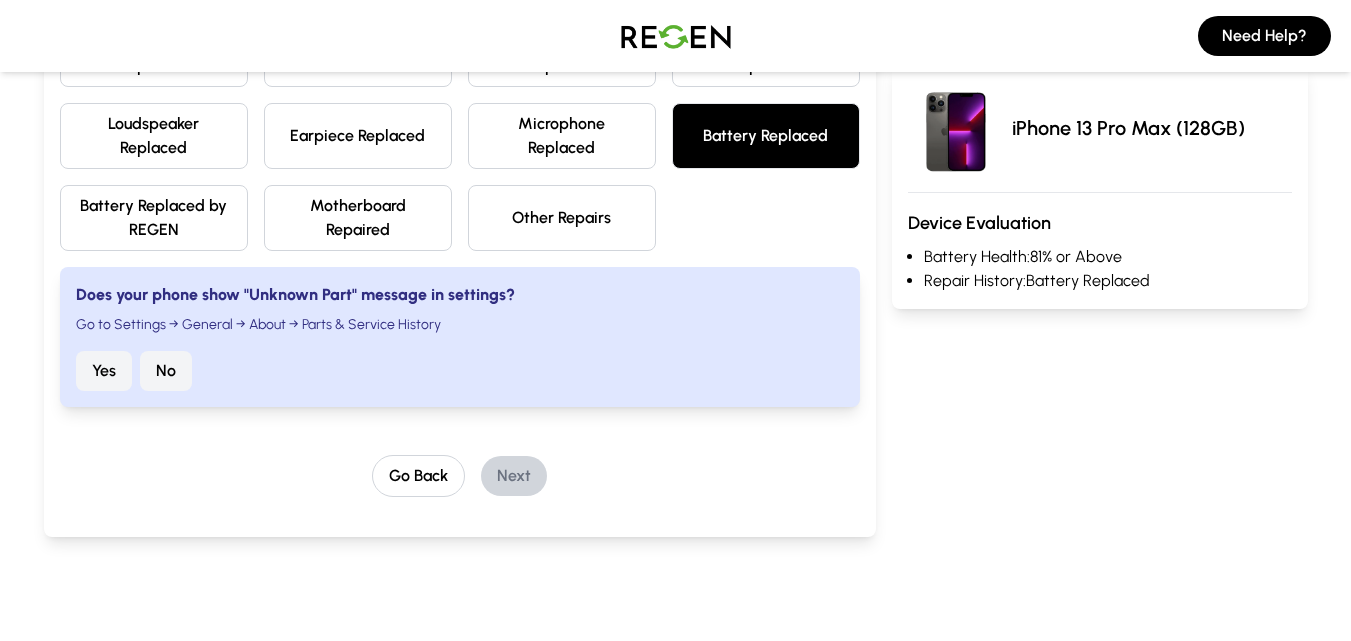 scroll, scrollTop: 460, scrollLeft: 0, axis: vertical 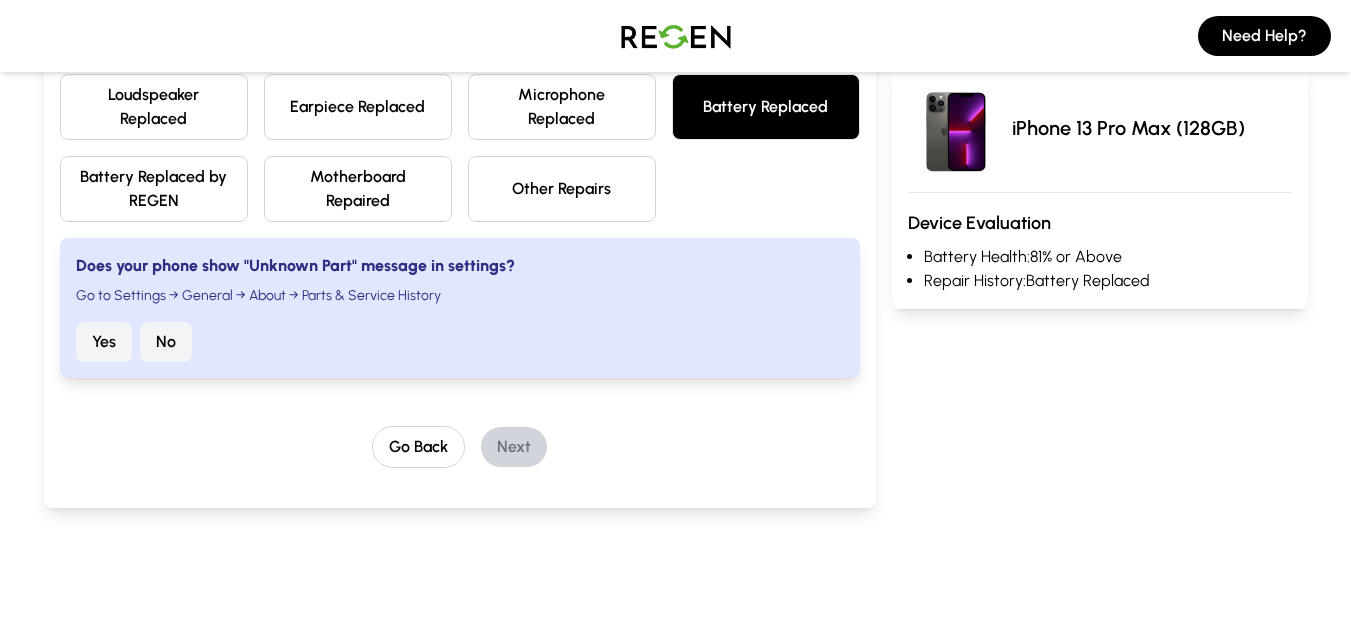 click on "No" at bounding box center (166, 342) 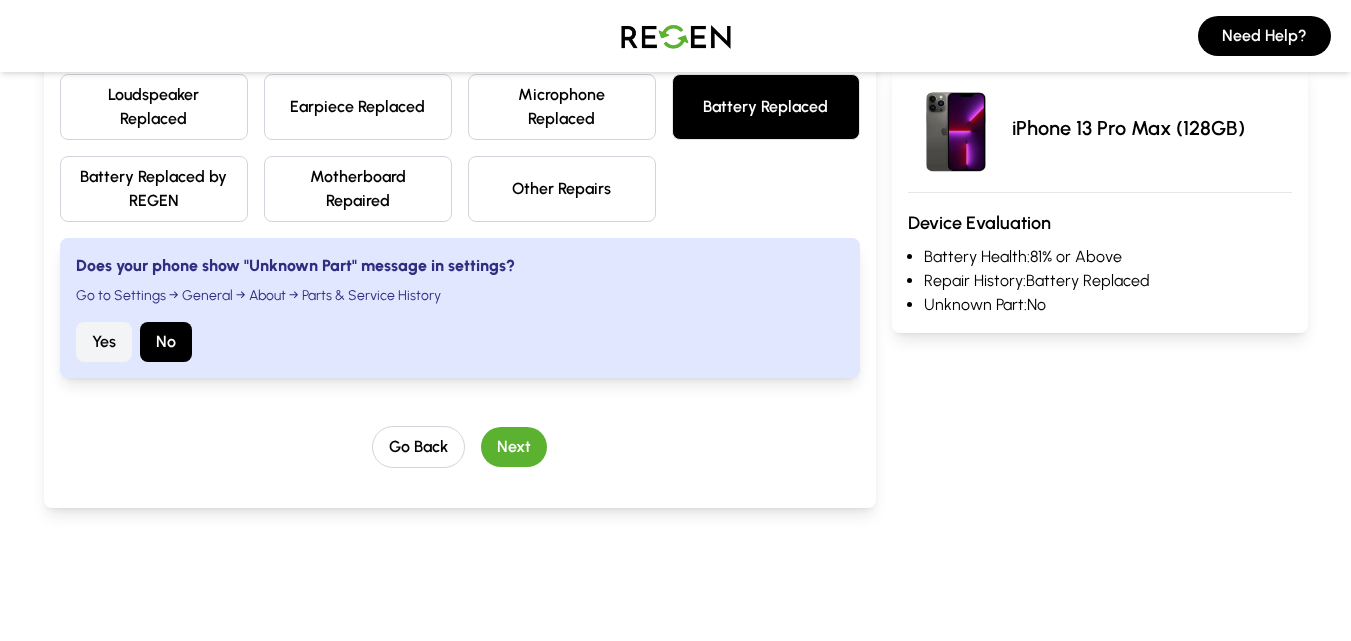 click on "Yes" at bounding box center (104, 342) 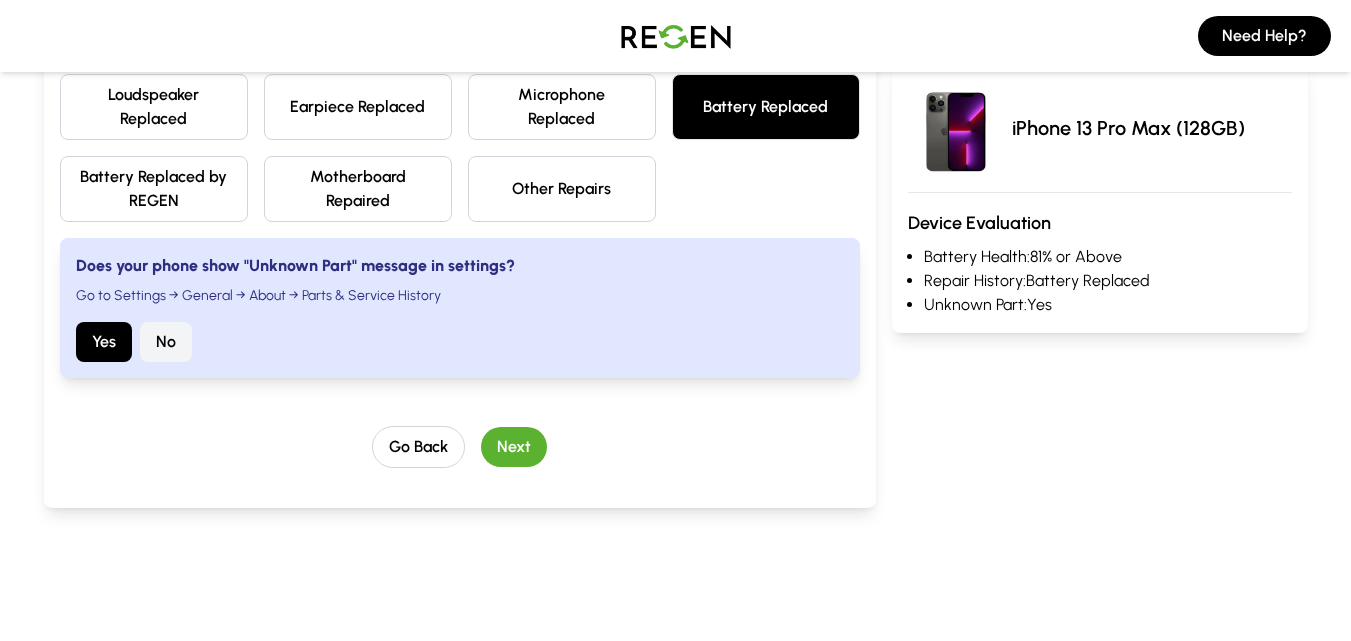 click on "Next" at bounding box center (514, 447) 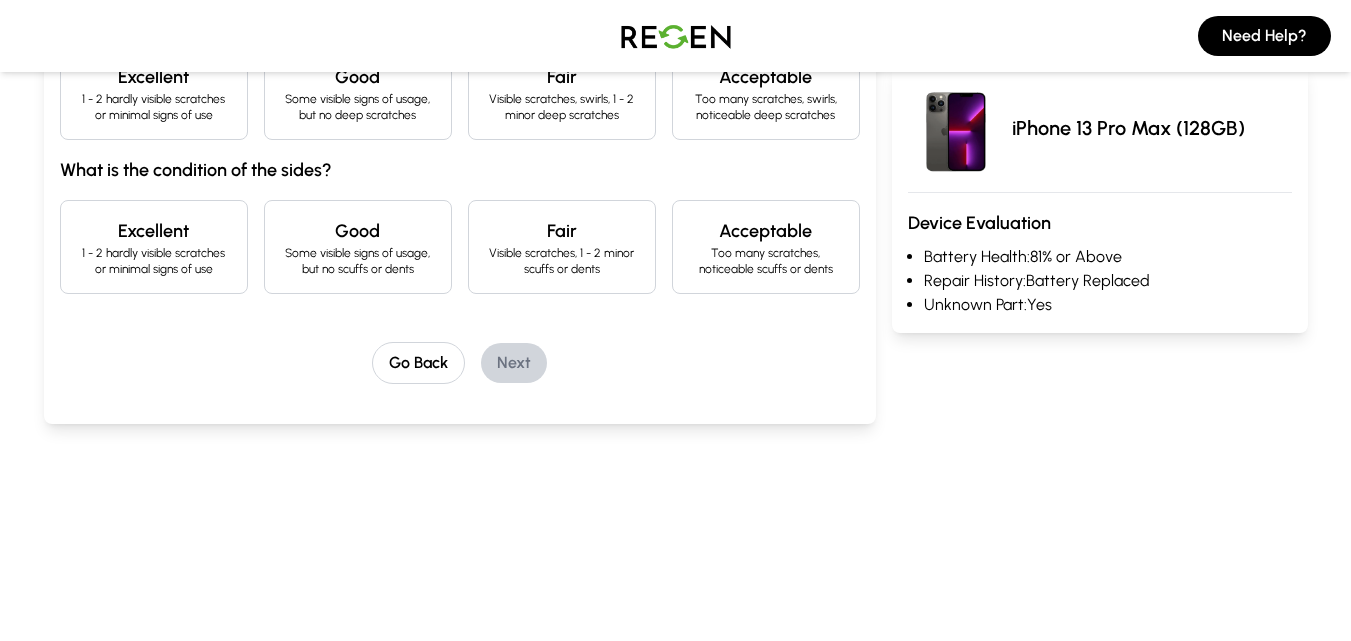 scroll, scrollTop: 376, scrollLeft: 0, axis: vertical 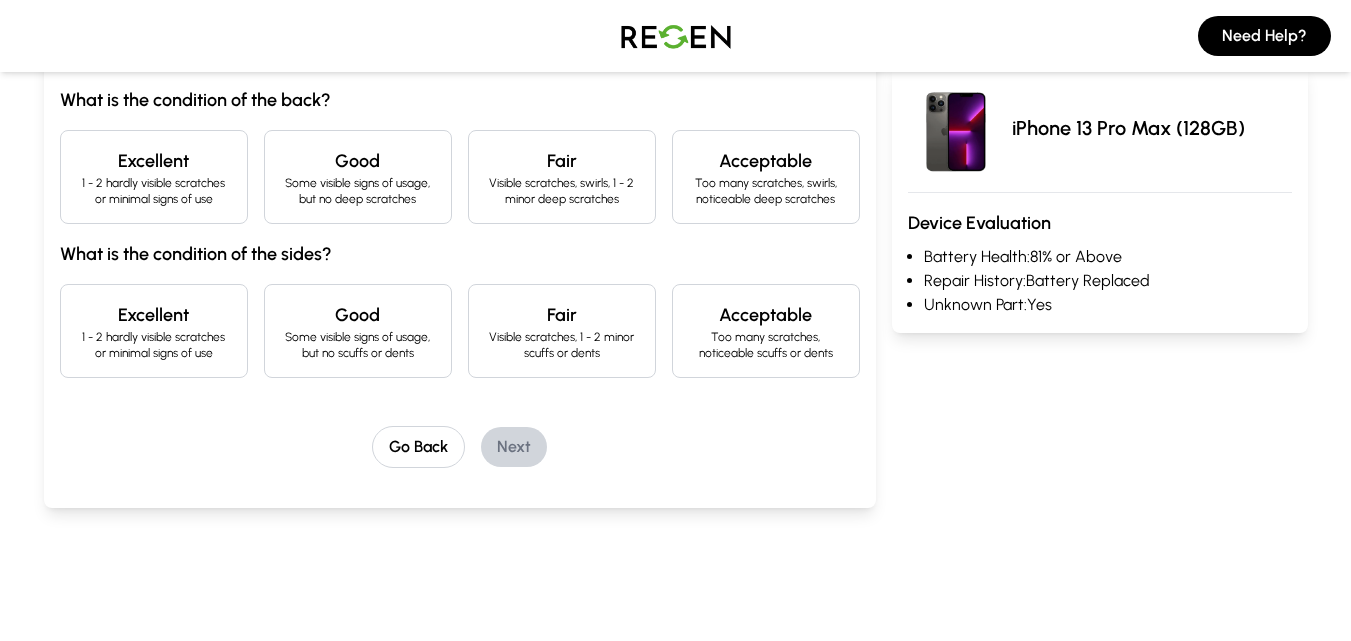click on "1 - 2 hardly visible scratches or minimal signs of use" at bounding box center (154, 191) 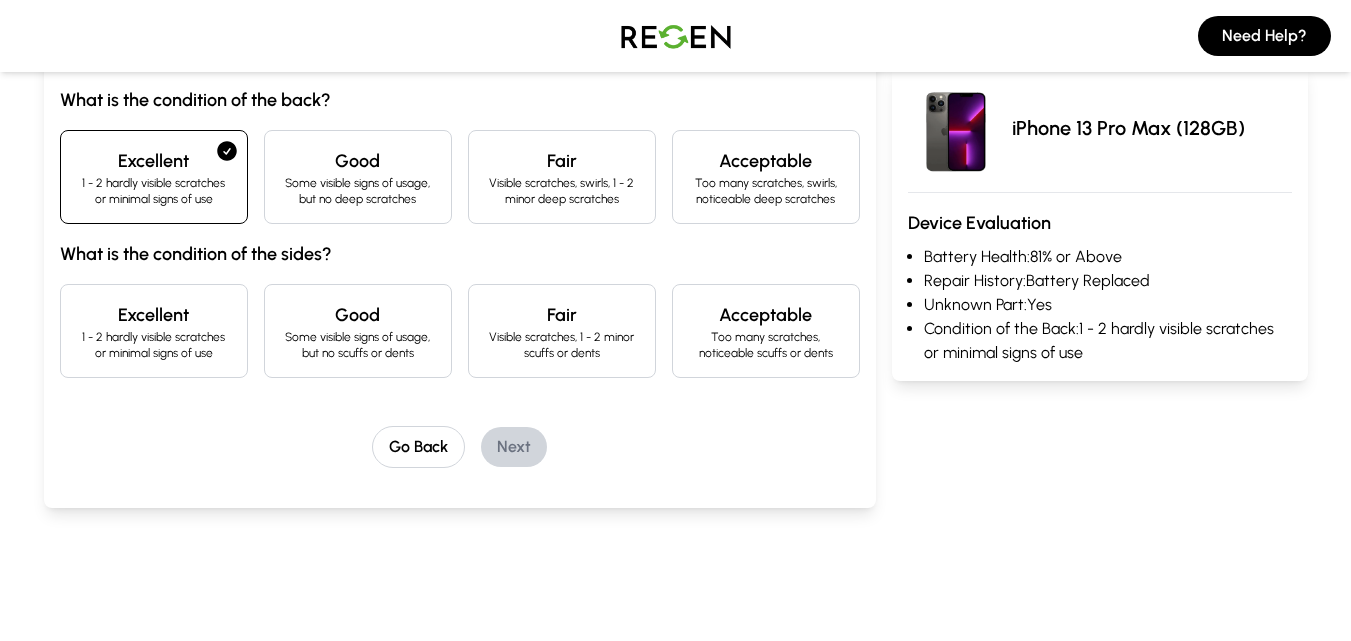 click on "Excellent" at bounding box center (154, 315) 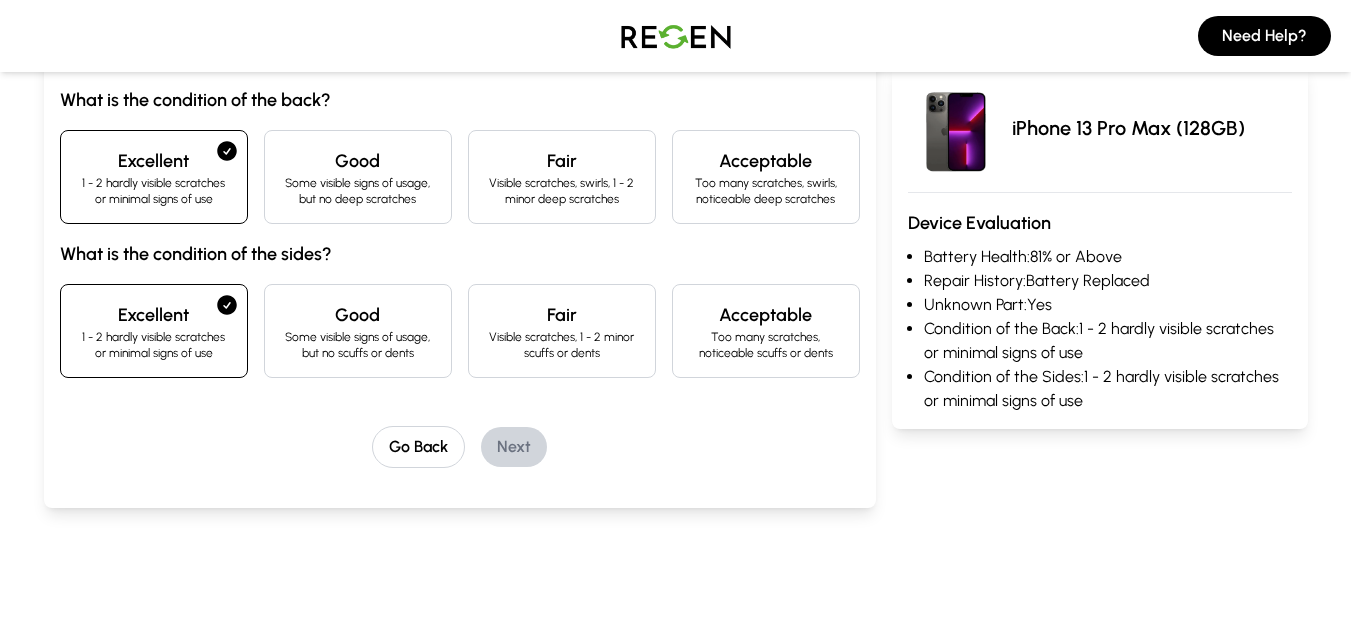 click on "Good Some visible signs of usage, but no scuffs or dents" at bounding box center (358, 331) 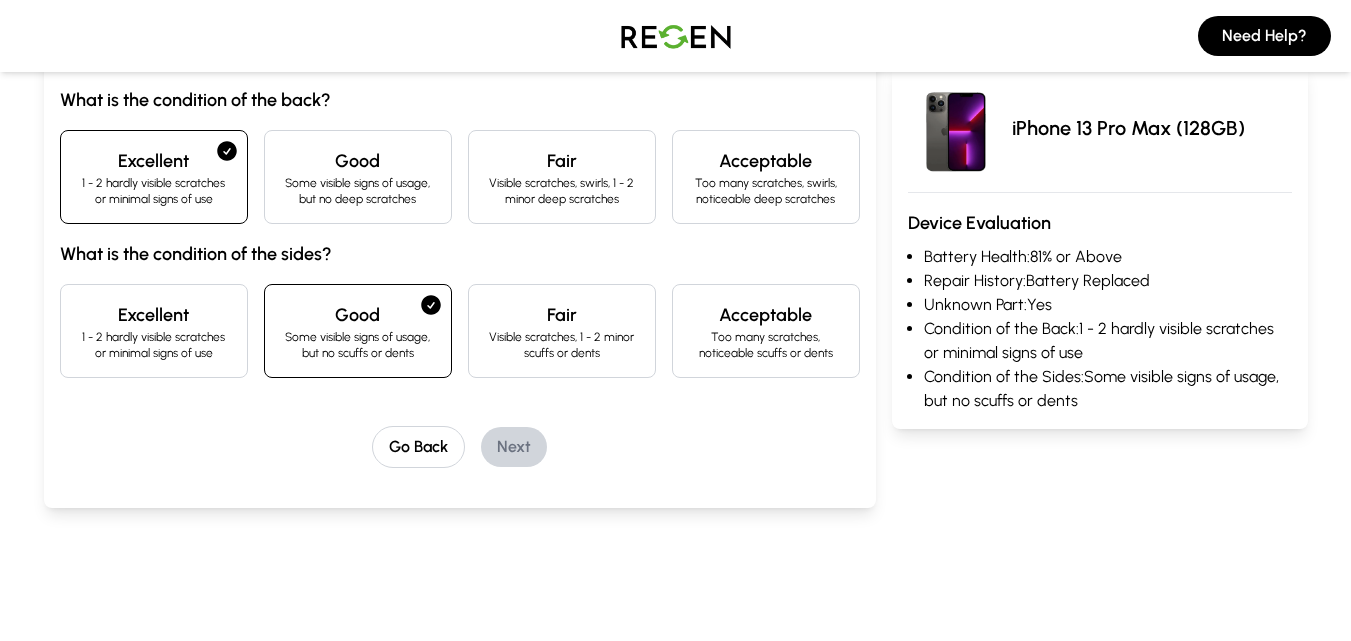click on "Excellent" at bounding box center (154, 315) 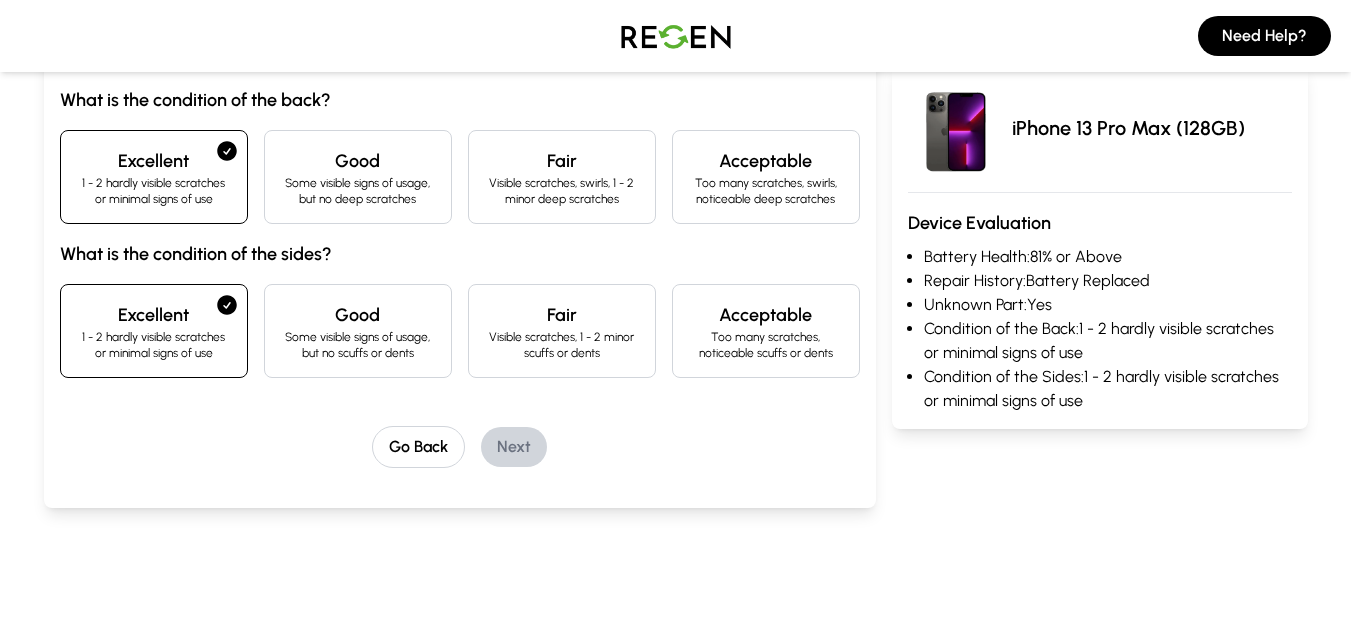 click on "Good" at bounding box center [358, 161] 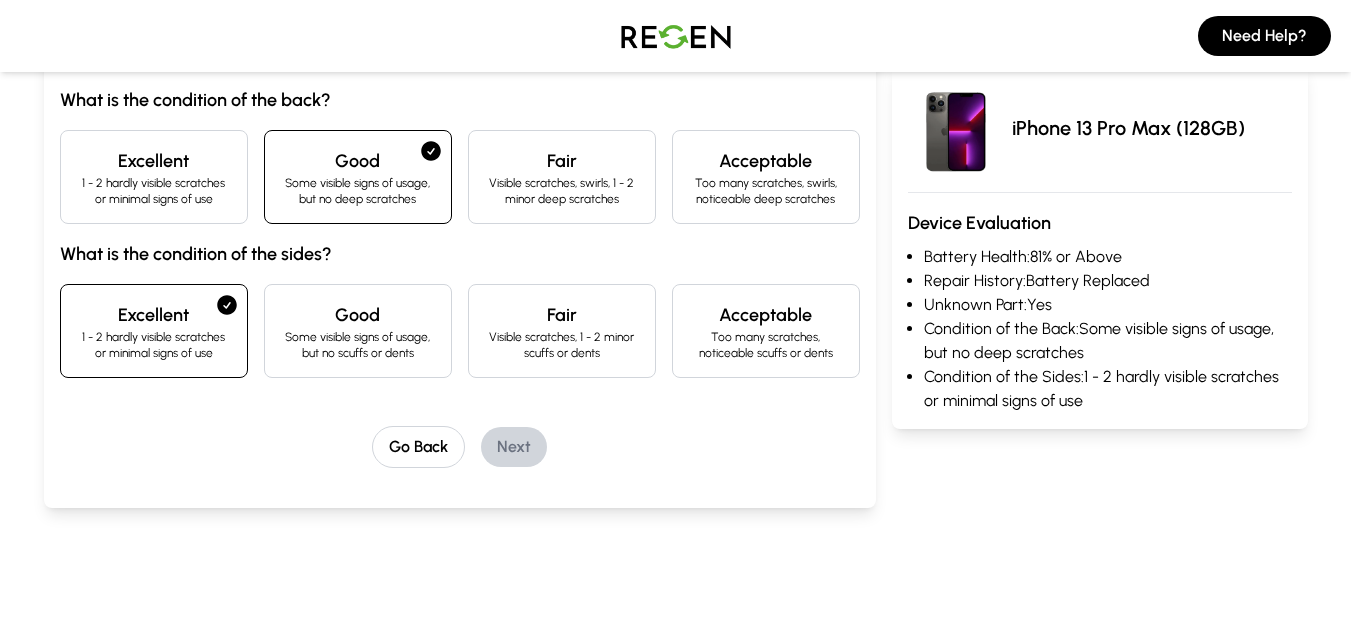 click on "Excellent" at bounding box center [154, 161] 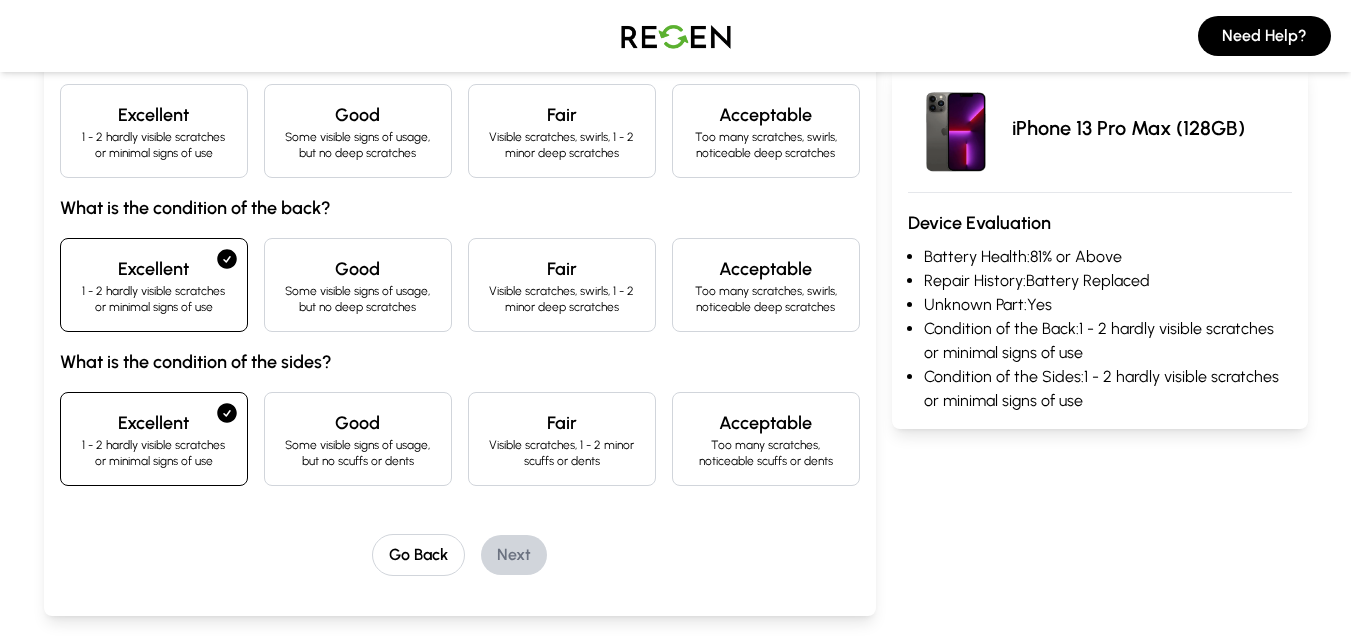 scroll, scrollTop: 287, scrollLeft: 0, axis: vertical 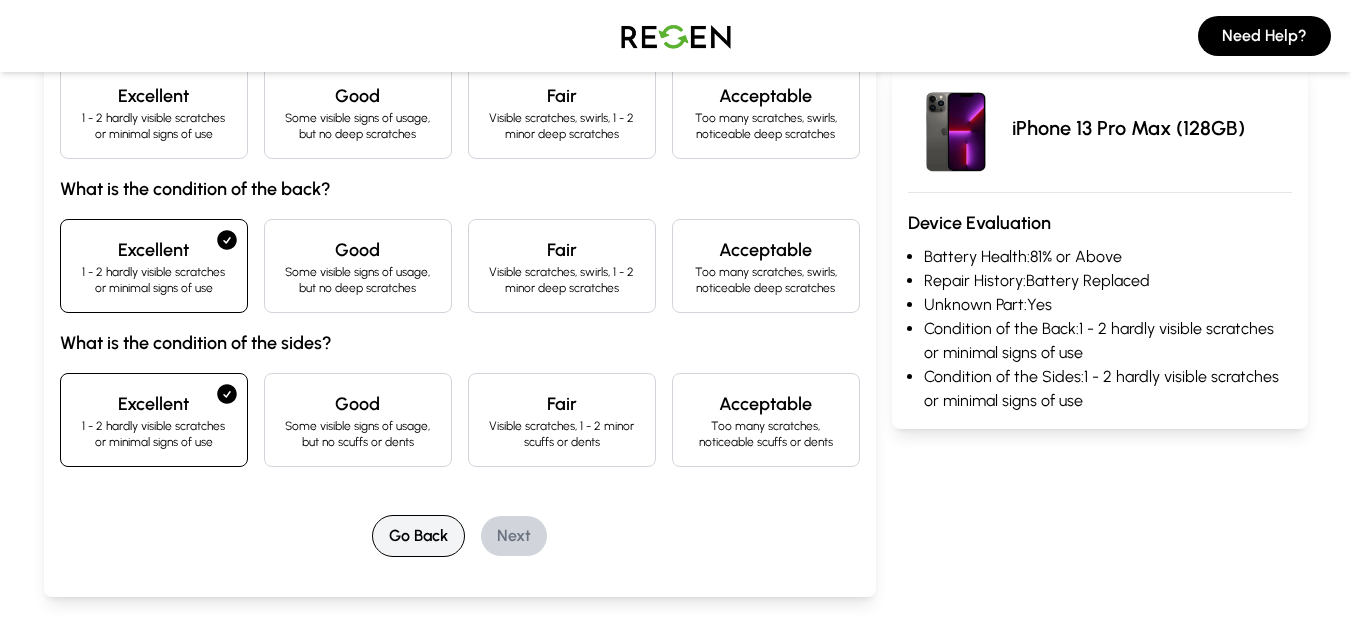 click on "Go Back" at bounding box center (418, 536) 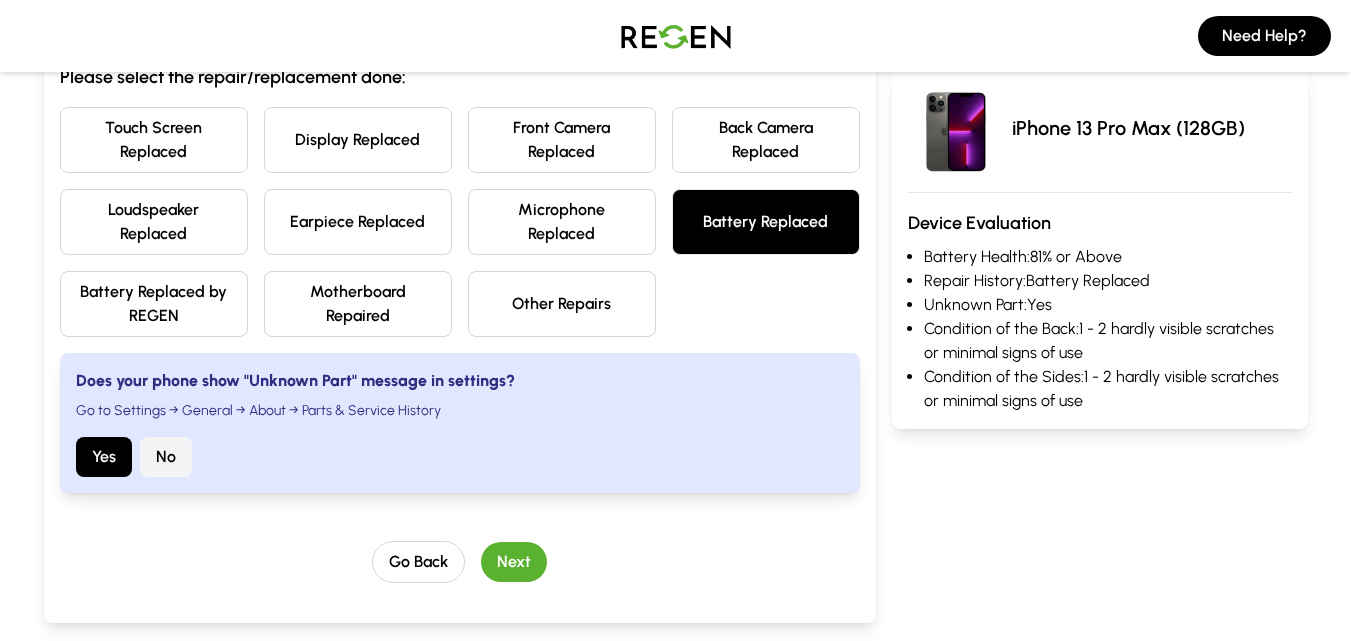 scroll, scrollTop: 347, scrollLeft: 0, axis: vertical 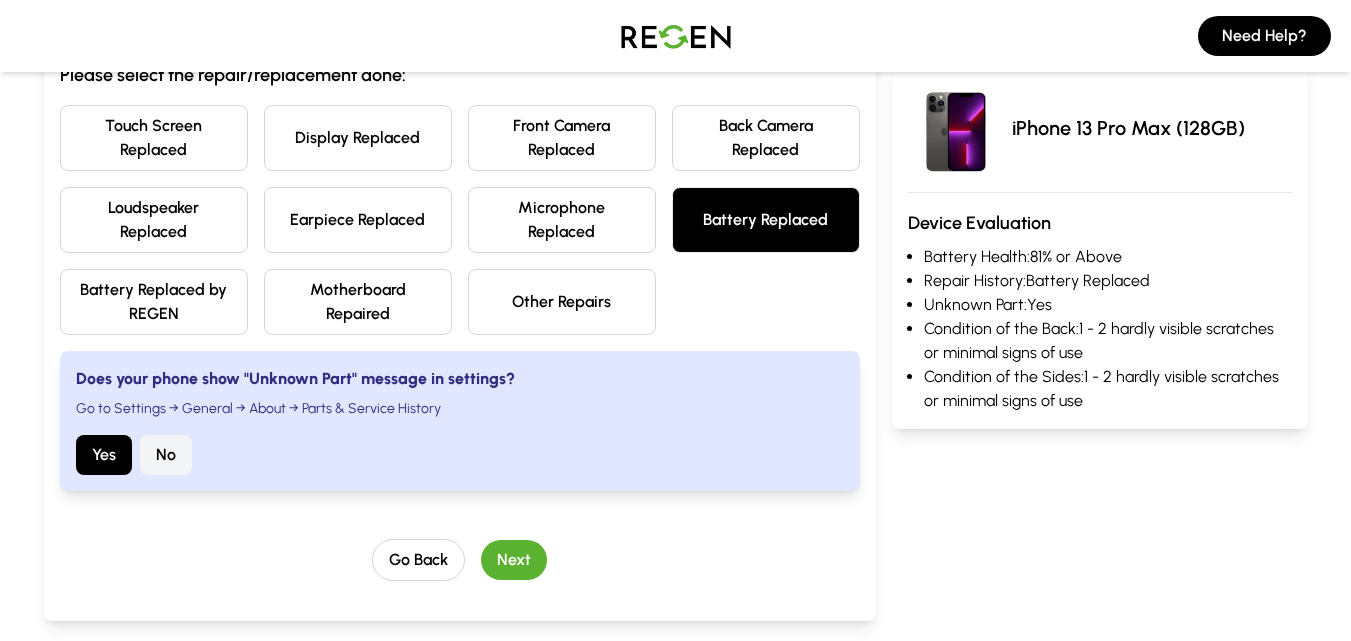 click on "No" at bounding box center (166, 455) 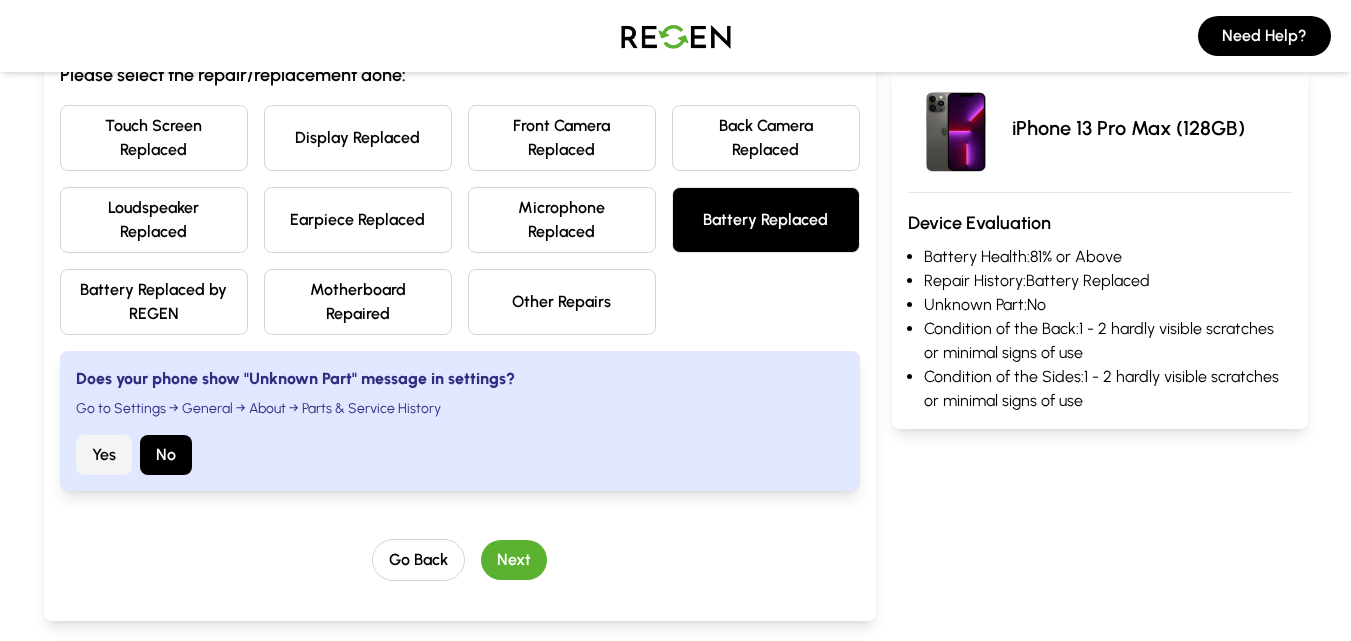 click on "Next" at bounding box center [514, 560] 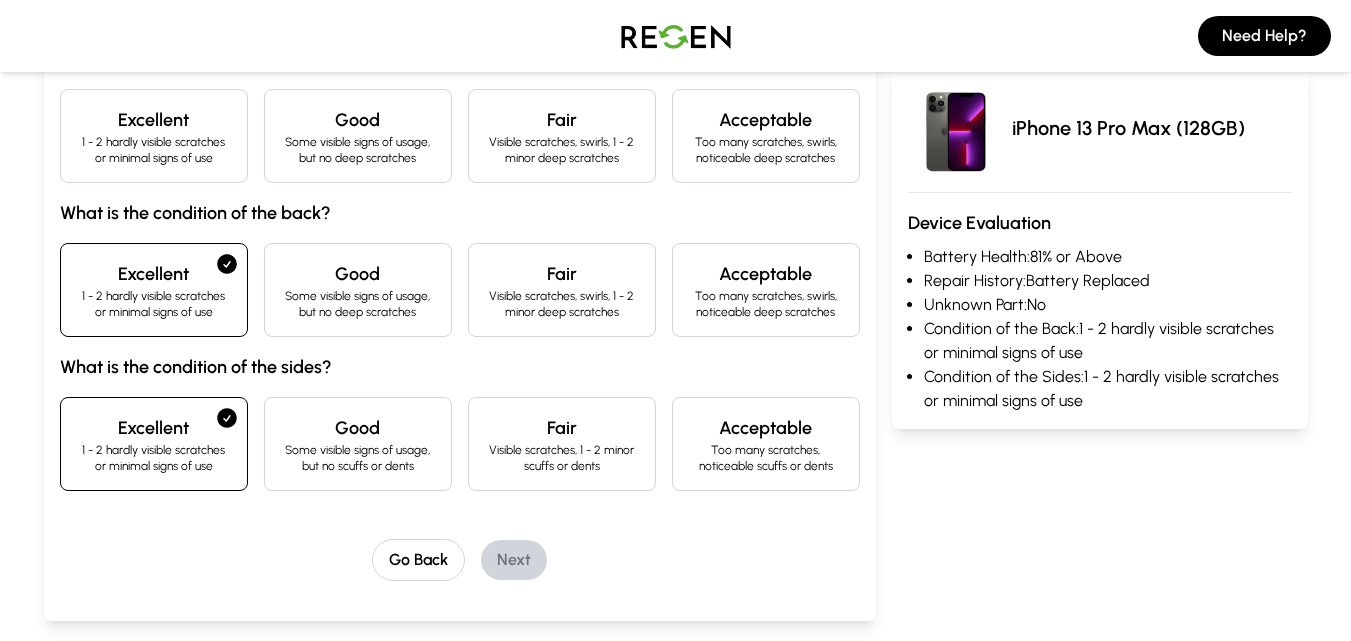 click on "Excellent 1 - 2 hardly visible scratches or minimal signs of use" at bounding box center (154, 136) 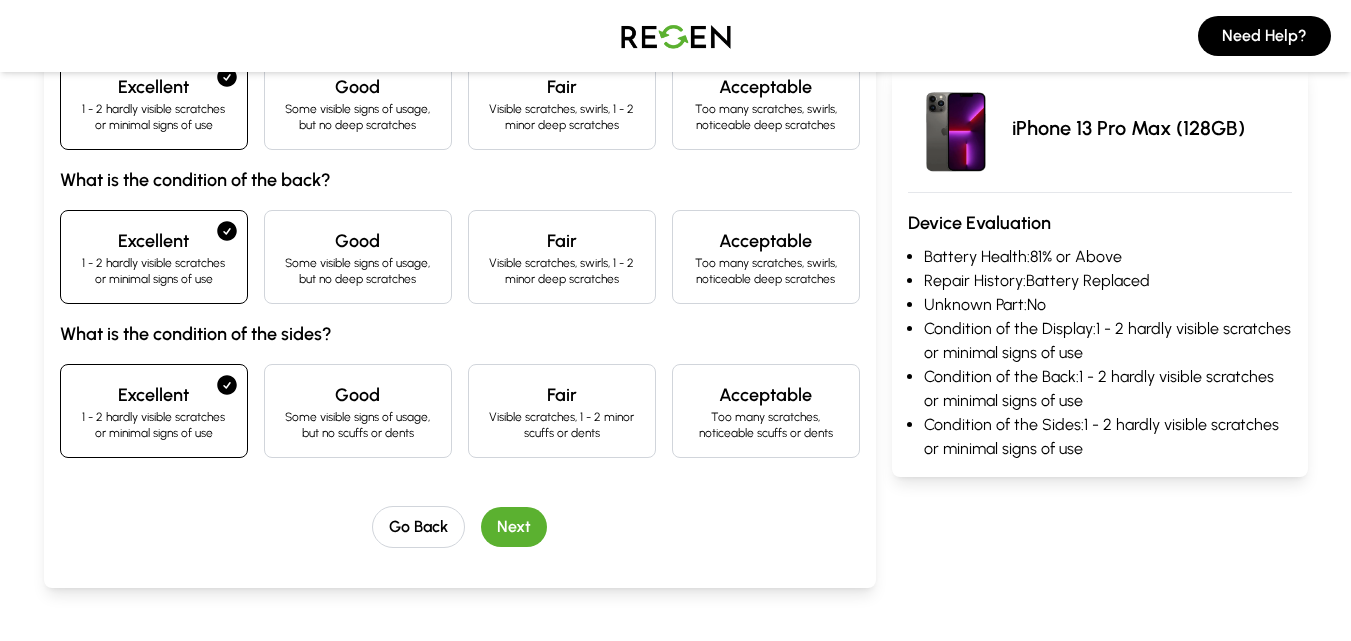 scroll, scrollTop: 323, scrollLeft: 0, axis: vertical 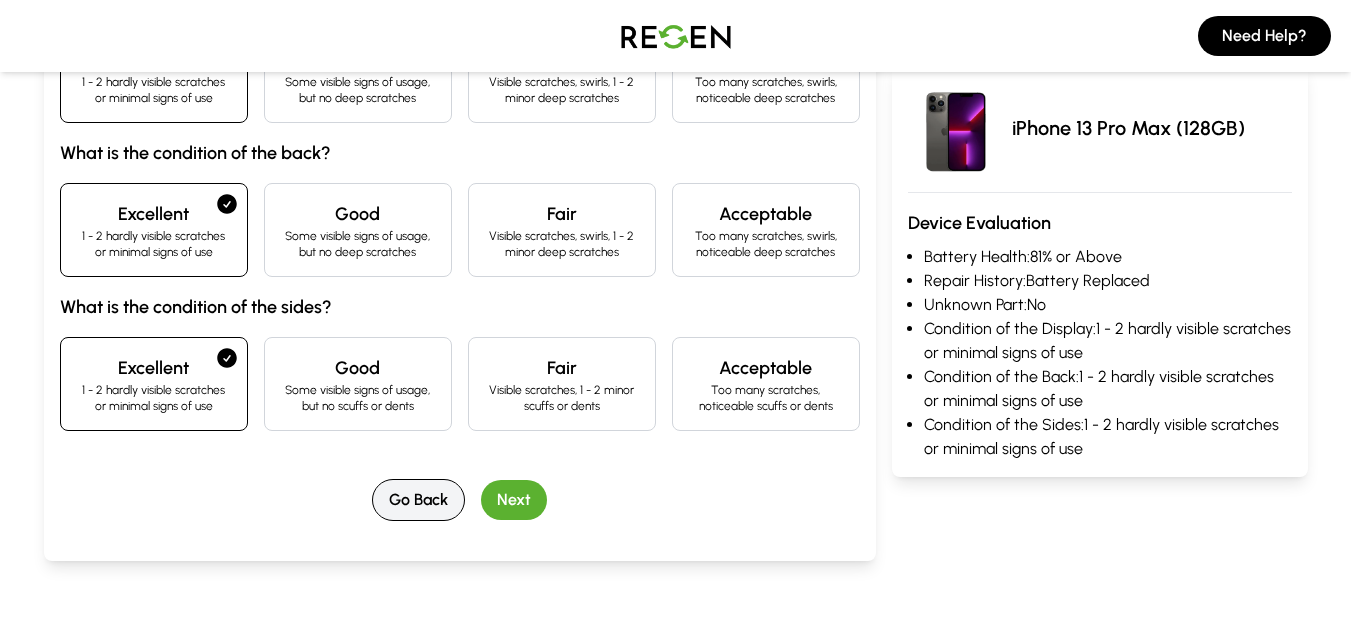 click on "Go Back" at bounding box center [418, 500] 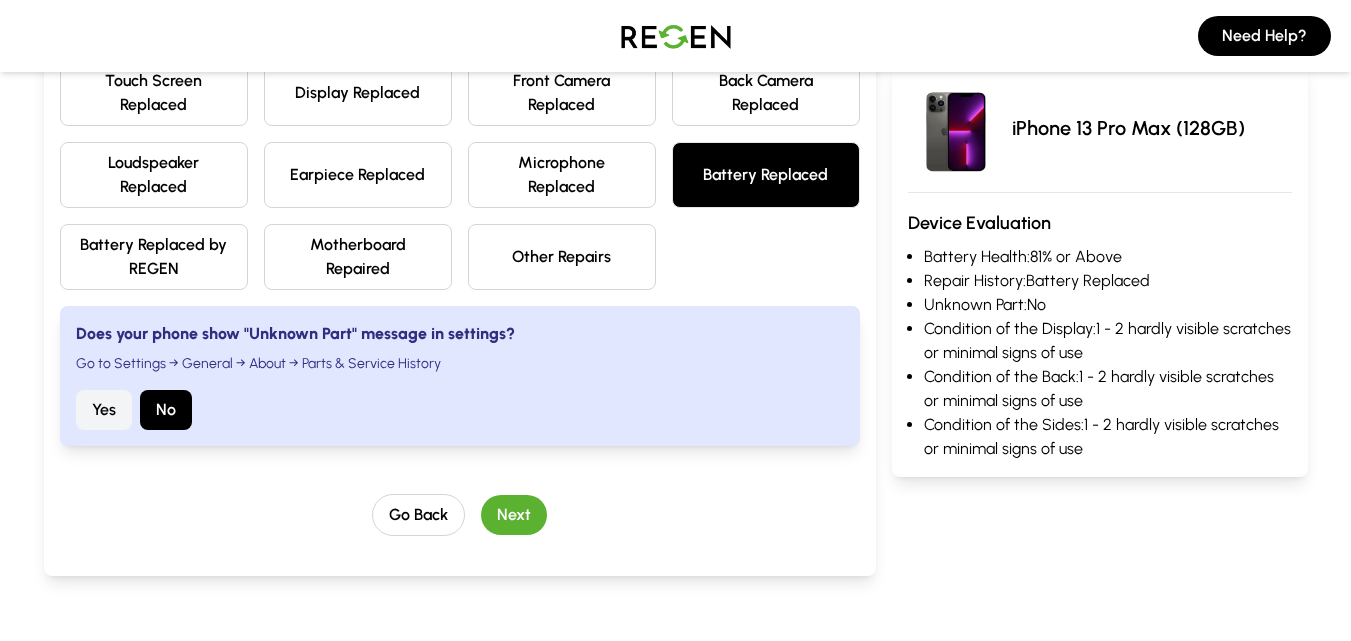 scroll, scrollTop: 393, scrollLeft: 0, axis: vertical 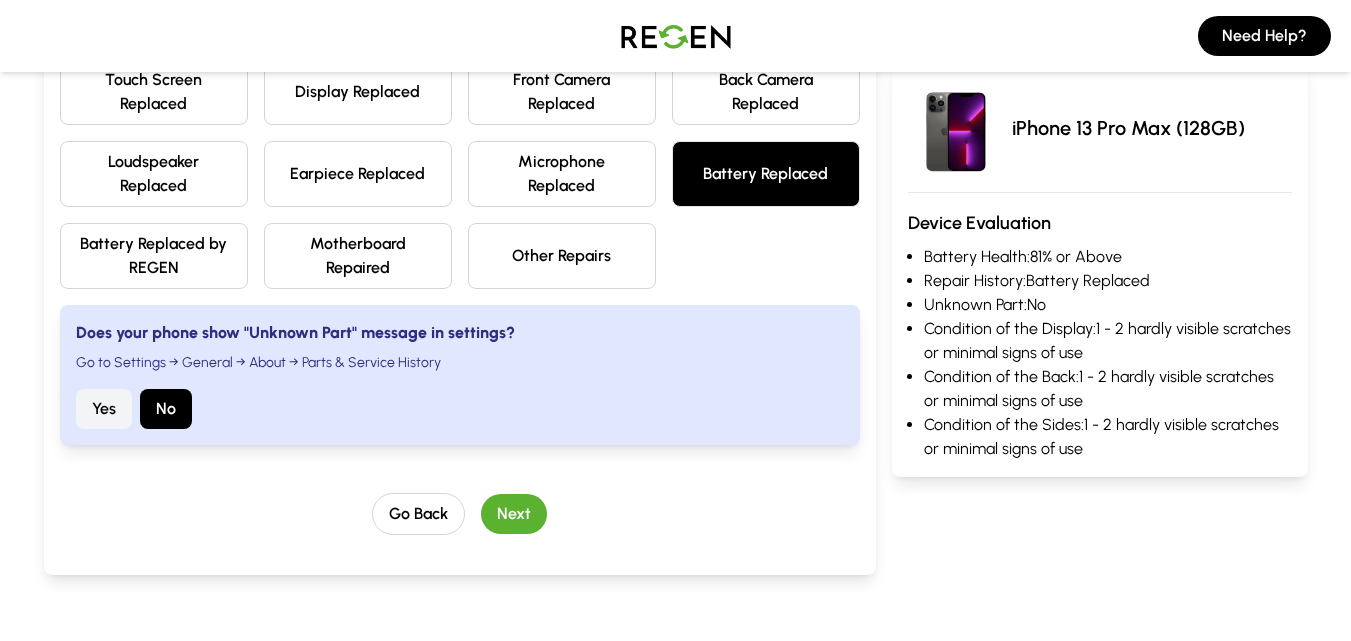 click on "Yes" at bounding box center (104, 409) 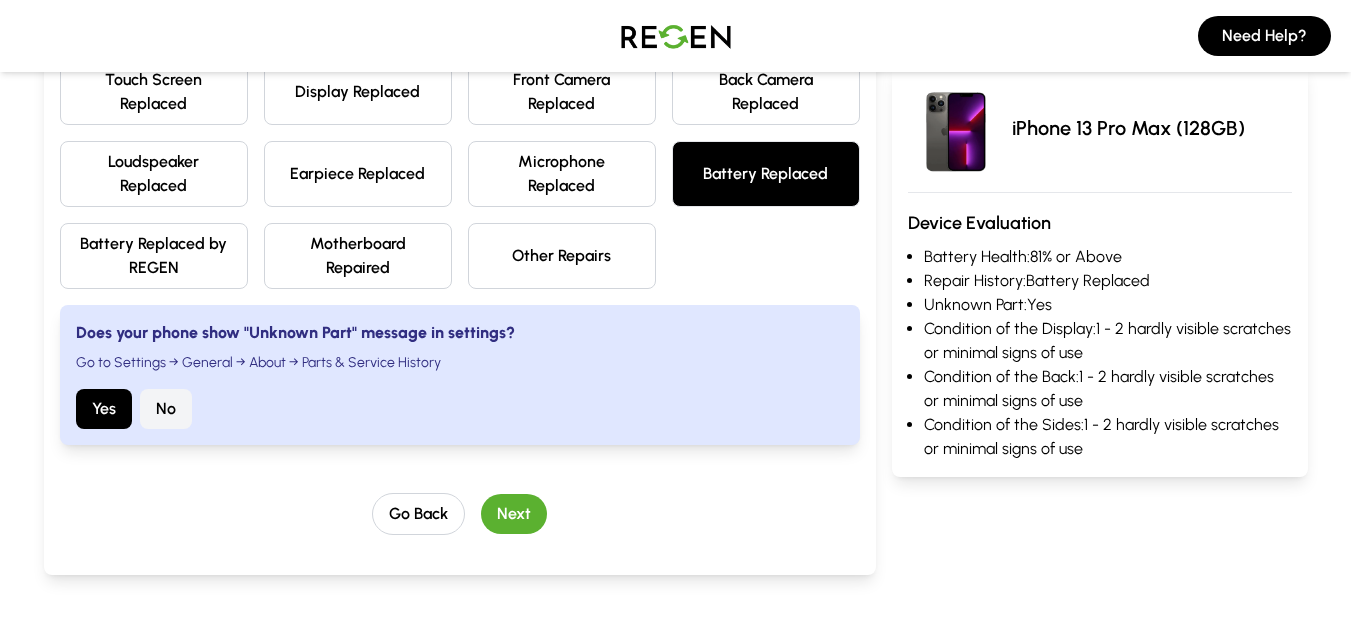click on "Next" at bounding box center (514, 514) 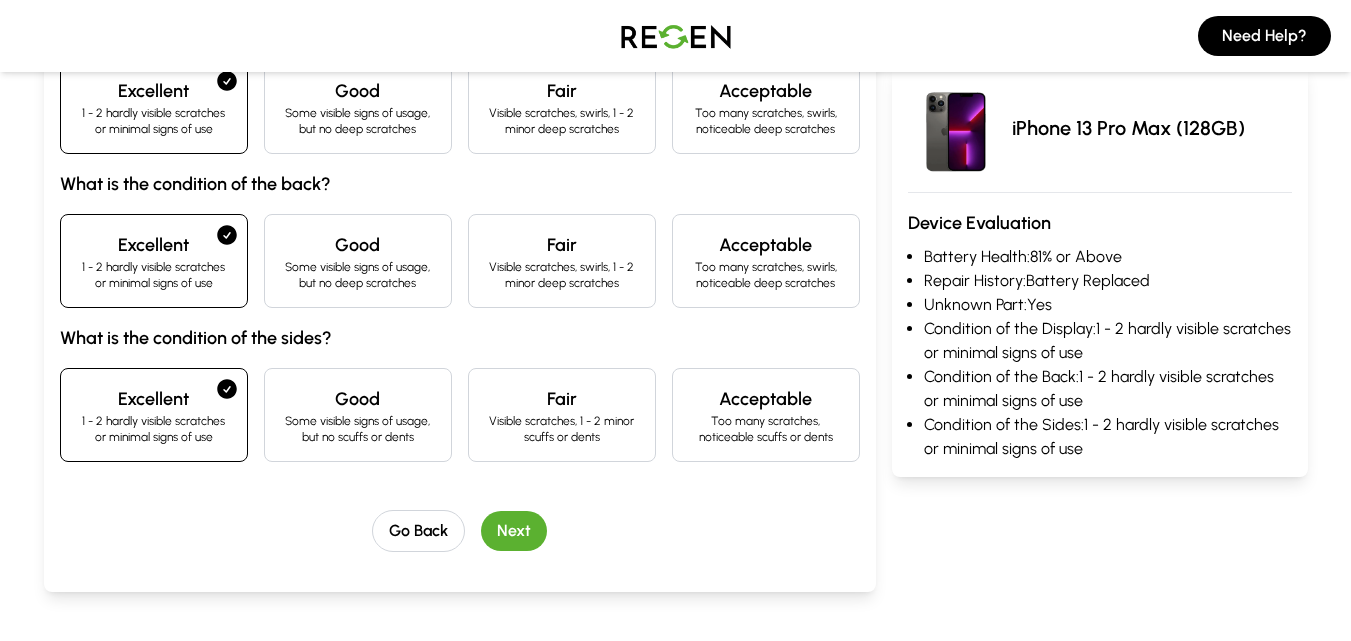 scroll, scrollTop: 293, scrollLeft: 0, axis: vertical 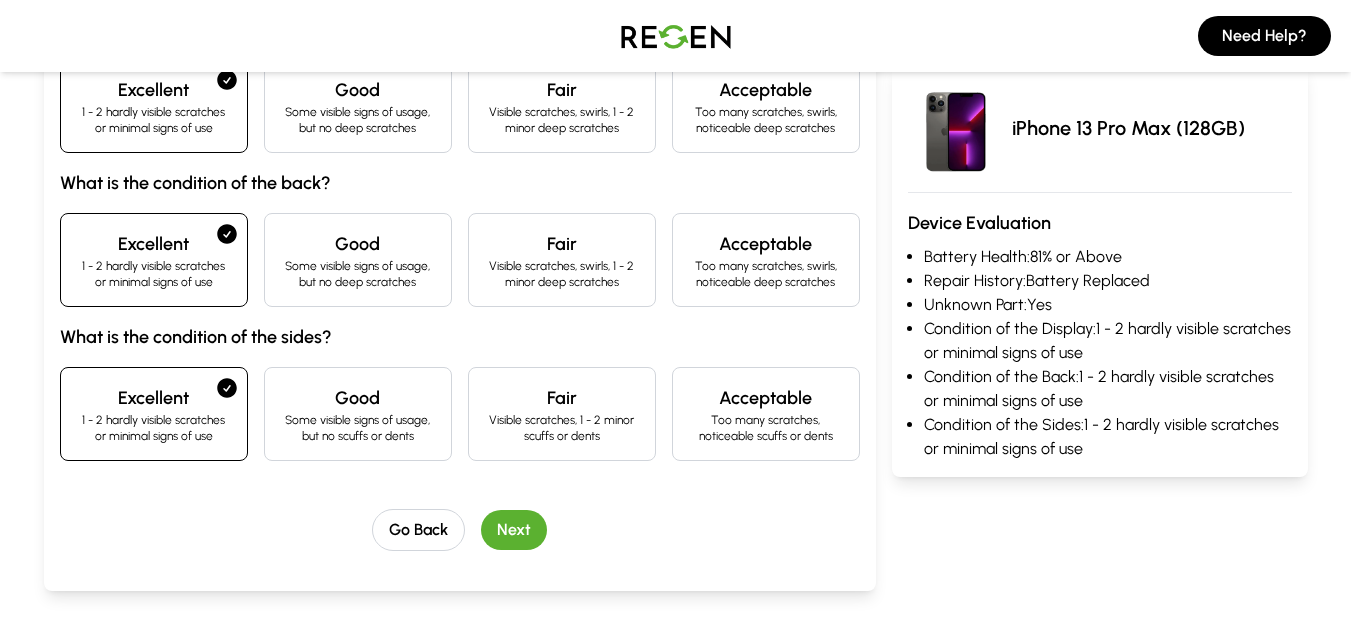 click on "Next" at bounding box center [514, 530] 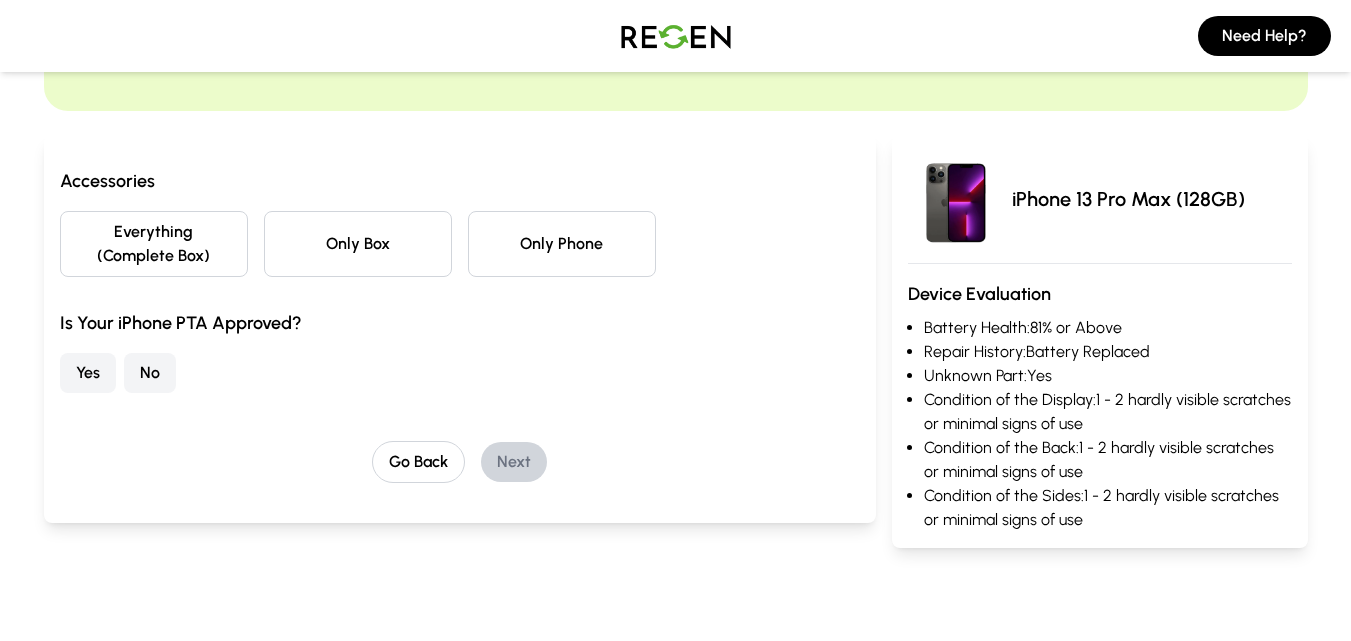 scroll, scrollTop: 120, scrollLeft: 0, axis: vertical 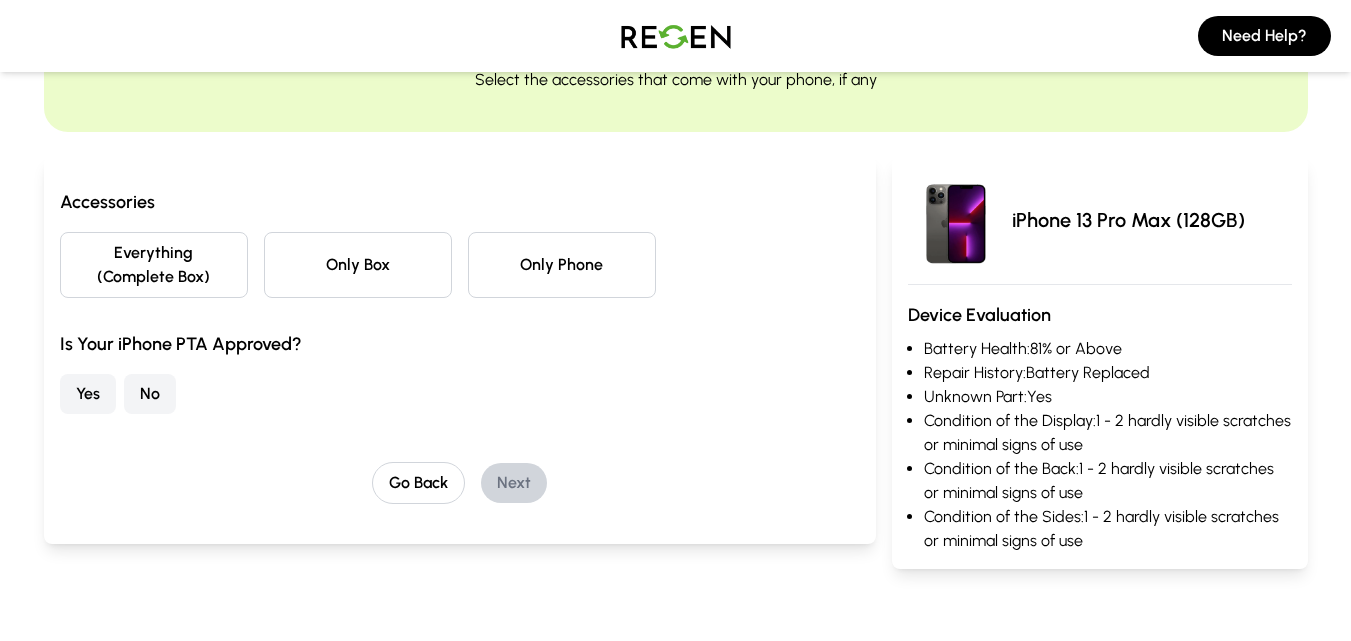 click on "Yes" at bounding box center [88, 394] 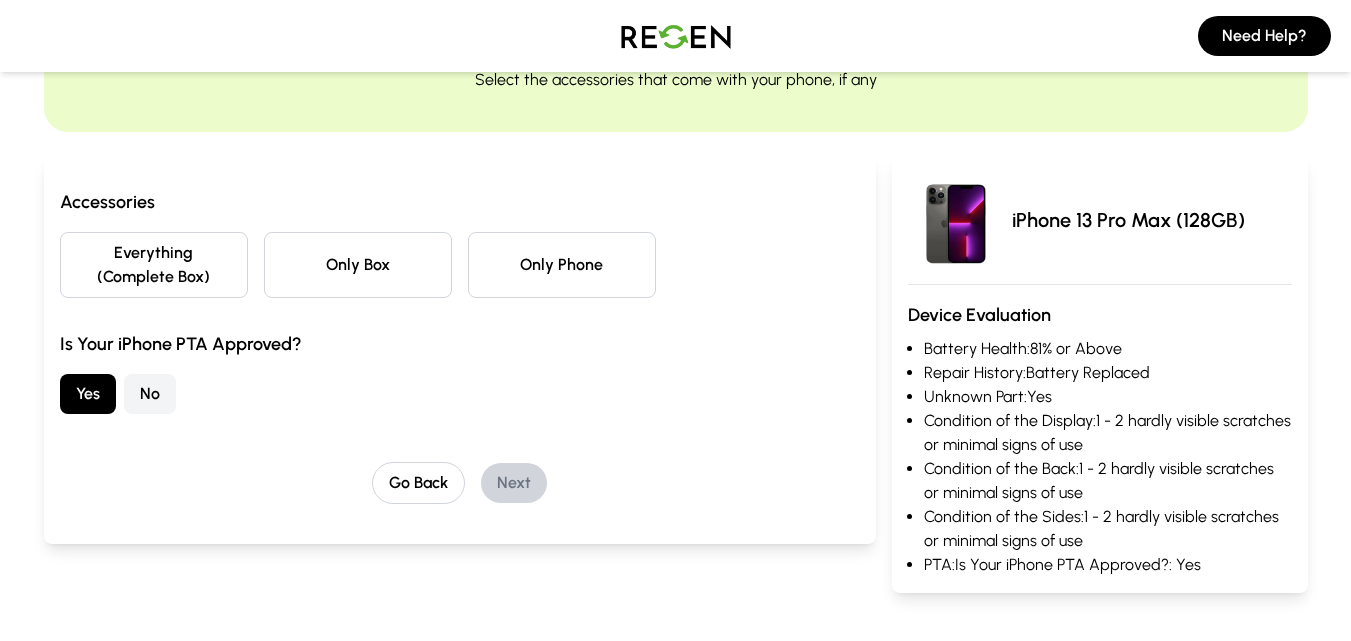 click on "Only Box" at bounding box center (358, 265) 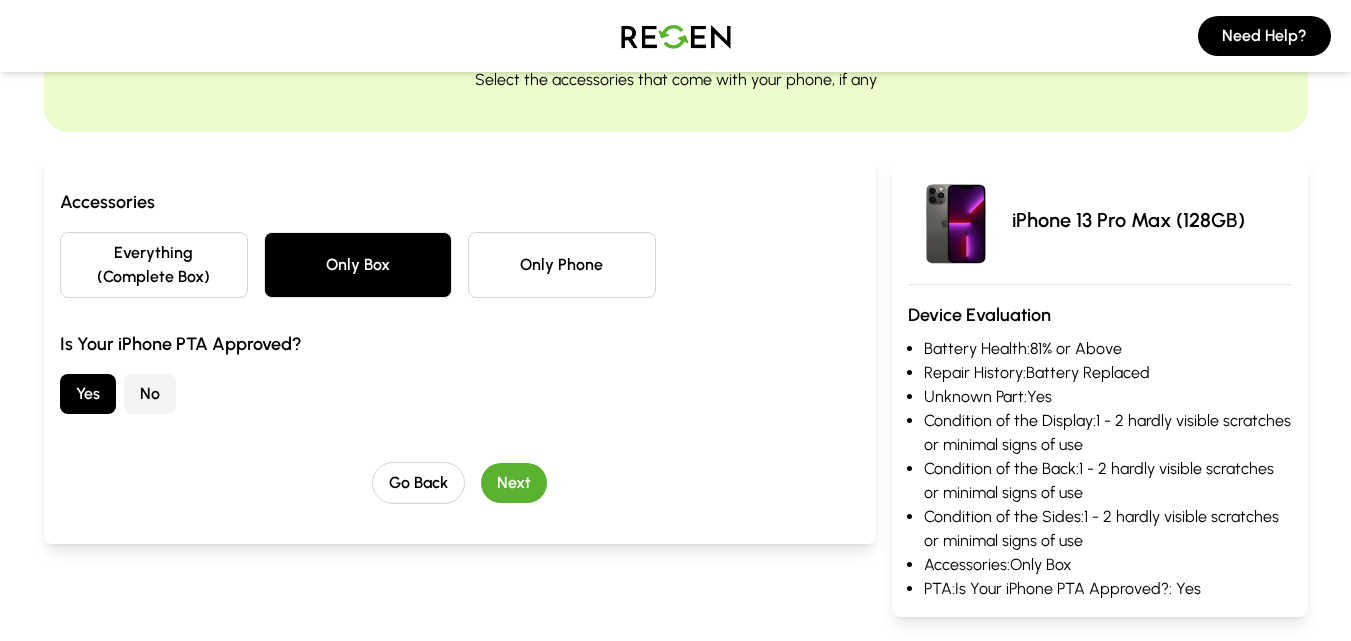 click on "Next" at bounding box center (514, 483) 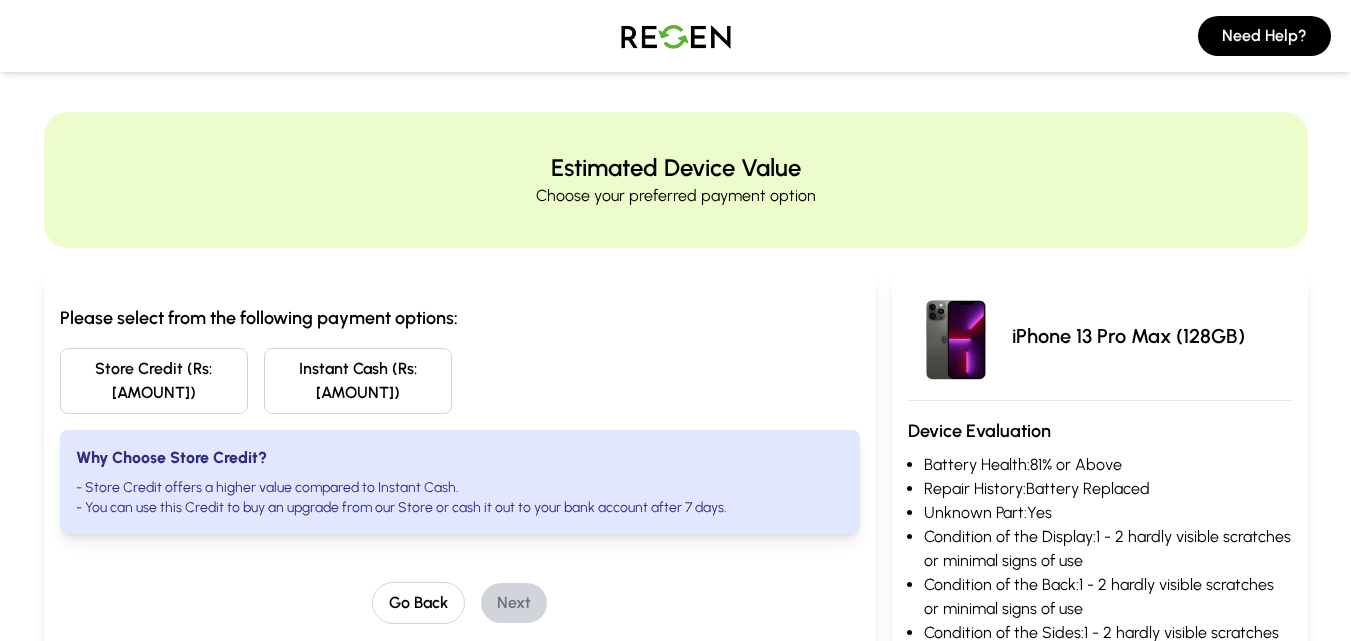 scroll, scrollTop: 0, scrollLeft: 0, axis: both 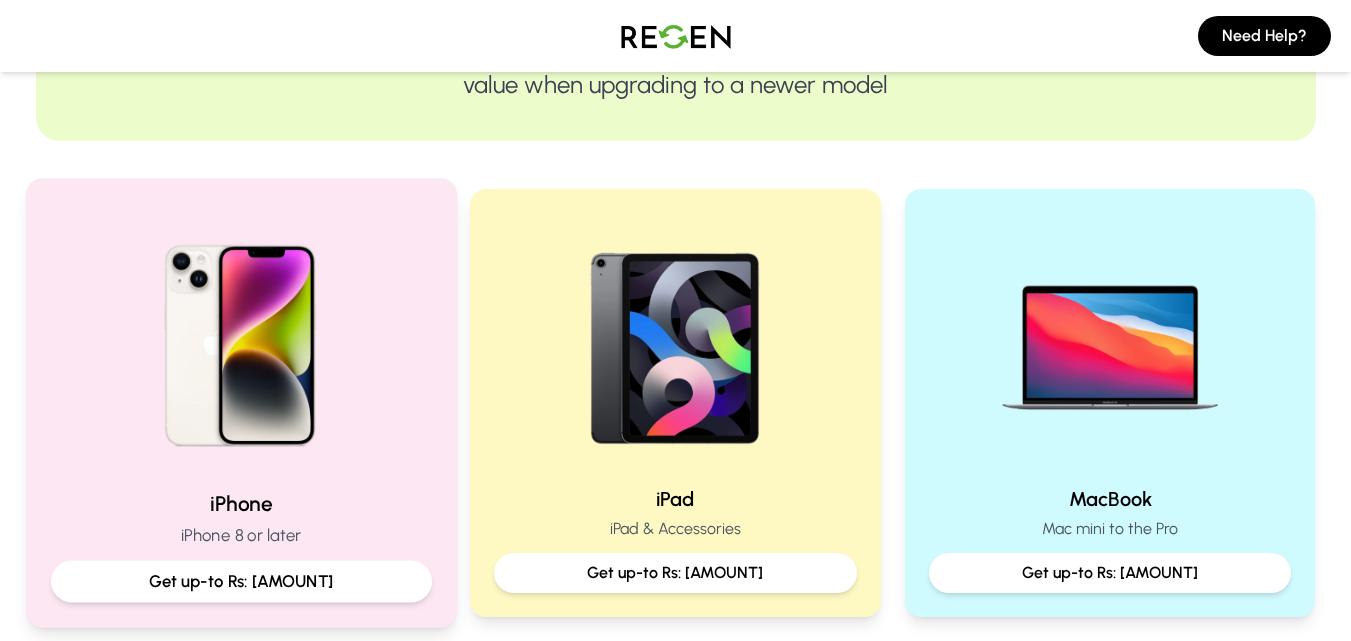 click at bounding box center (240, 338) 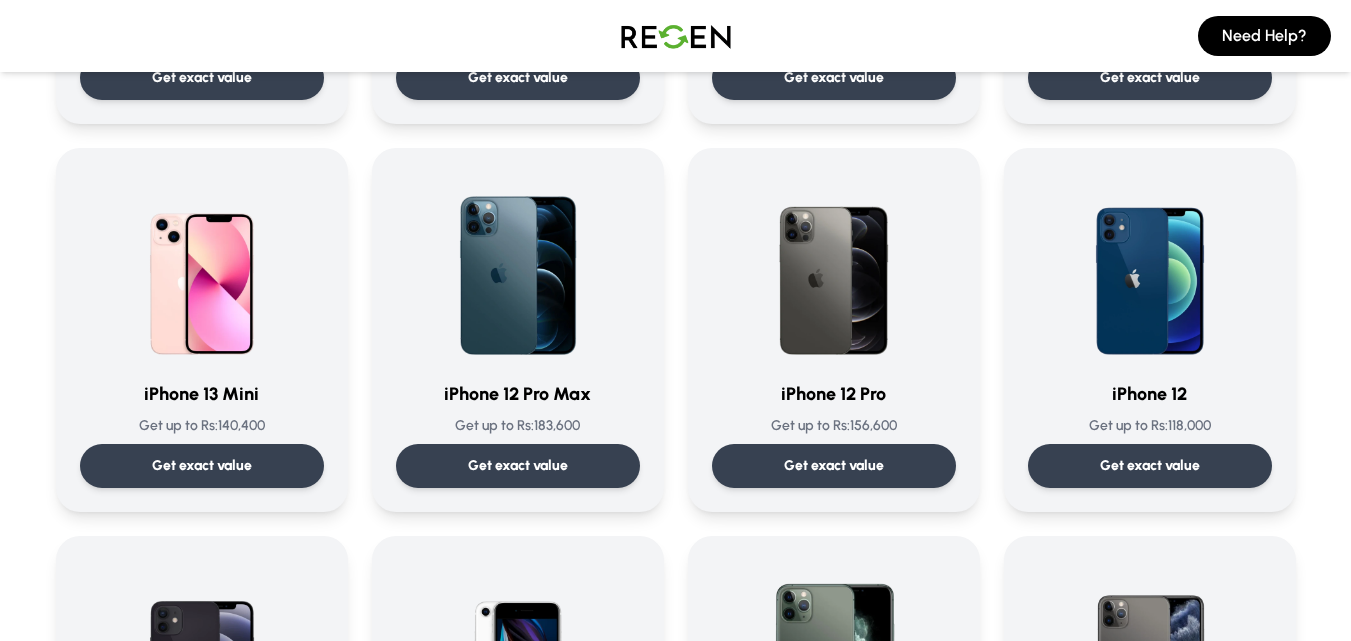 scroll, scrollTop: 1247, scrollLeft: 0, axis: vertical 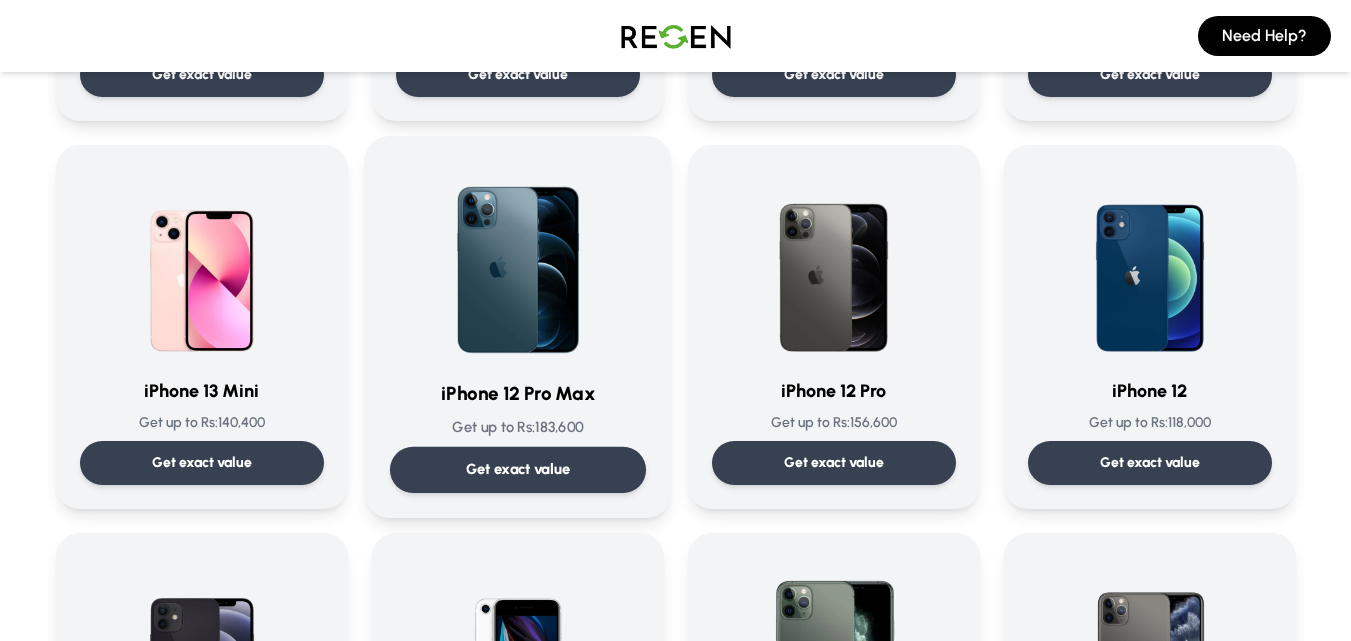 click at bounding box center (518, 262) 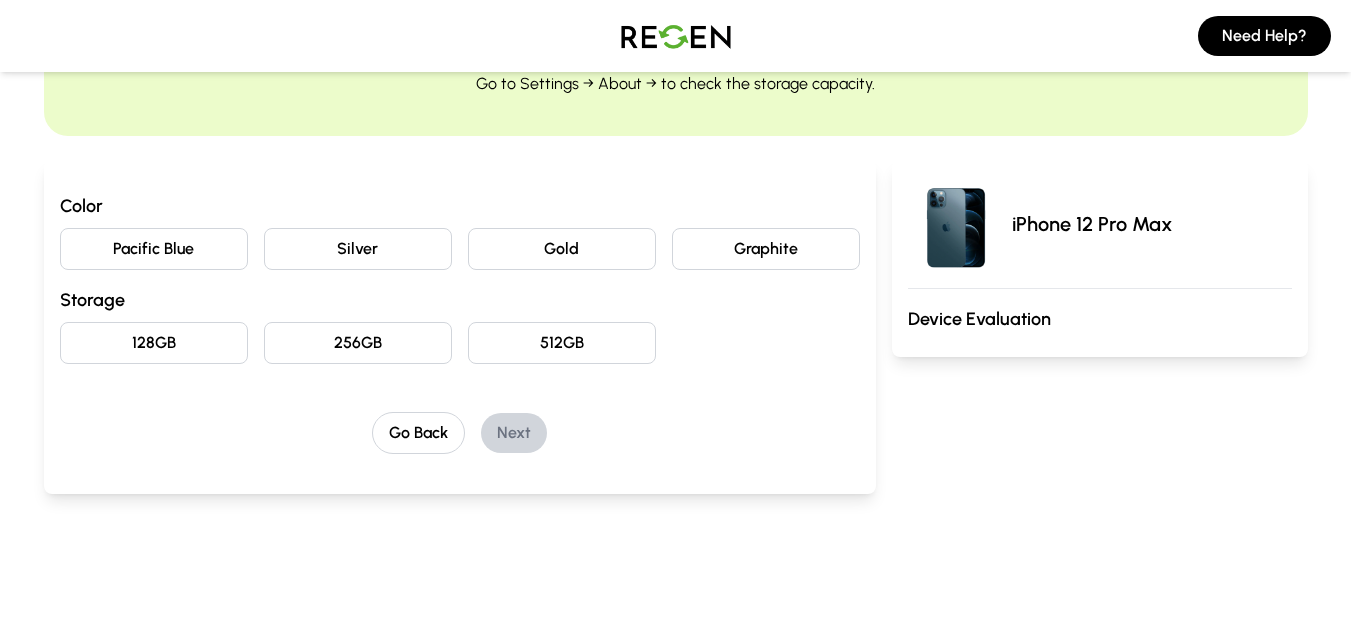 scroll, scrollTop: 127, scrollLeft: 0, axis: vertical 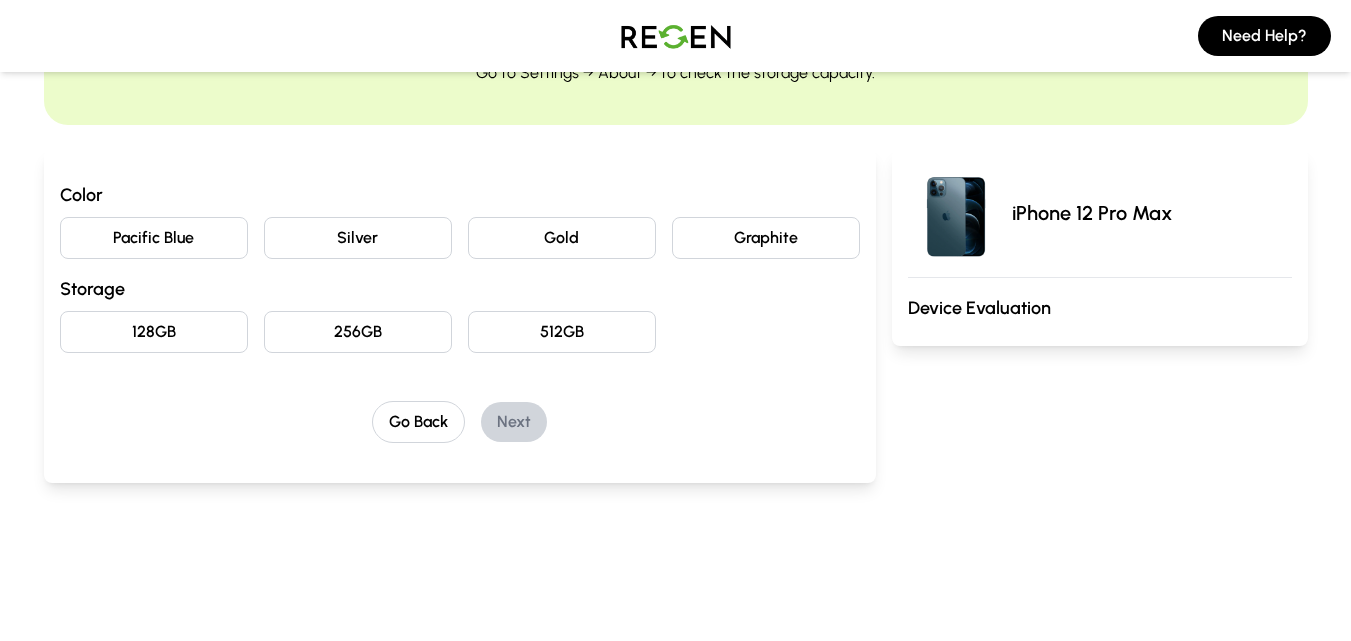 click on "Graphite" at bounding box center [766, 238] 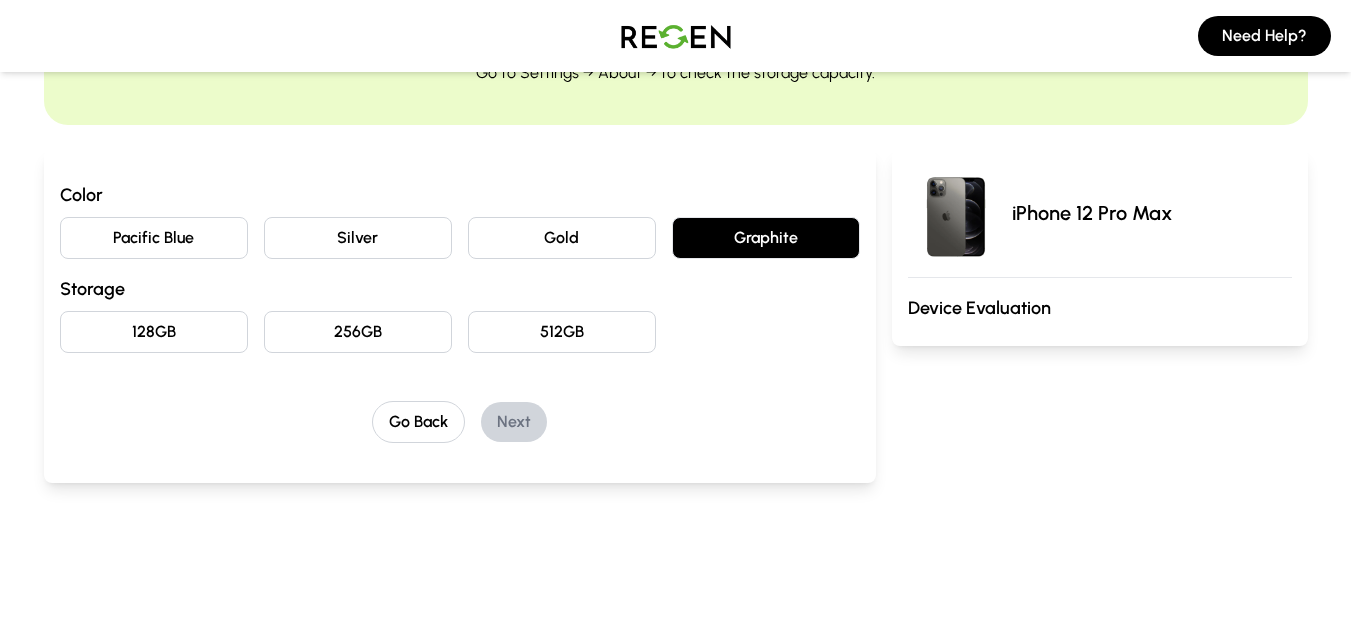 click on "Pacific Blue" at bounding box center [154, 238] 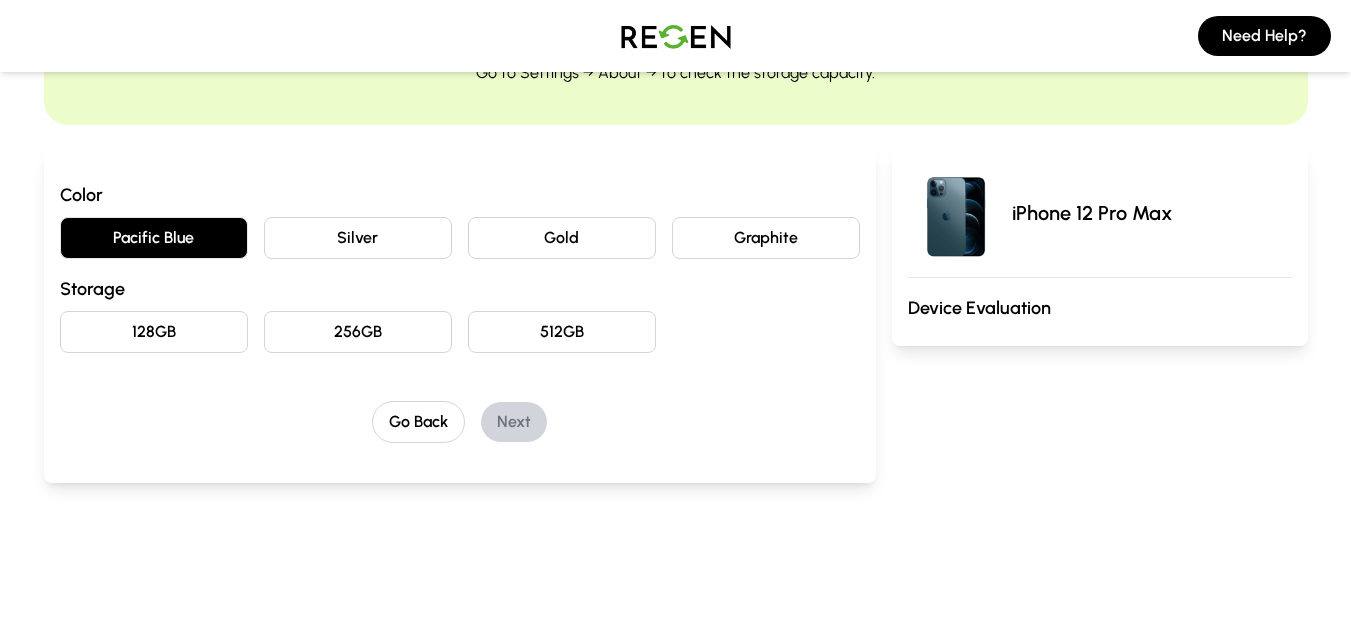 click on "128GB" at bounding box center [154, 332] 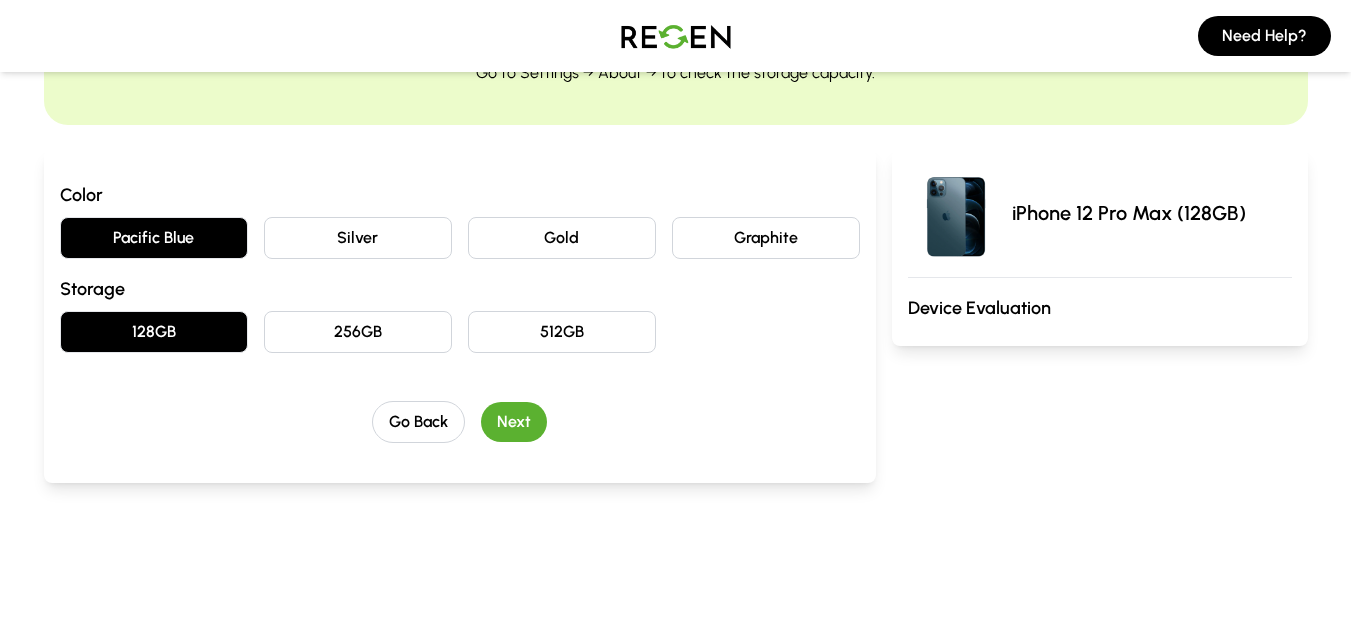 click on "Next" at bounding box center [514, 422] 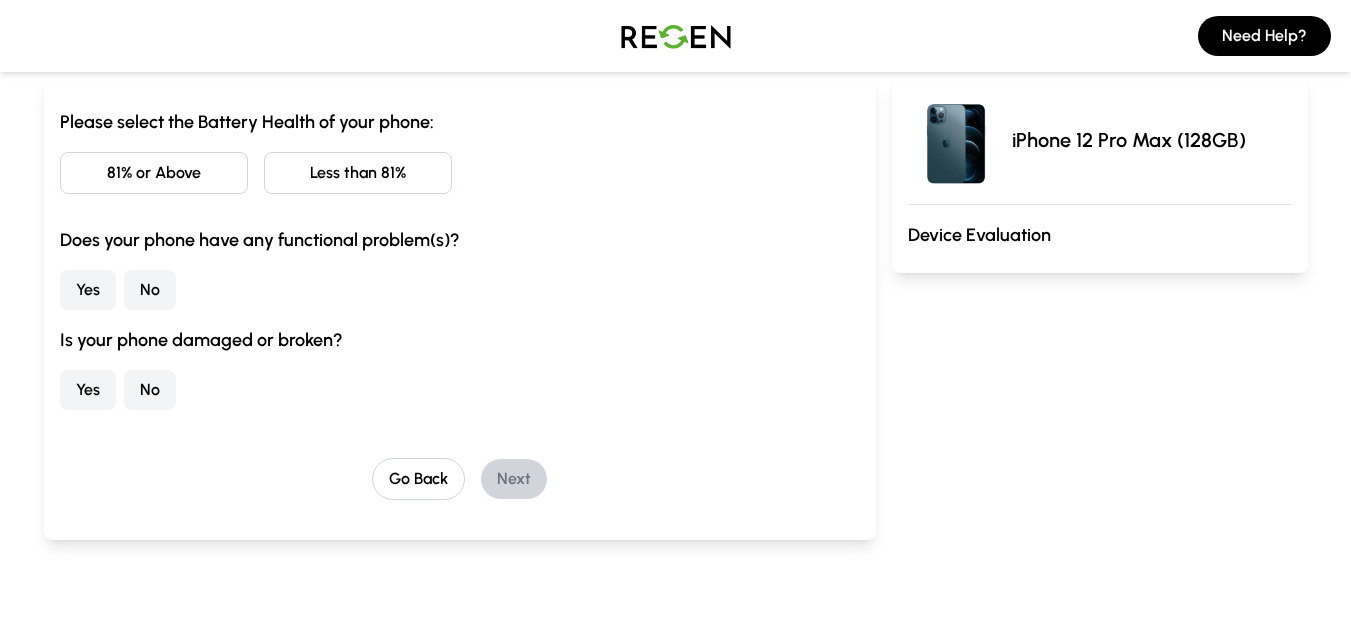 scroll, scrollTop: 207, scrollLeft: 0, axis: vertical 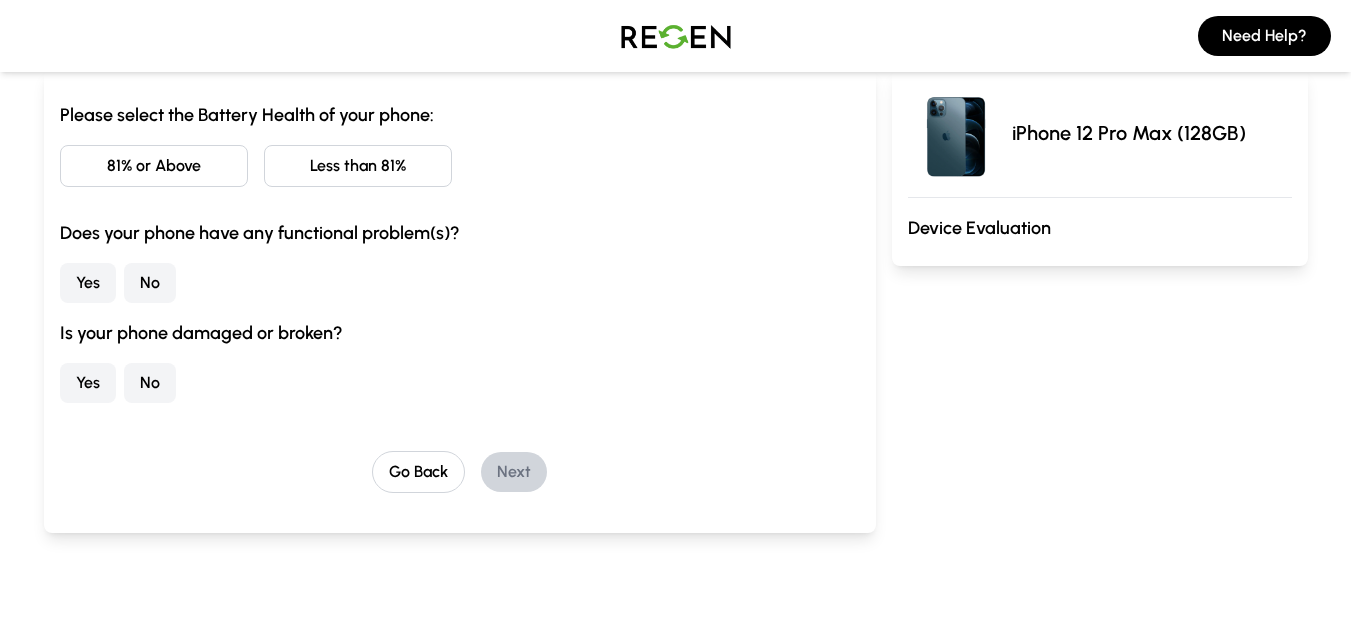 click on "81% or Above" at bounding box center [154, 166] 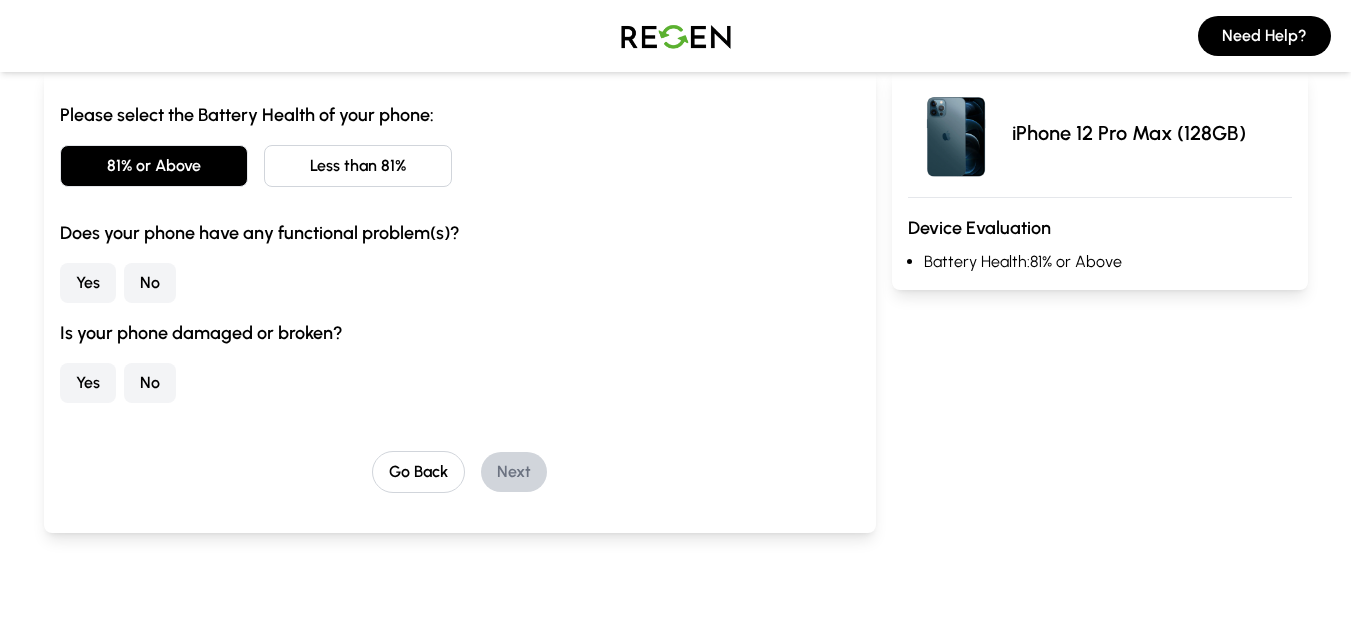 click on "No" at bounding box center (150, 283) 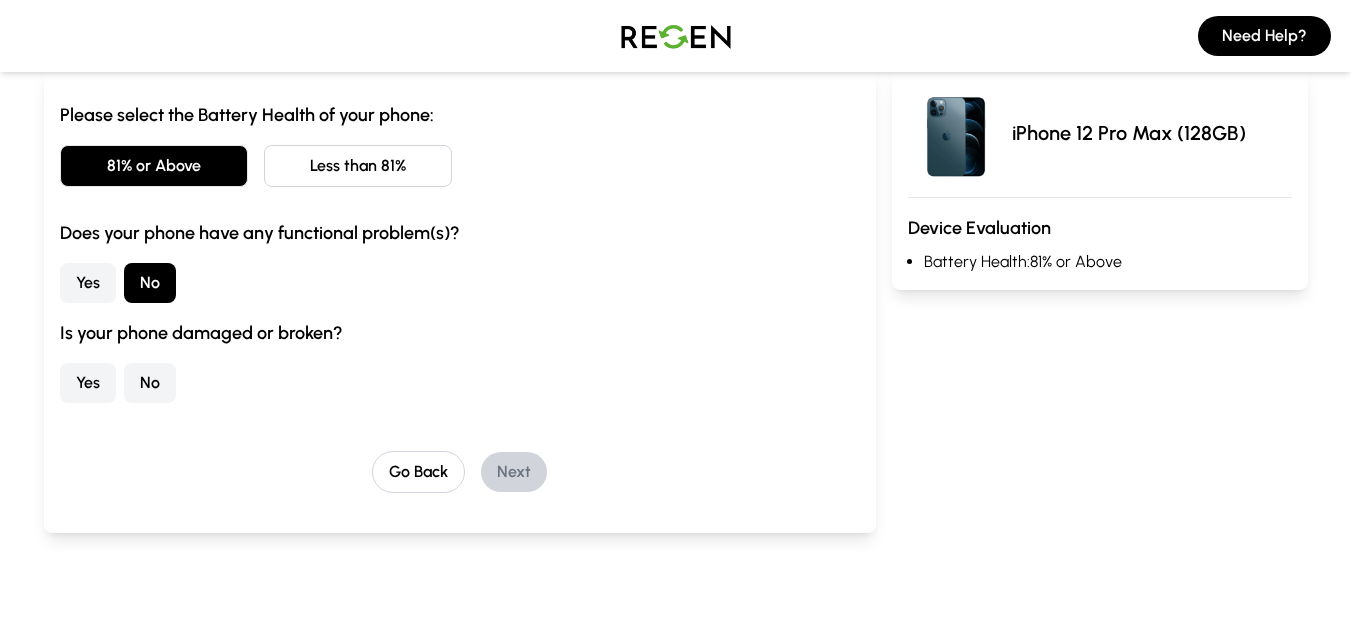 scroll, scrollTop: 0, scrollLeft: 0, axis: both 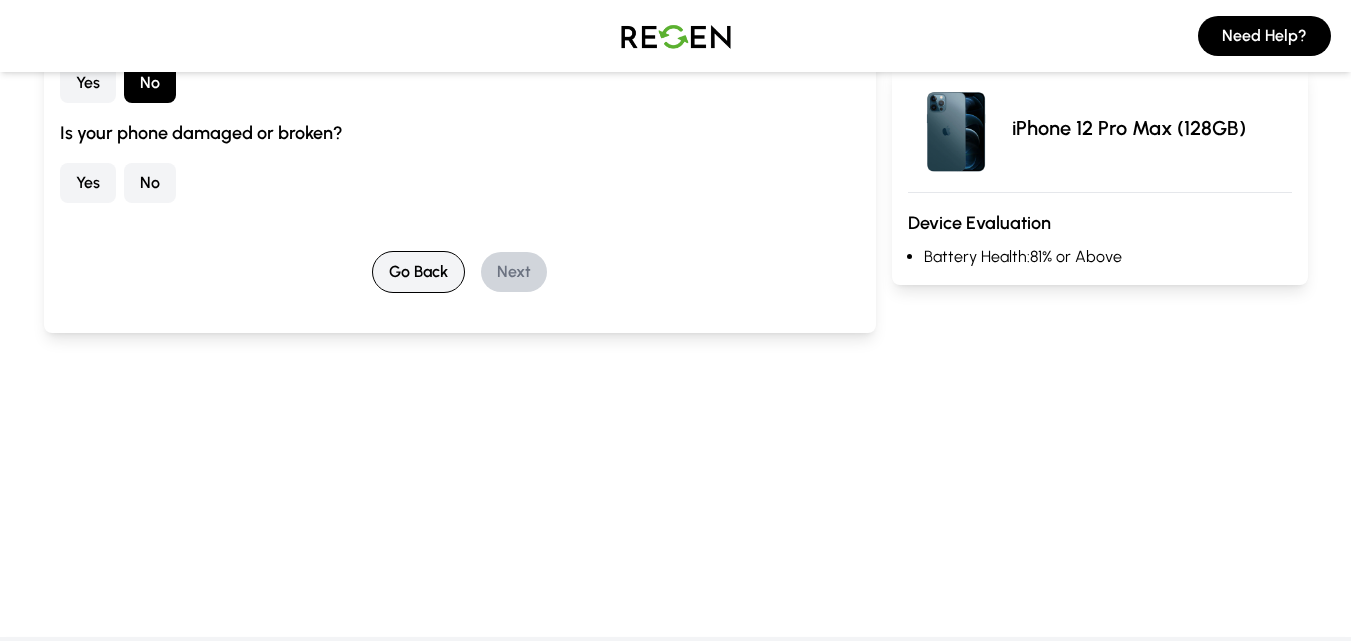 click on "Go Back" at bounding box center [418, 272] 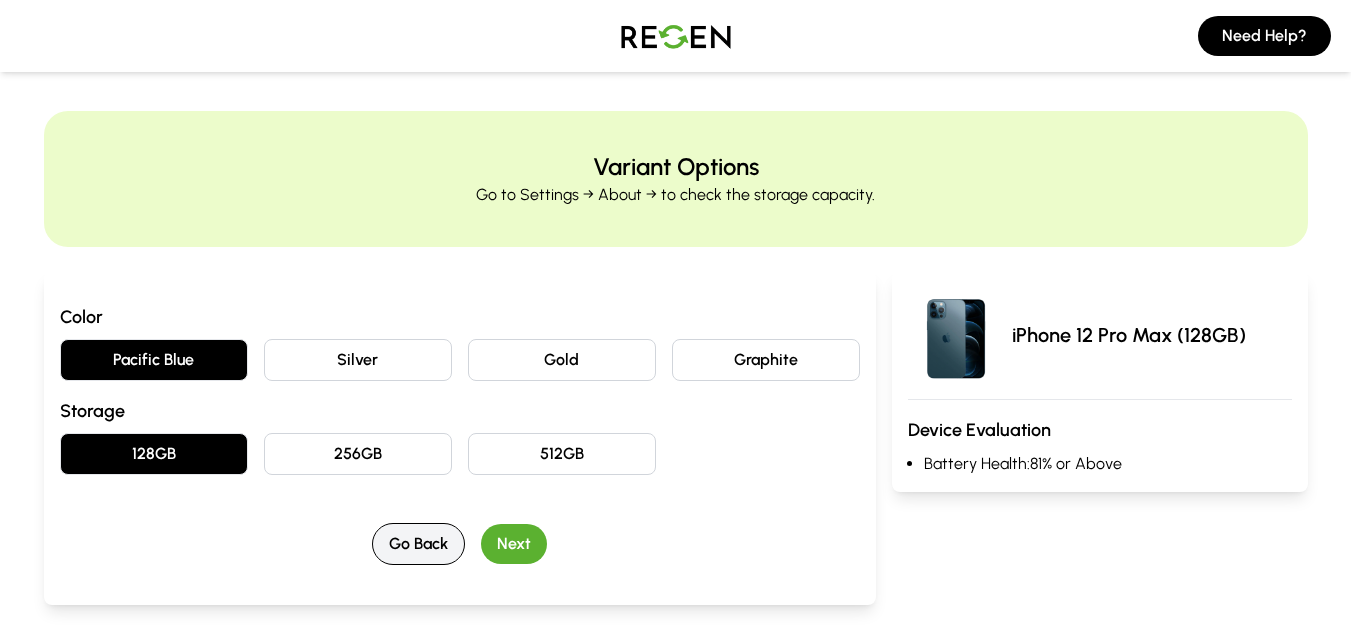 scroll, scrollTop: 0, scrollLeft: 0, axis: both 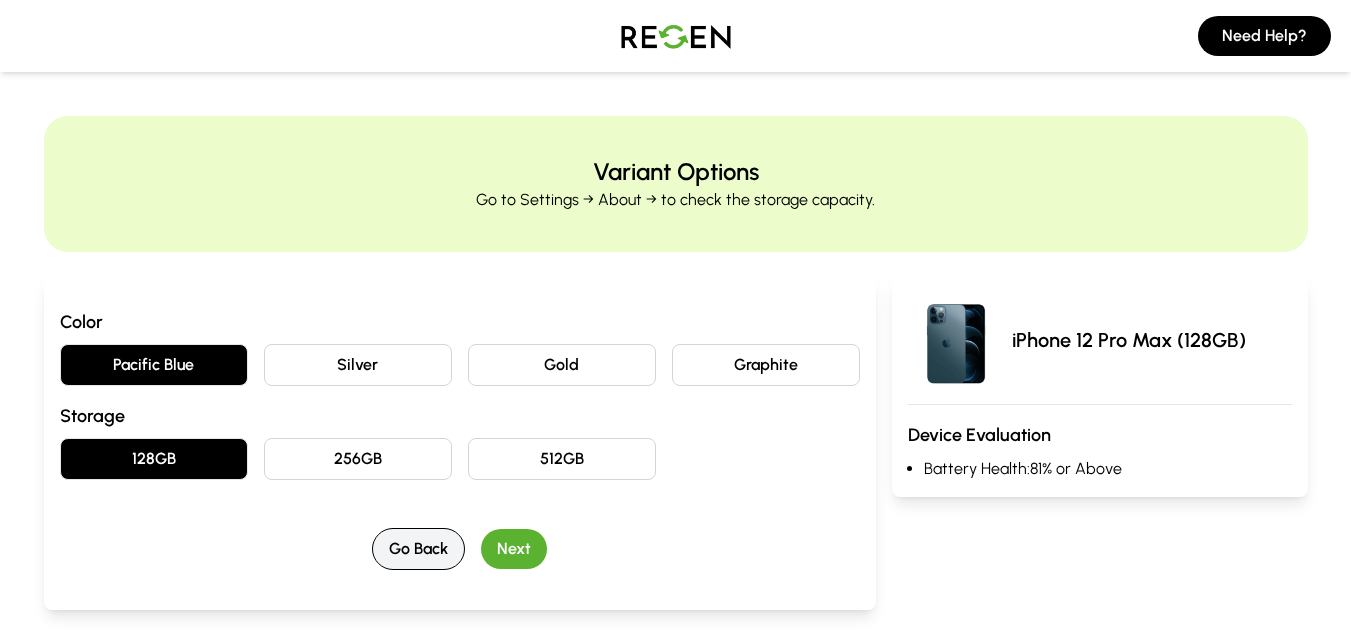 click on "Go Back" at bounding box center [418, 549] 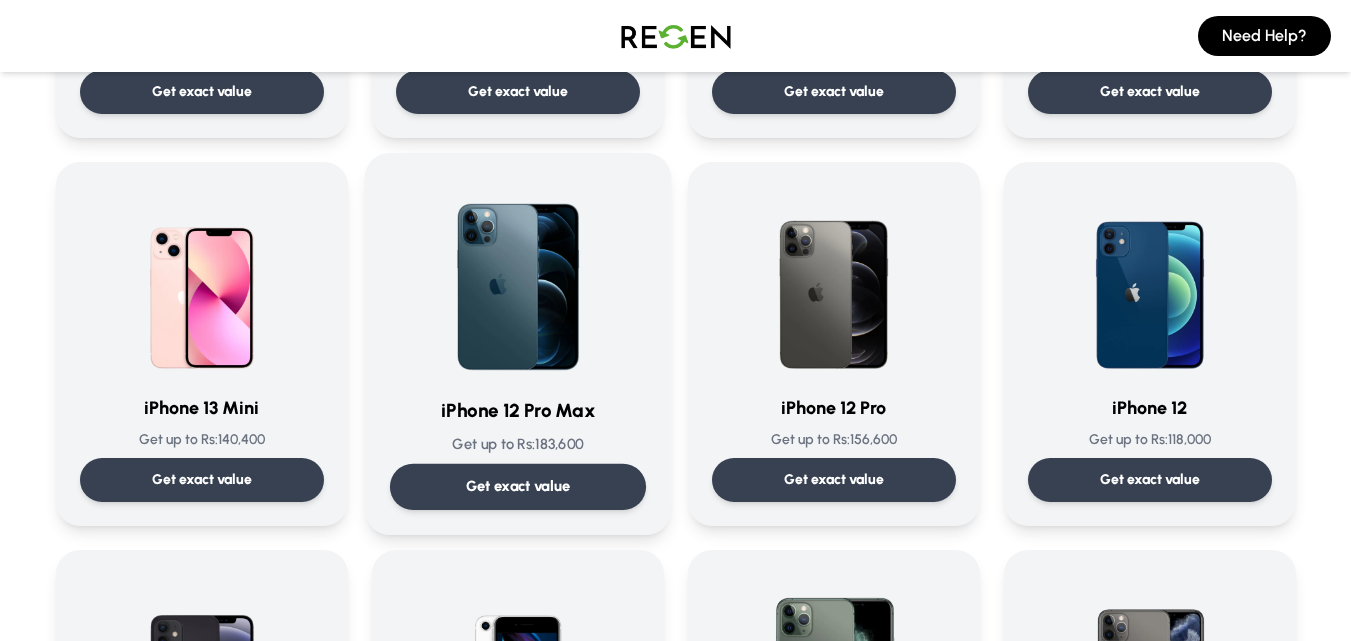 scroll, scrollTop: 1253, scrollLeft: 0, axis: vertical 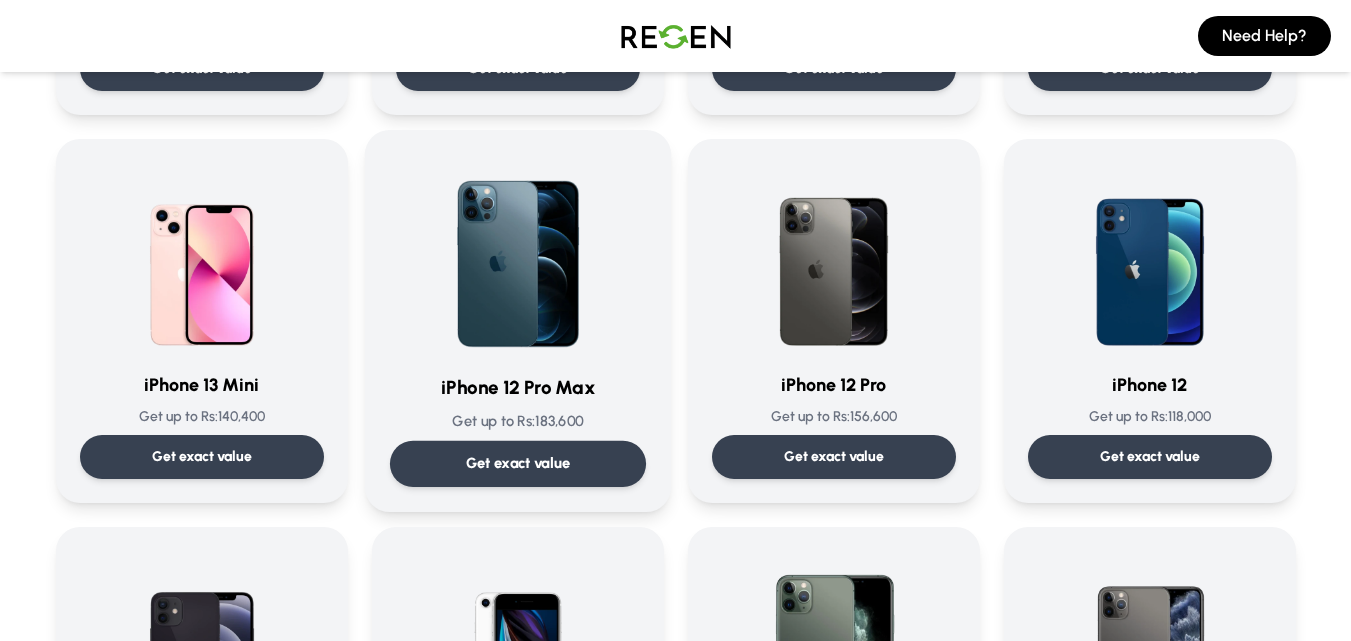 click on "Get exact value" at bounding box center (517, 463) 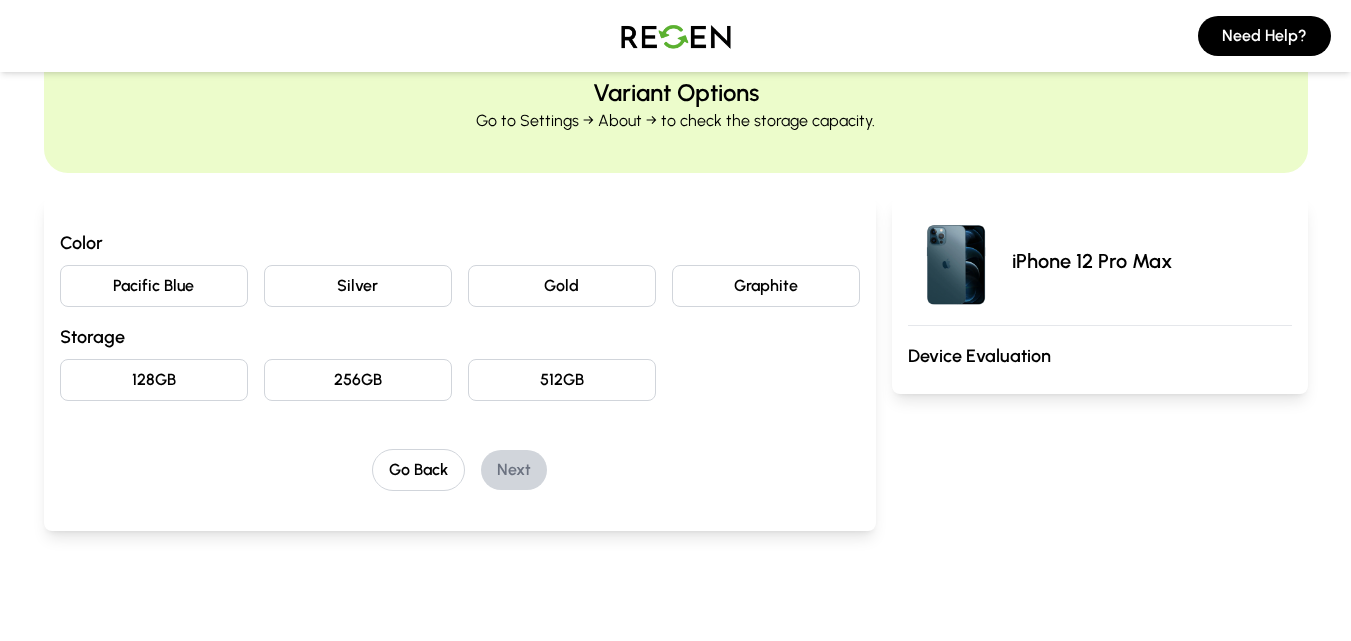 scroll, scrollTop: 93, scrollLeft: 0, axis: vertical 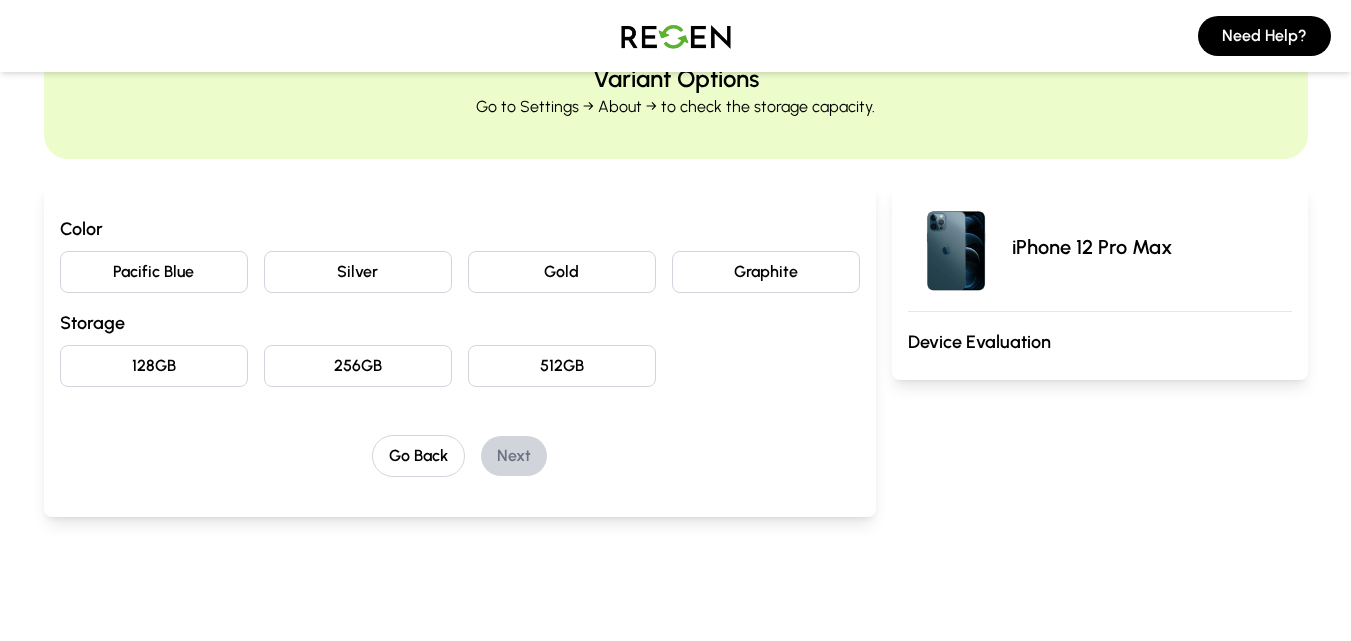 click on "Pacific Blue" at bounding box center (154, 272) 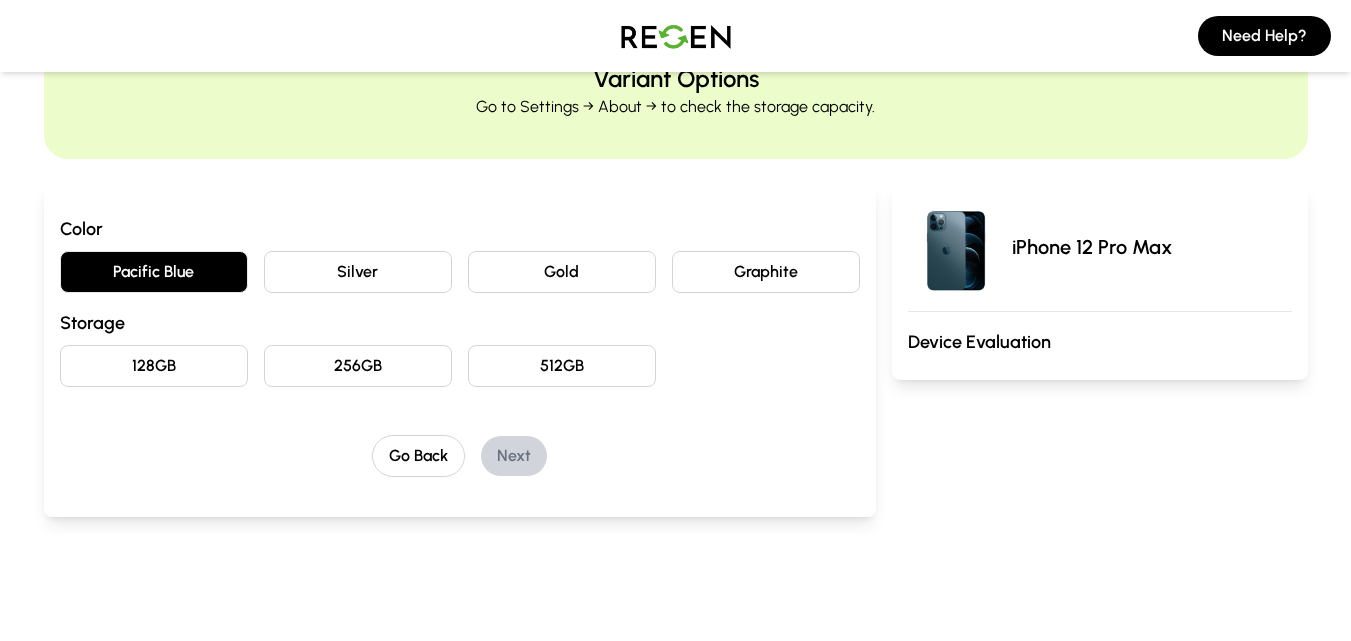 click on "128GB" at bounding box center (154, 366) 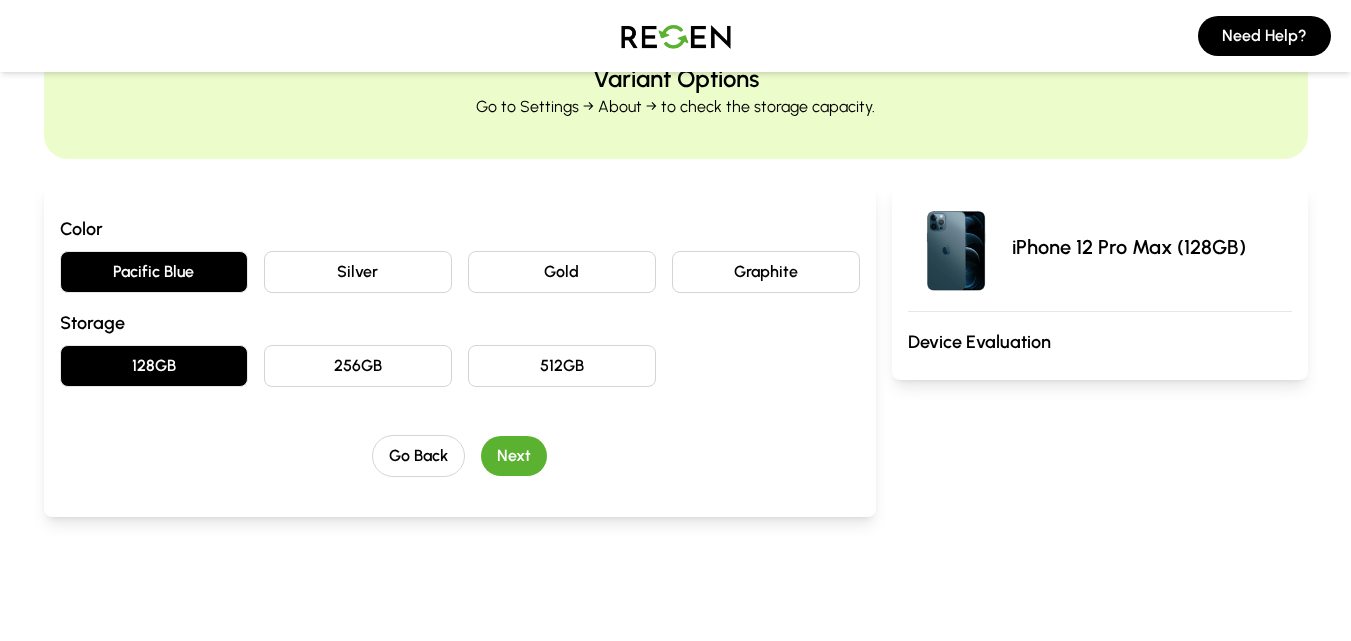 click on "Next" at bounding box center [514, 456] 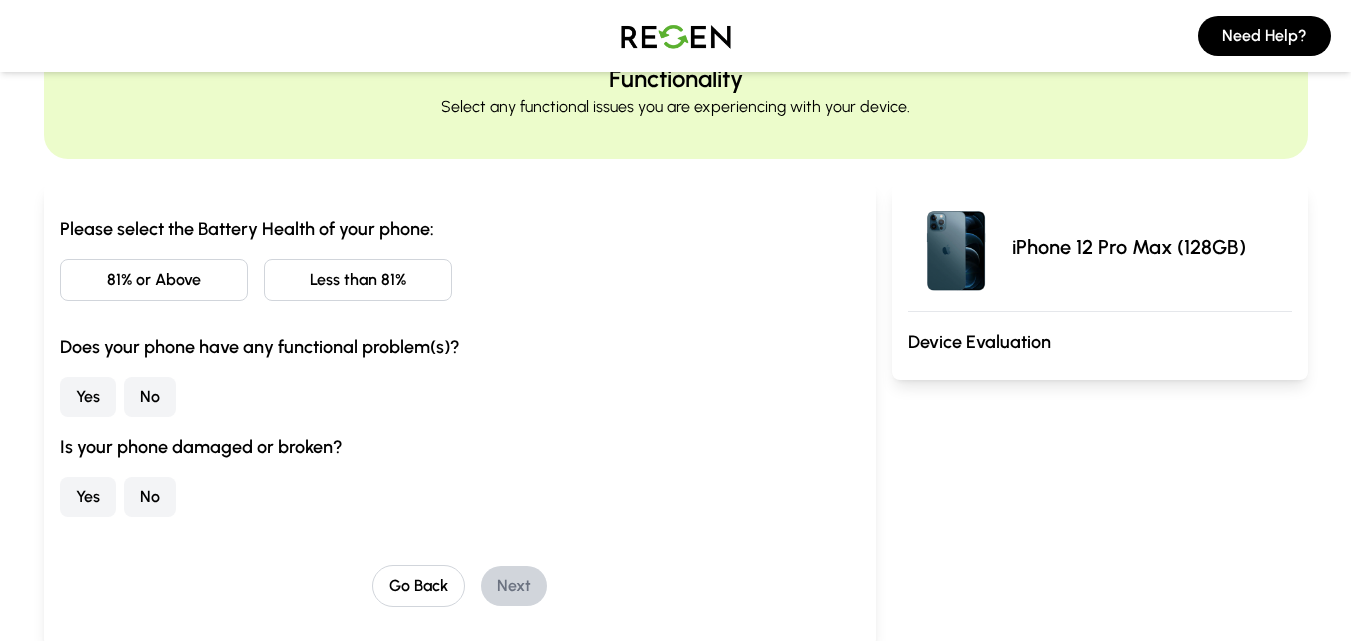 click on "81% or Above" at bounding box center (154, 280) 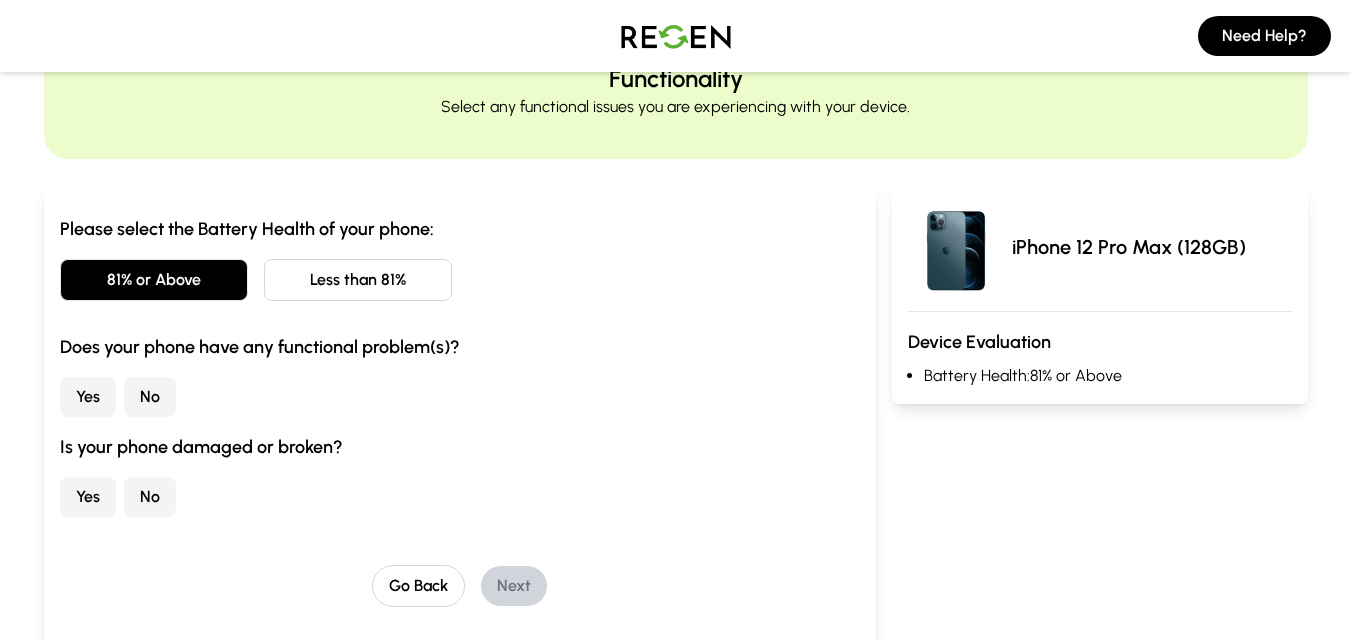 click on "No" at bounding box center [150, 397] 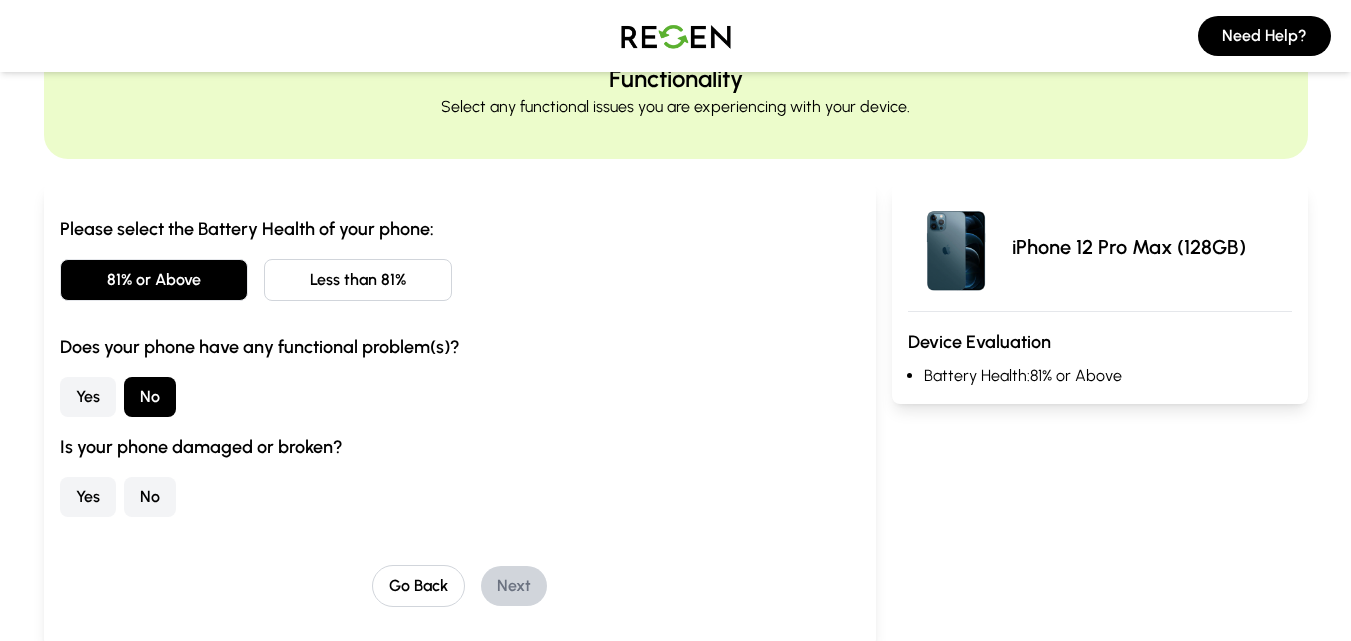 click on "No" at bounding box center [150, 497] 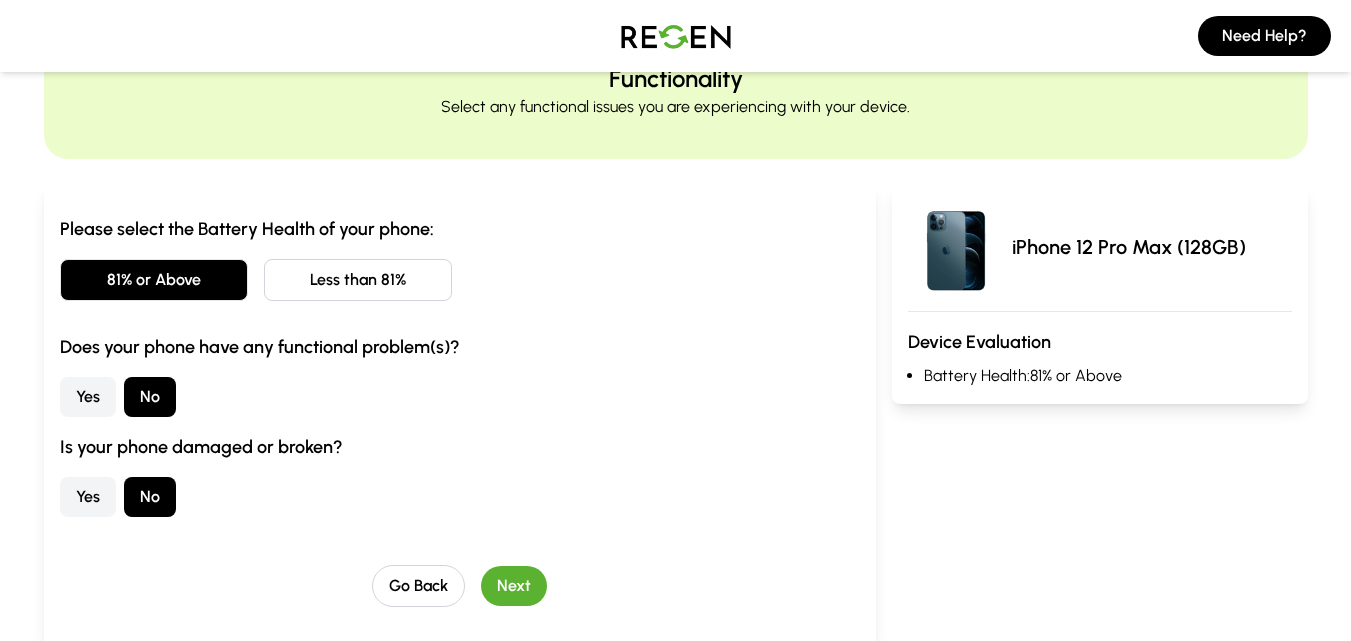 click on "Next" at bounding box center (514, 586) 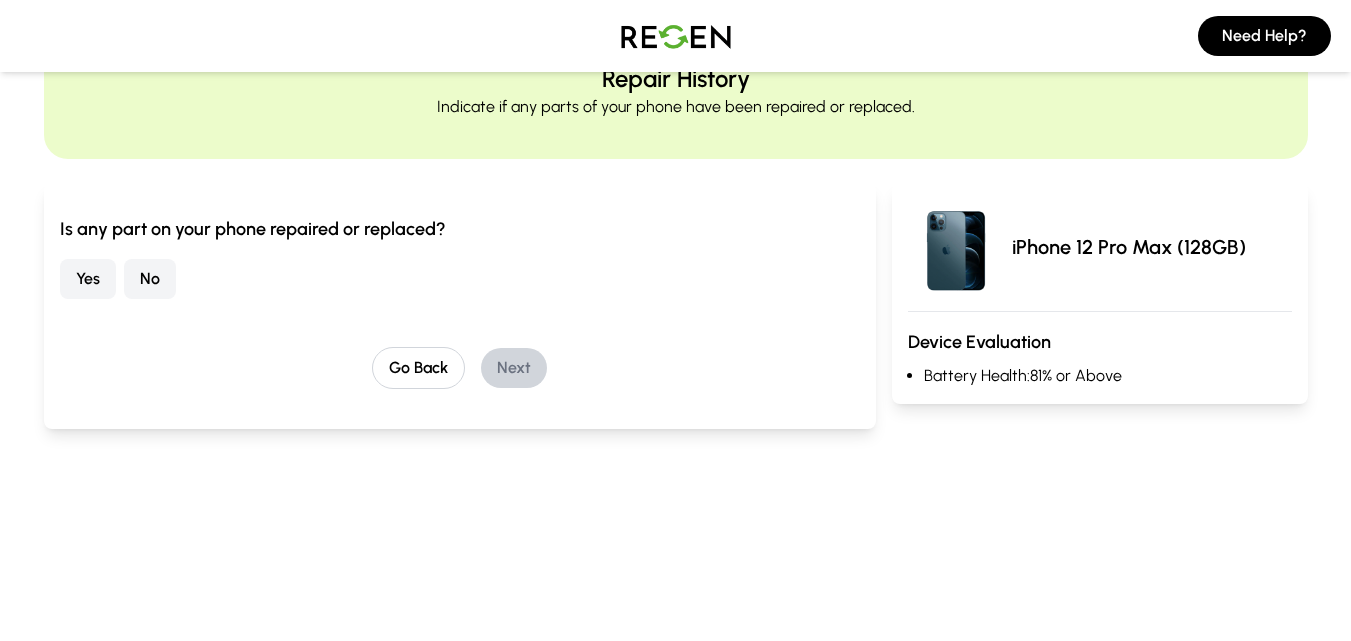 click on "Yes" at bounding box center [88, 279] 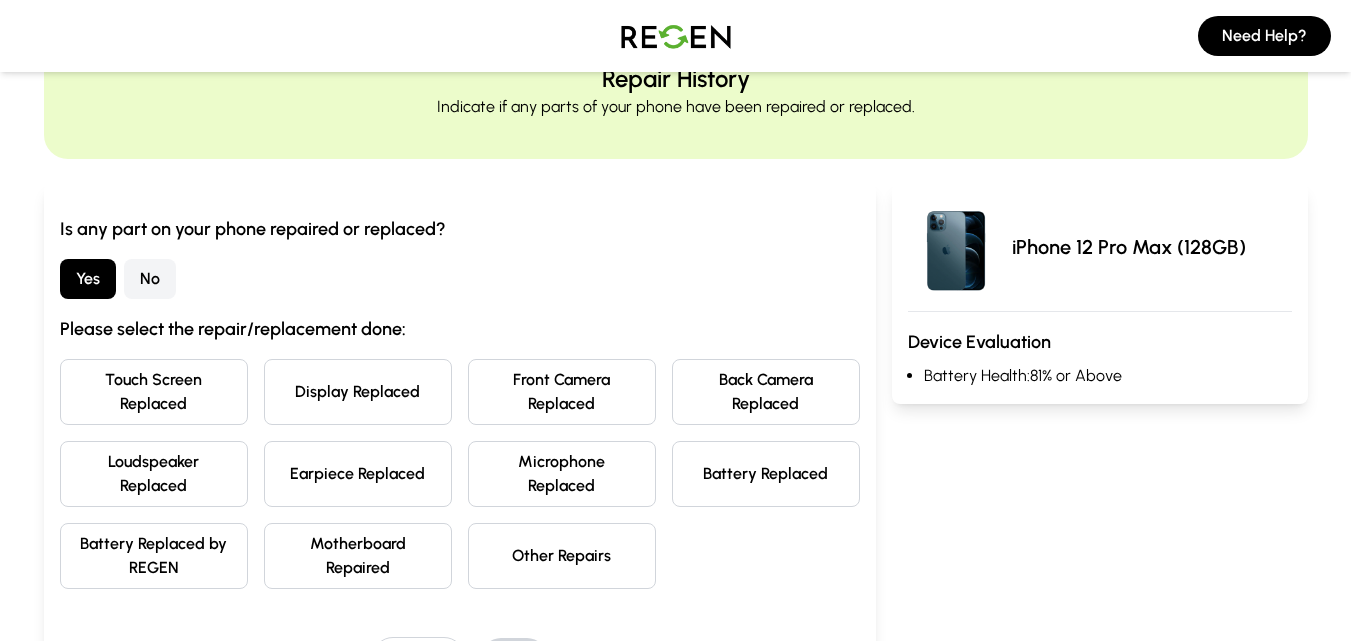 click on "Battery Replaced" at bounding box center [766, 474] 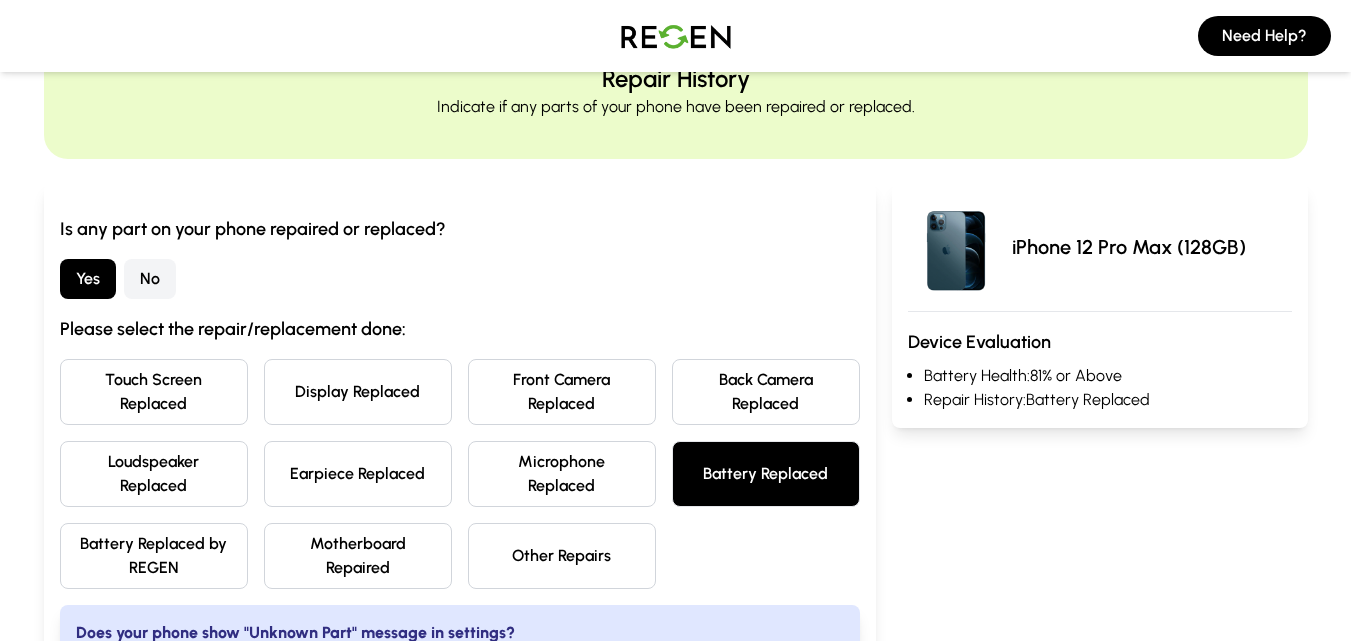 click on "No" at bounding box center [150, 279] 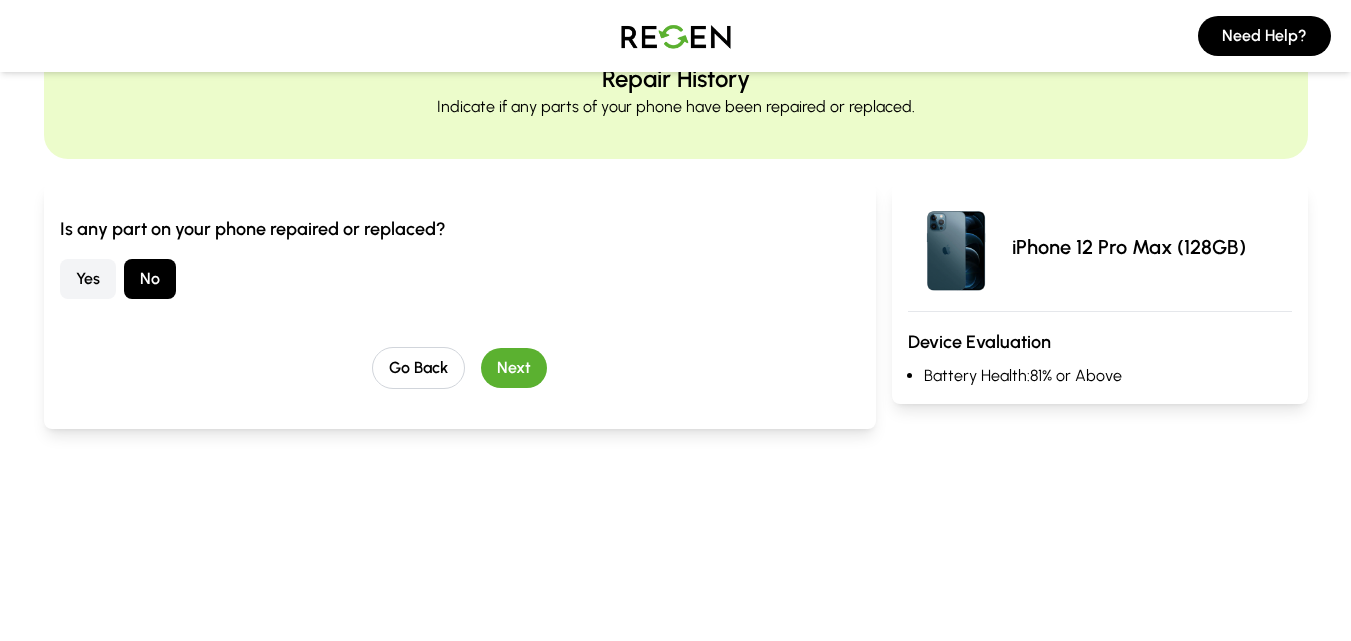 click on "Next" at bounding box center (514, 368) 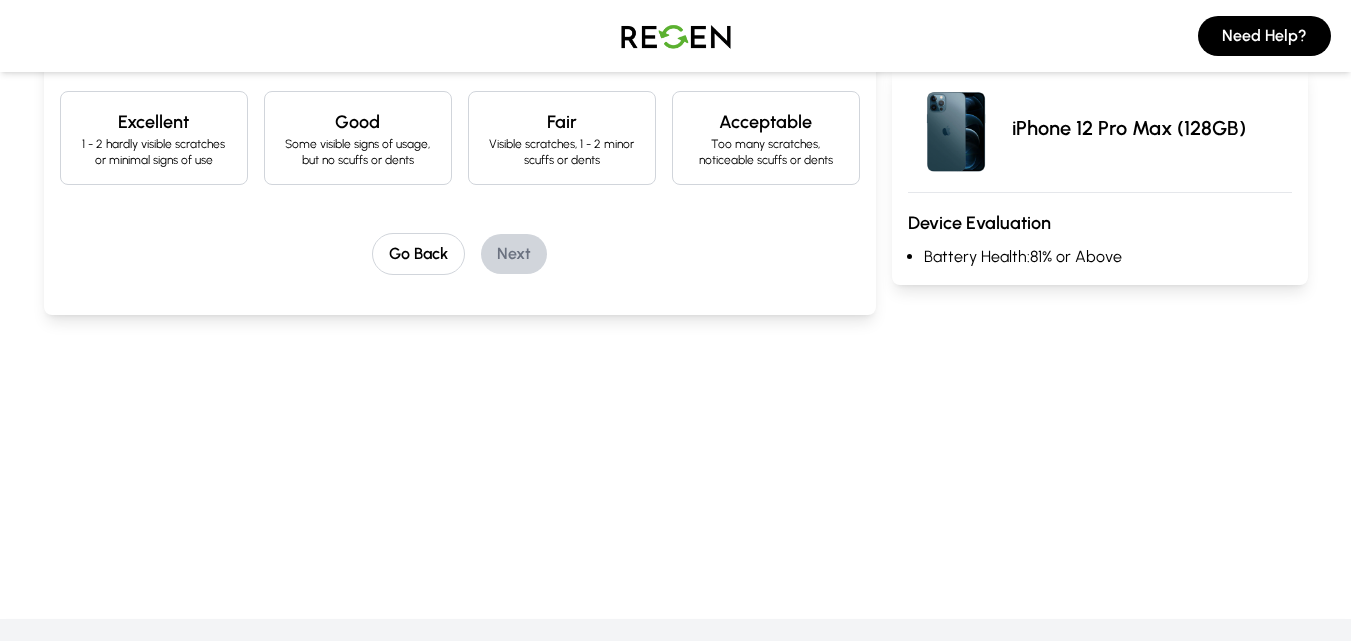 scroll, scrollTop: 600, scrollLeft: 0, axis: vertical 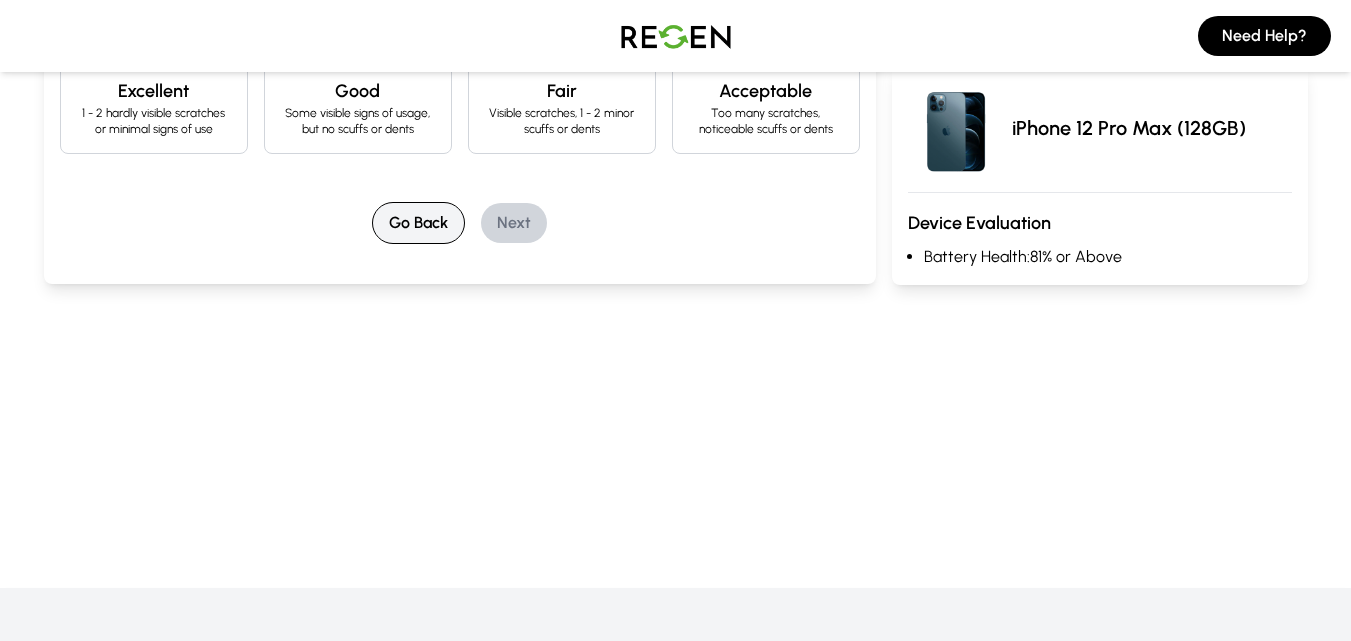 click on "Go Back" at bounding box center (418, 223) 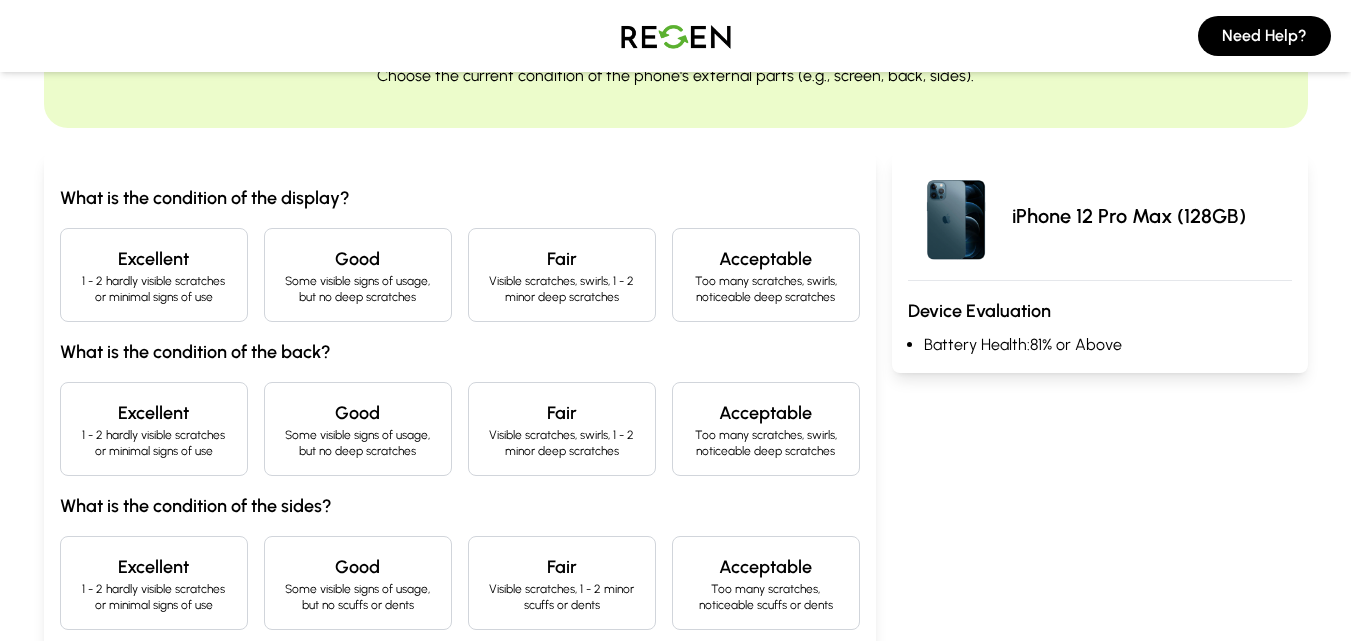 scroll, scrollTop: 0, scrollLeft: 0, axis: both 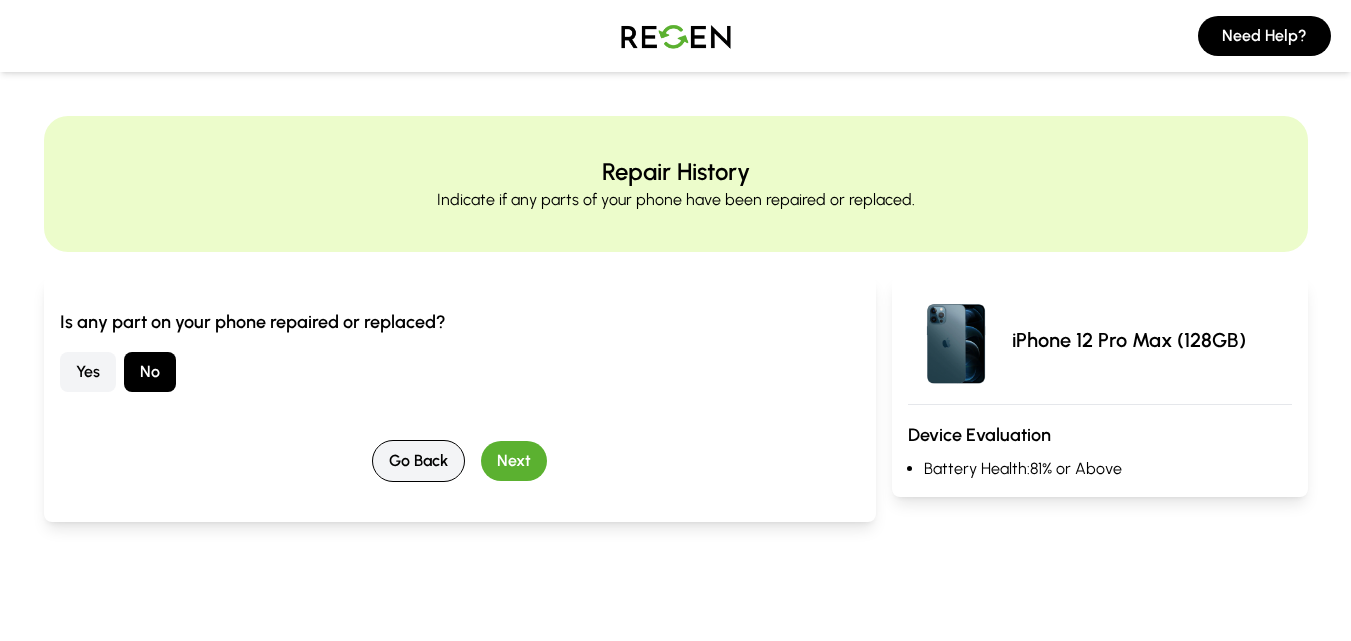 click on "Go Back" at bounding box center [418, 461] 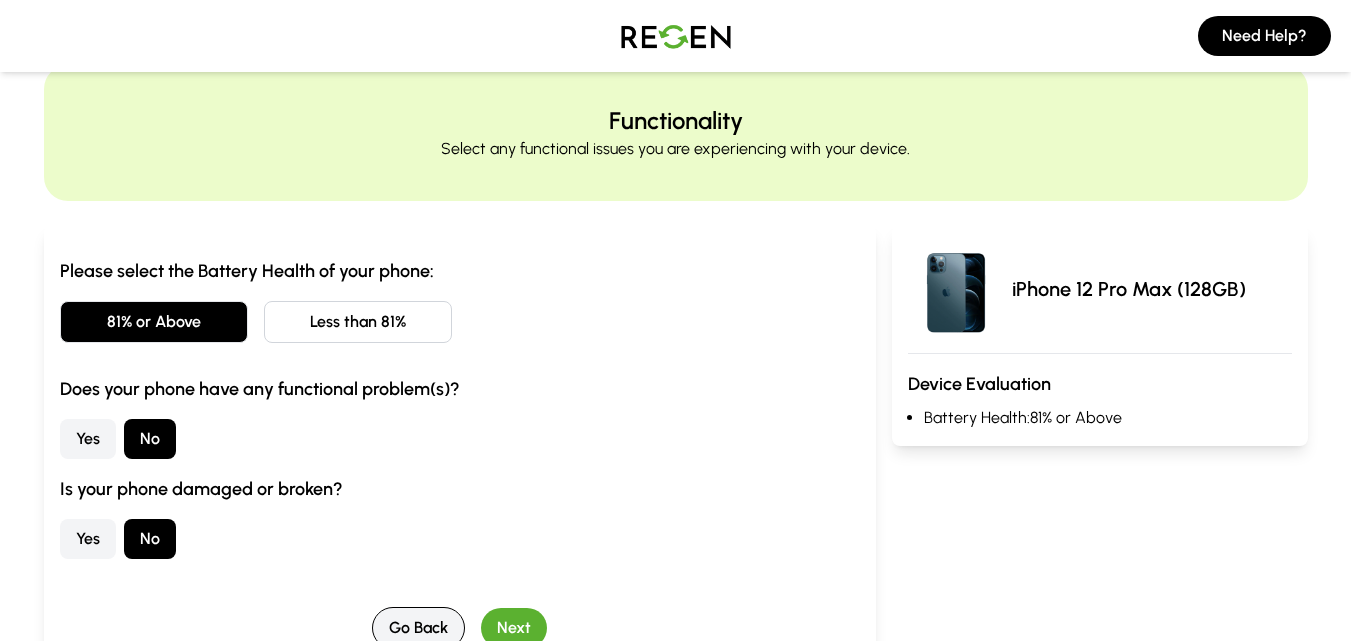 scroll, scrollTop: 213, scrollLeft: 0, axis: vertical 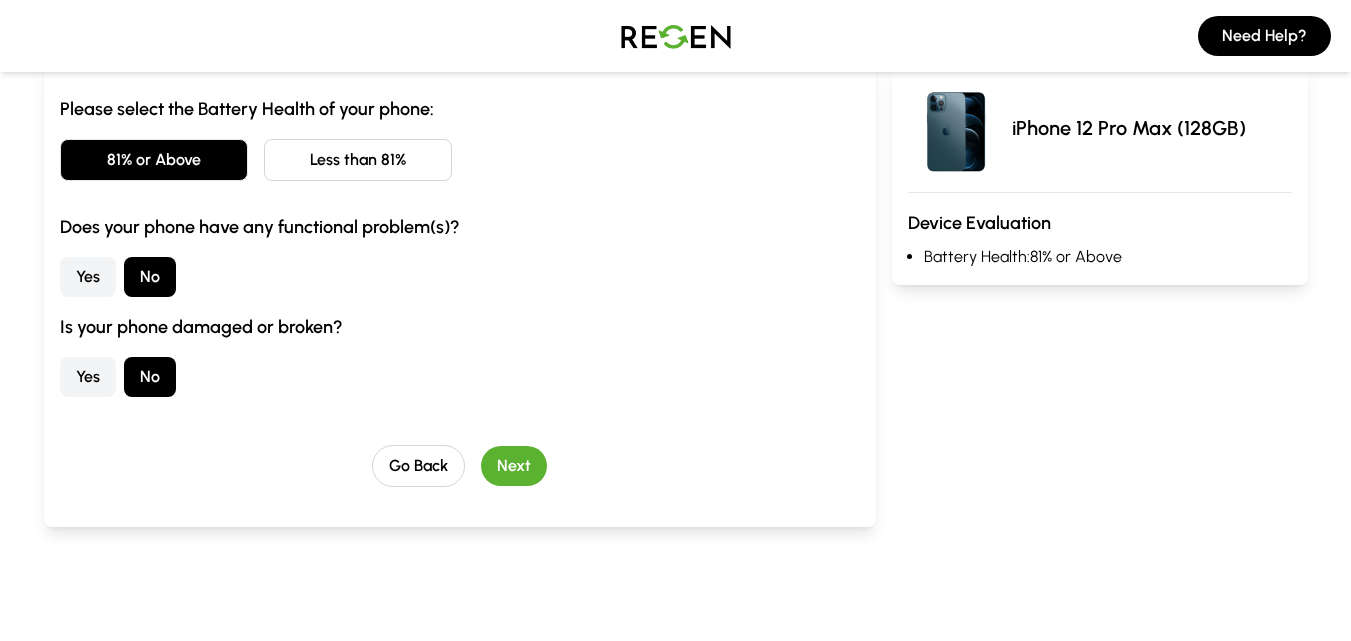 click on "Next" at bounding box center [514, 466] 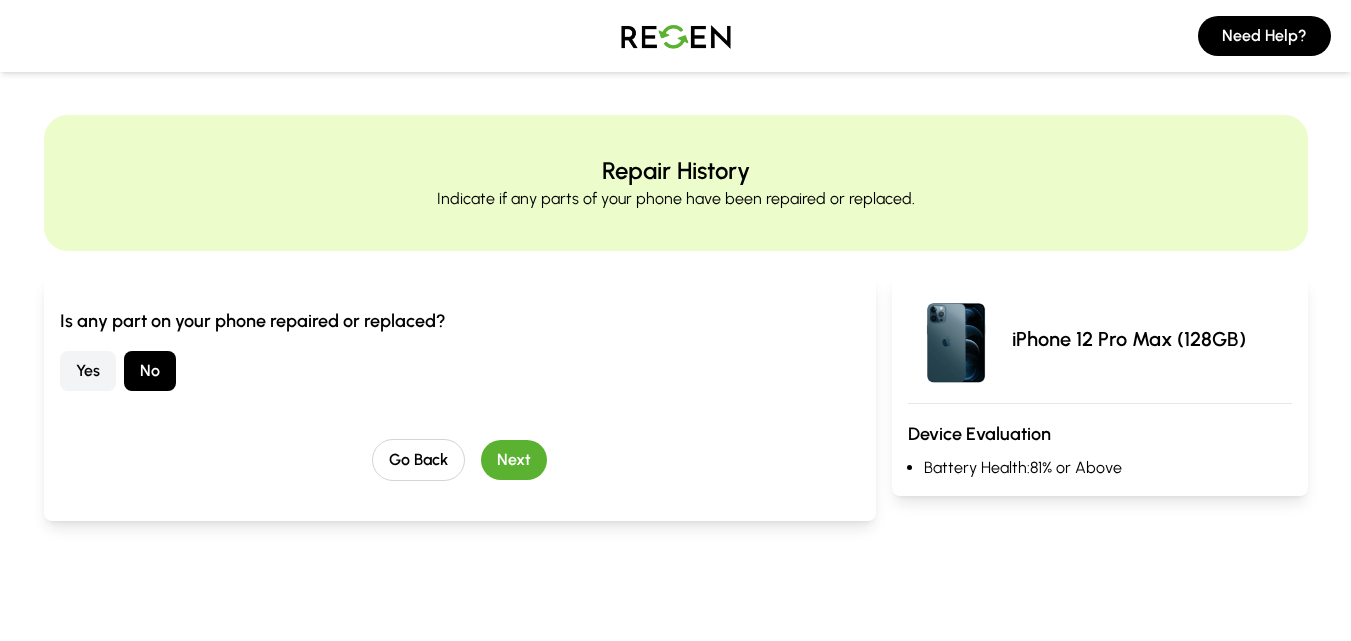 scroll, scrollTop: 0, scrollLeft: 0, axis: both 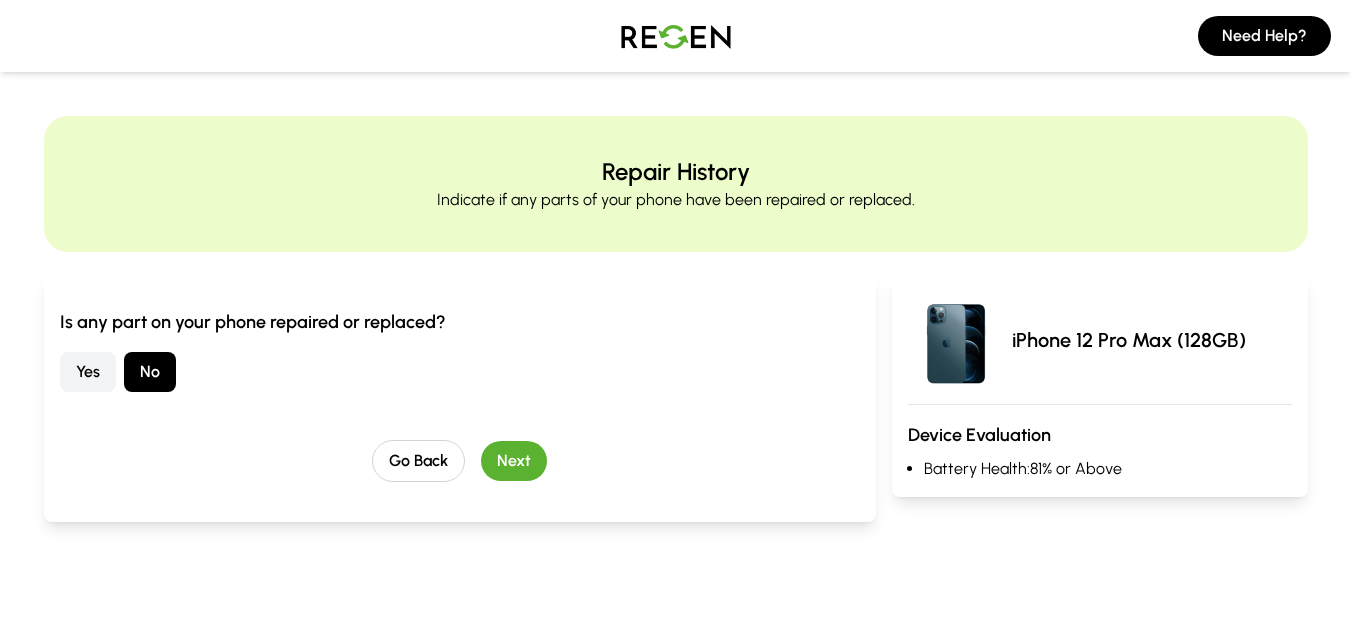 click on "Yes" at bounding box center [88, 372] 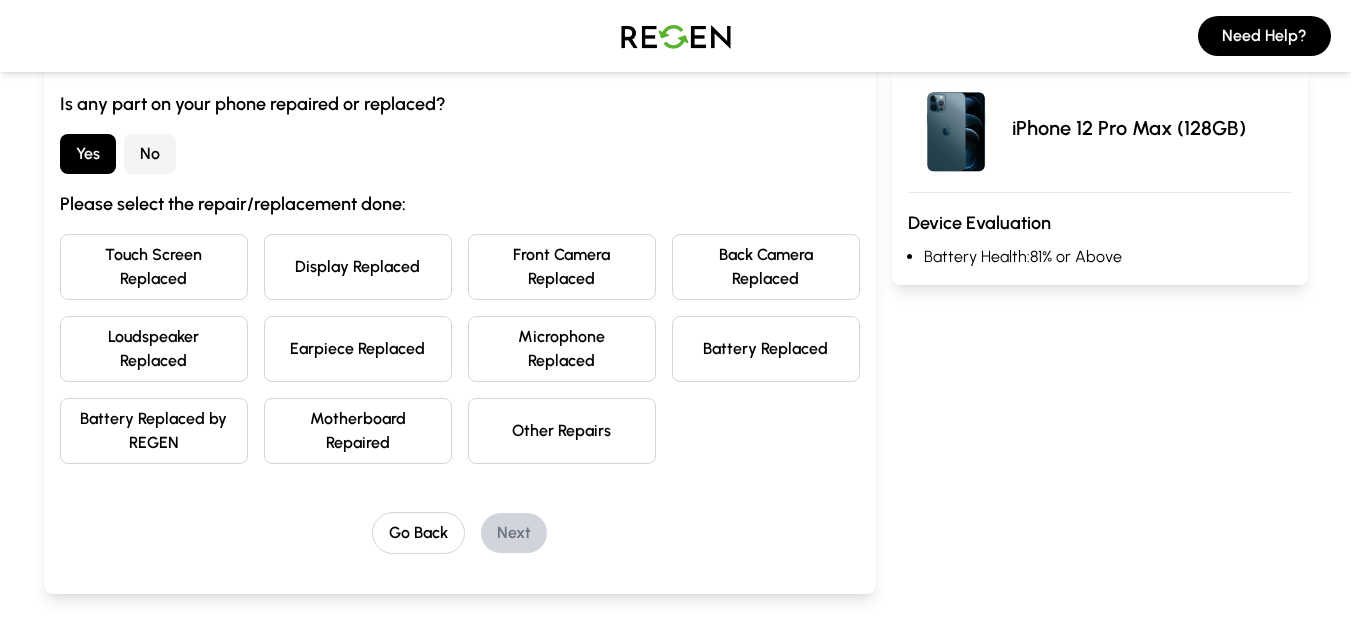 scroll, scrollTop: 253, scrollLeft: 0, axis: vertical 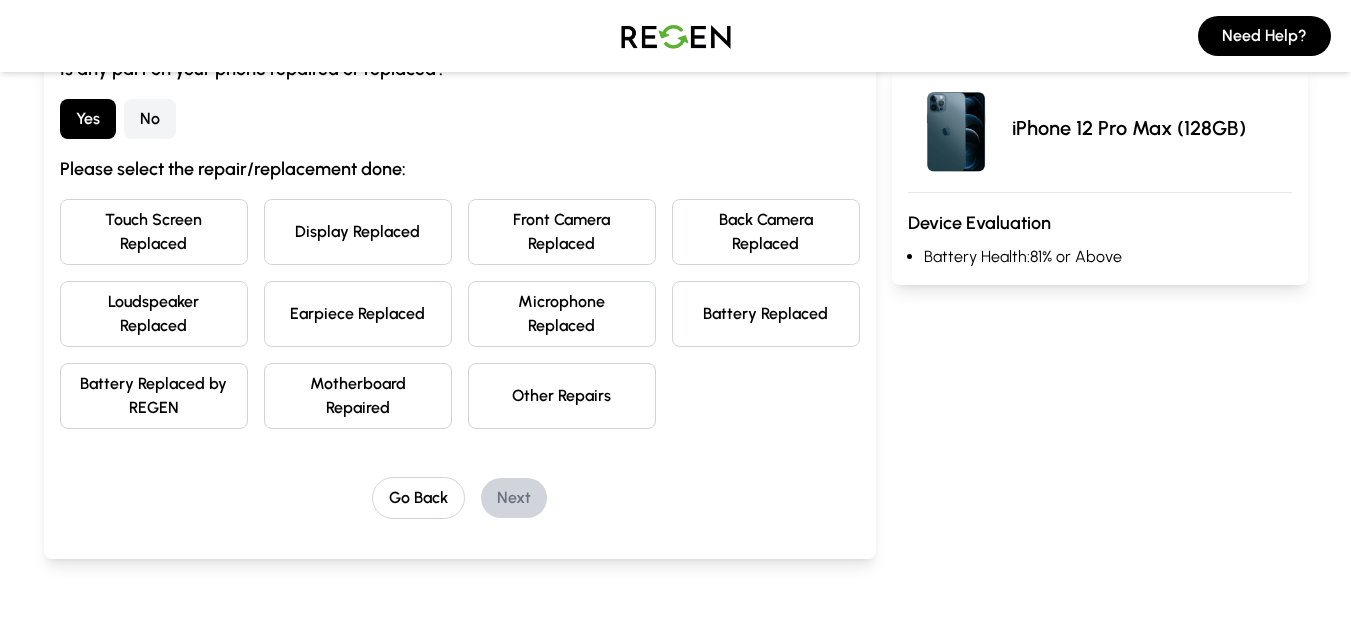 click on "Battery Replaced" at bounding box center [766, 314] 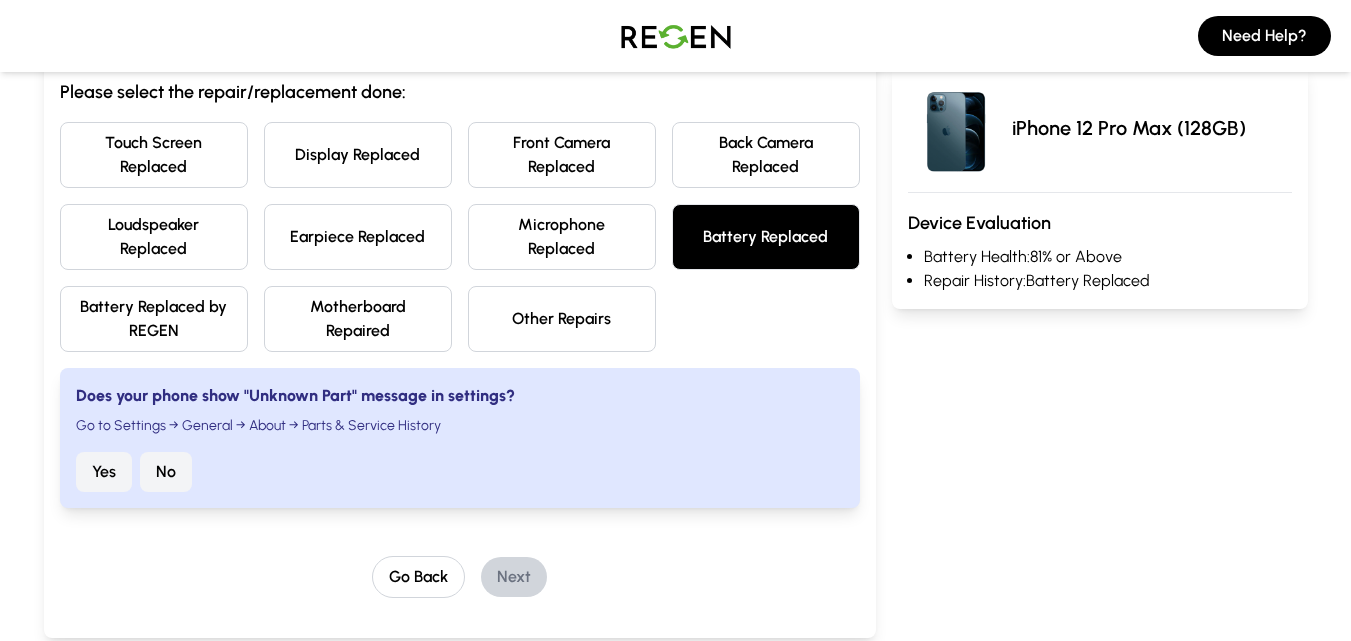 scroll, scrollTop: 360, scrollLeft: 0, axis: vertical 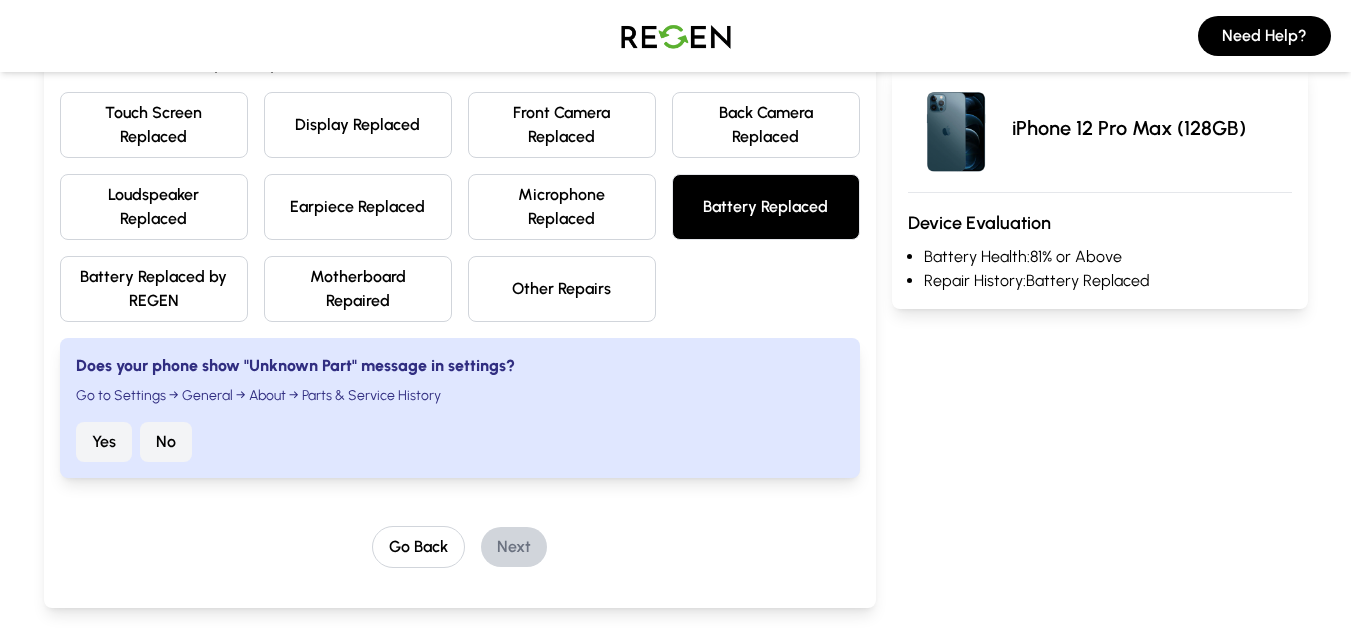 click on "No" at bounding box center [166, 442] 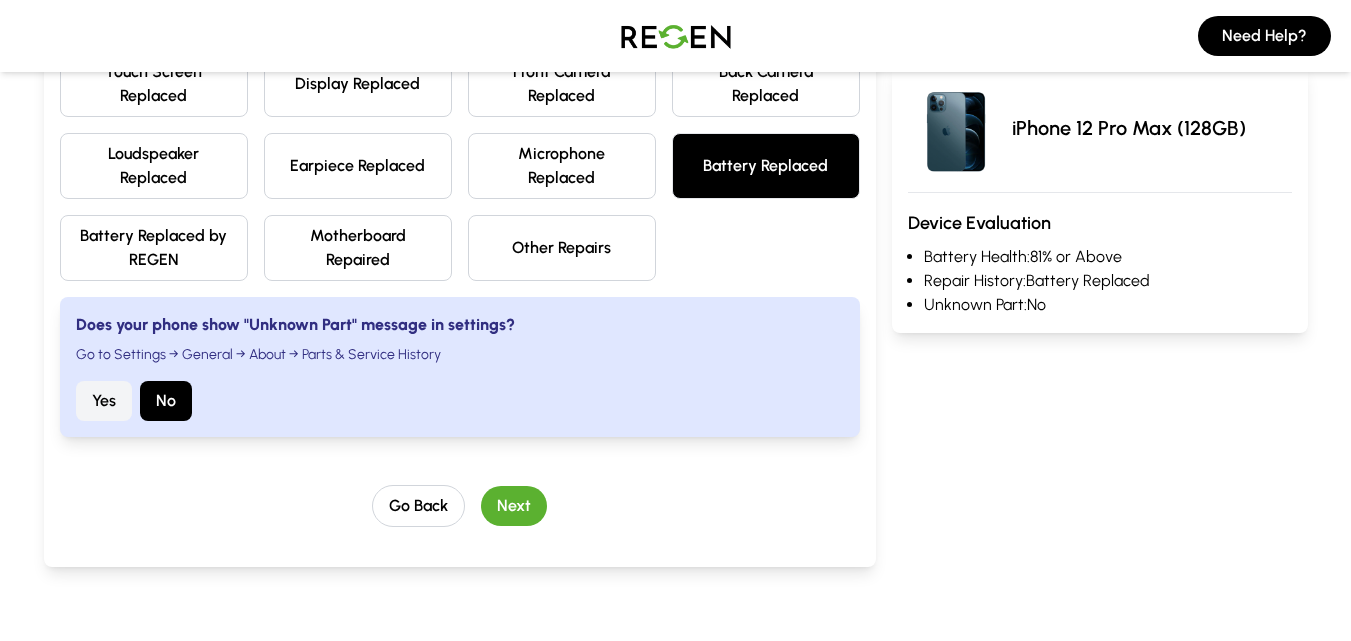 scroll, scrollTop: 520, scrollLeft: 0, axis: vertical 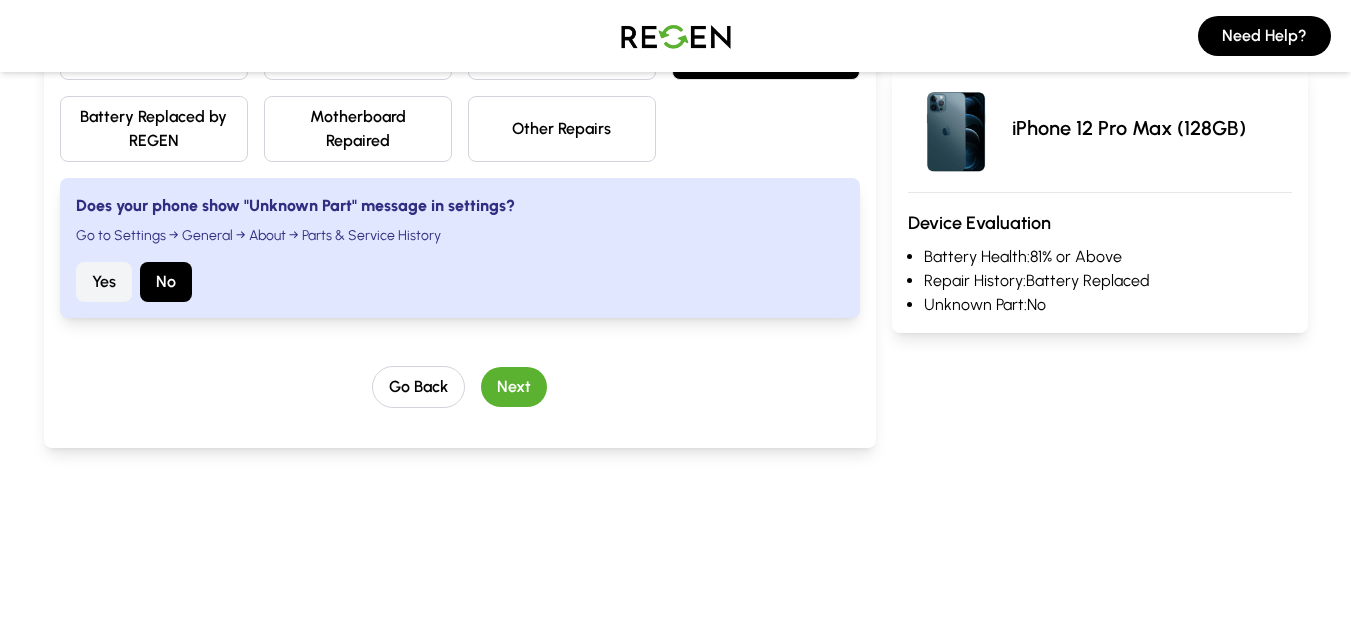 click on "Next" at bounding box center [514, 387] 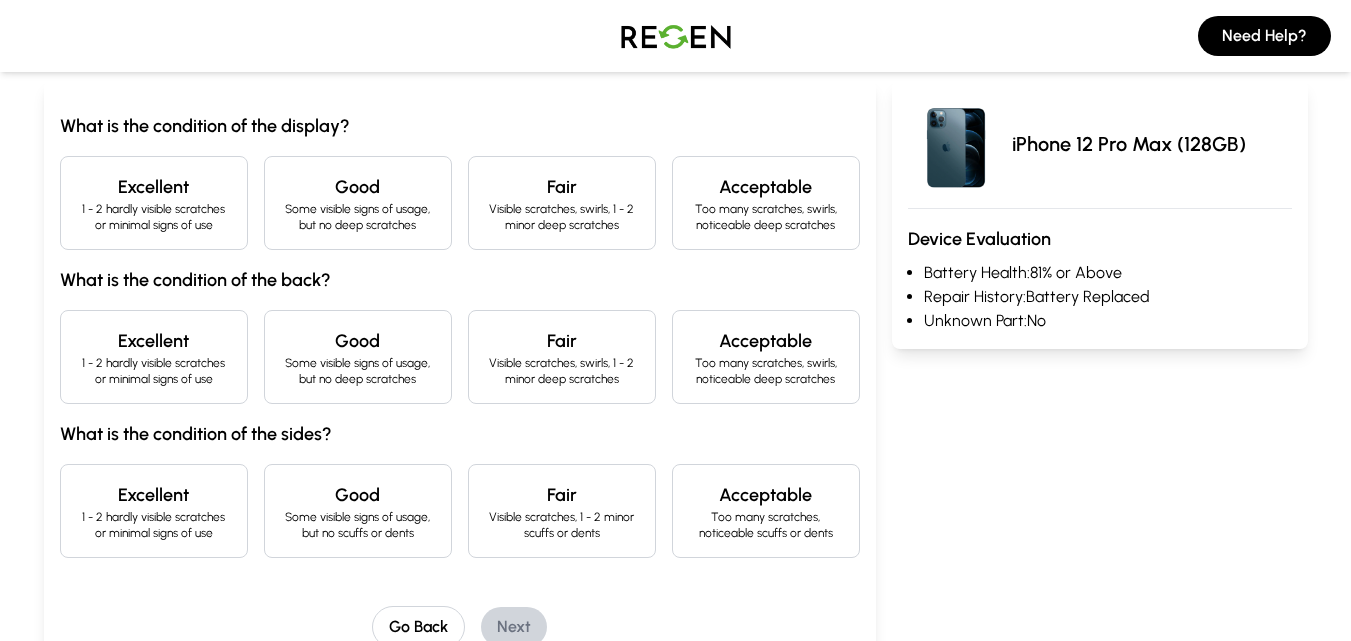 scroll, scrollTop: 43, scrollLeft: 0, axis: vertical 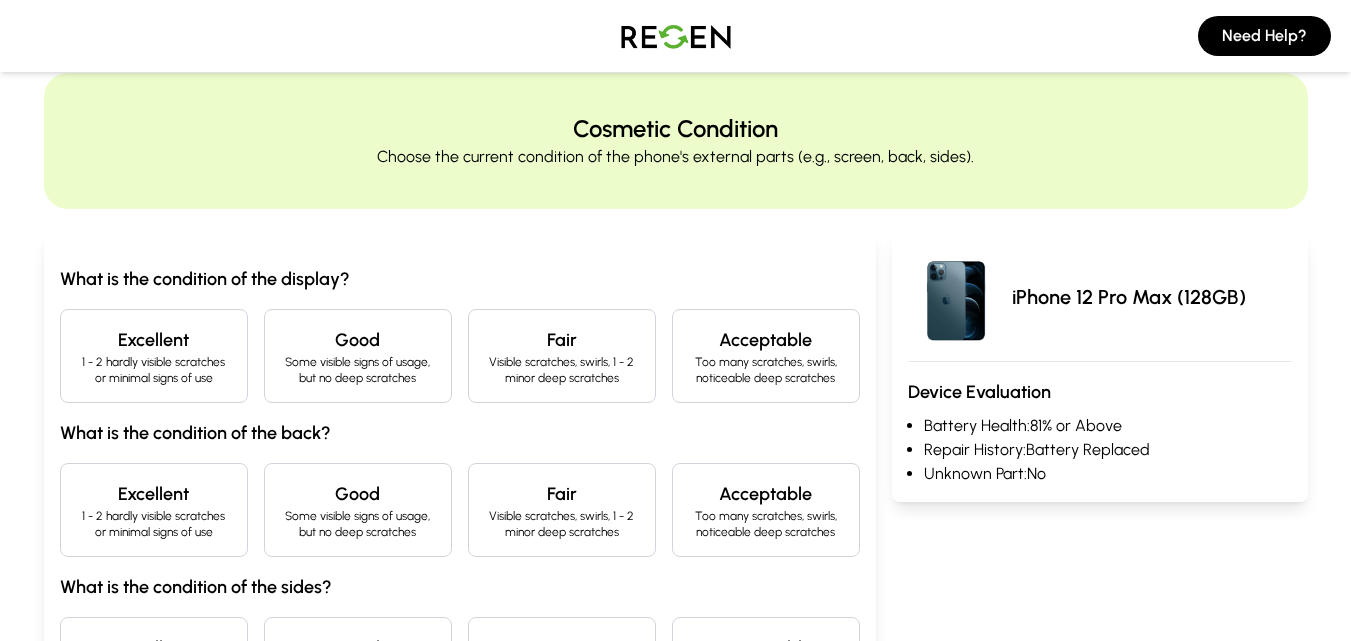 click on "1 - 2 hardly visible scratches or minimal signs of use" at bounding box center (154, 370) 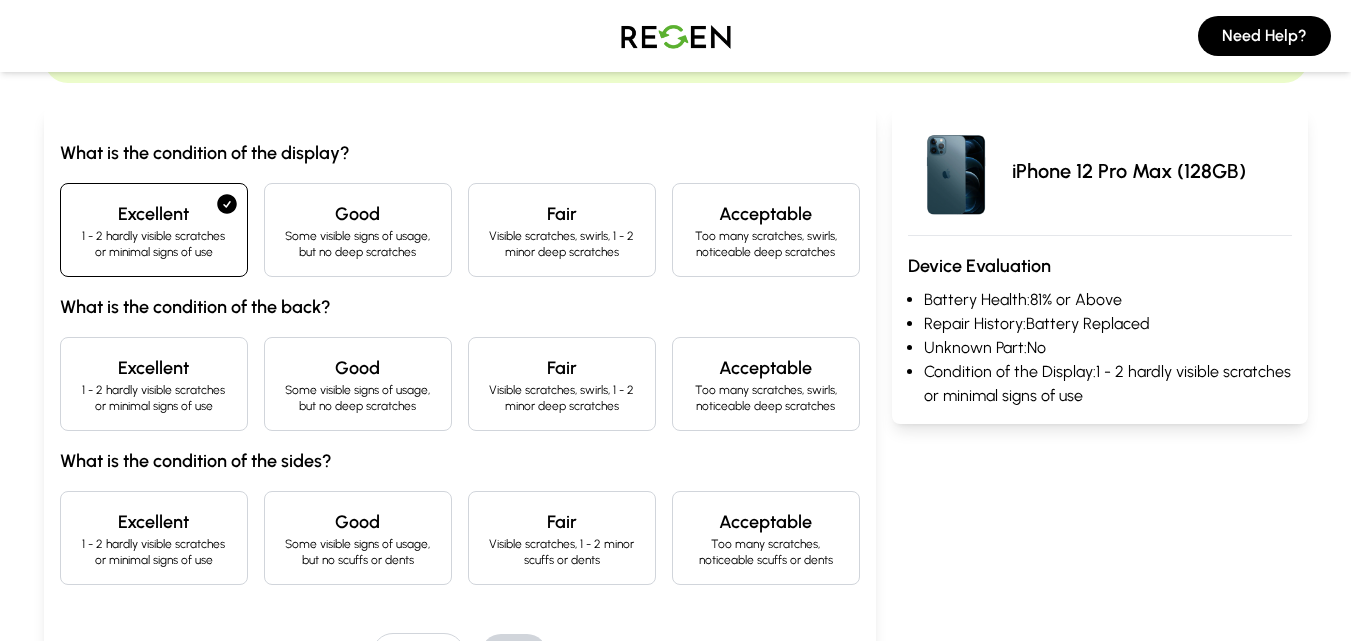 click on "Excellent" at bounding box center (154, 368) 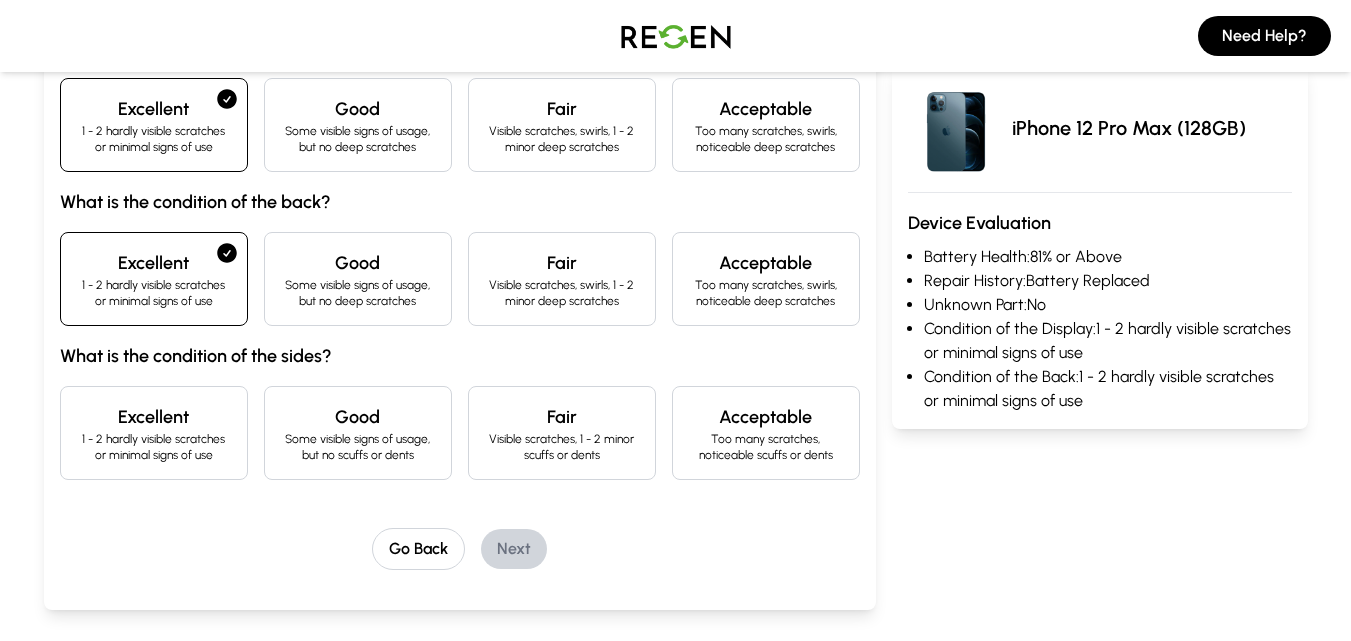 scroll, scrollTop: 323, scrollLeft: 0, axis: vertical 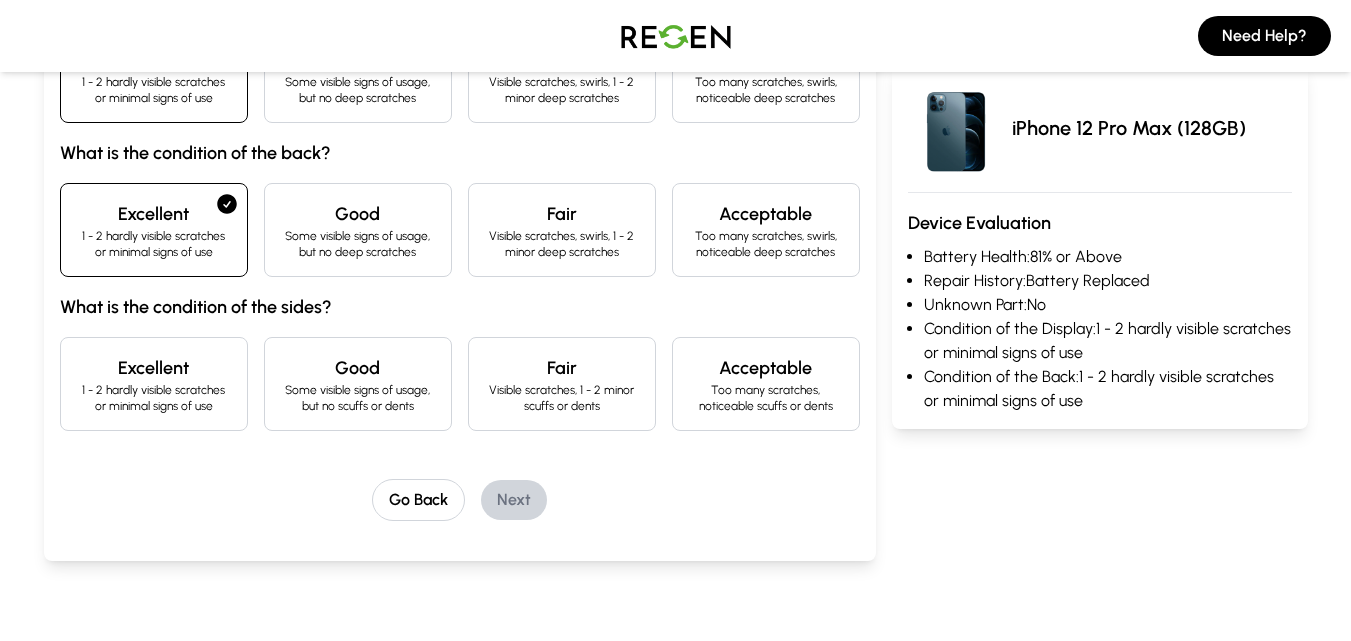 click on "Excellent" at bounding box center (154, 368) 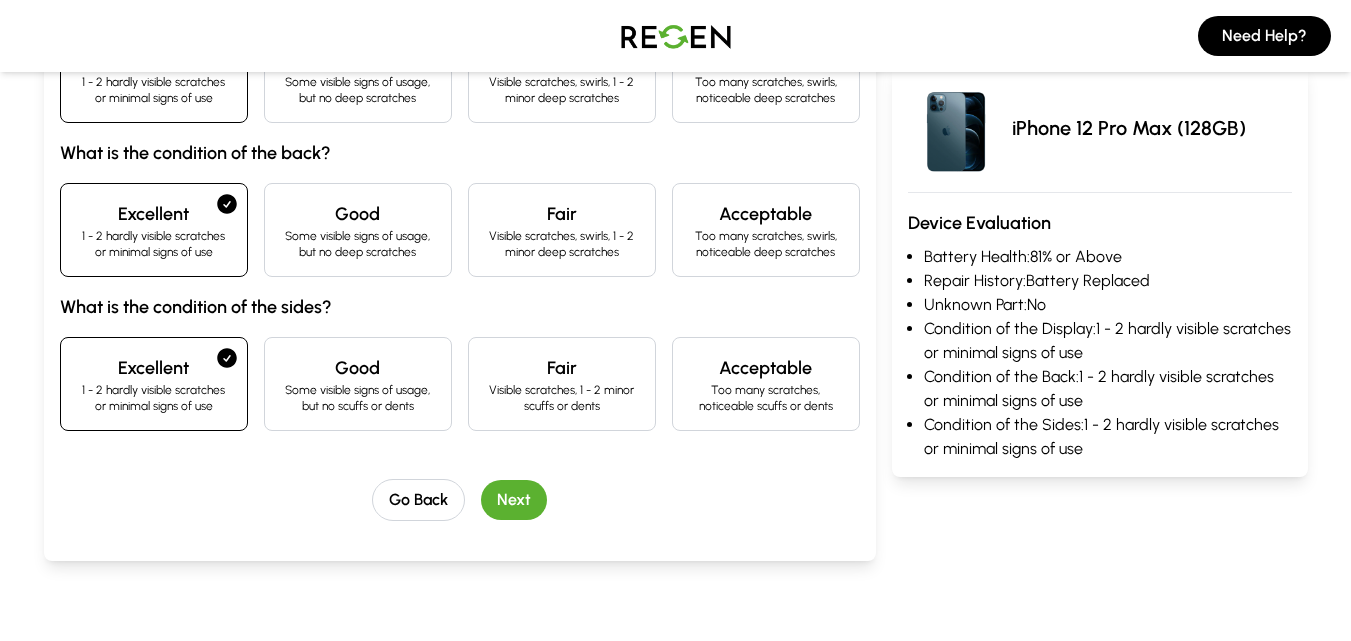 click on "Next" at bounding box center [514, 500] 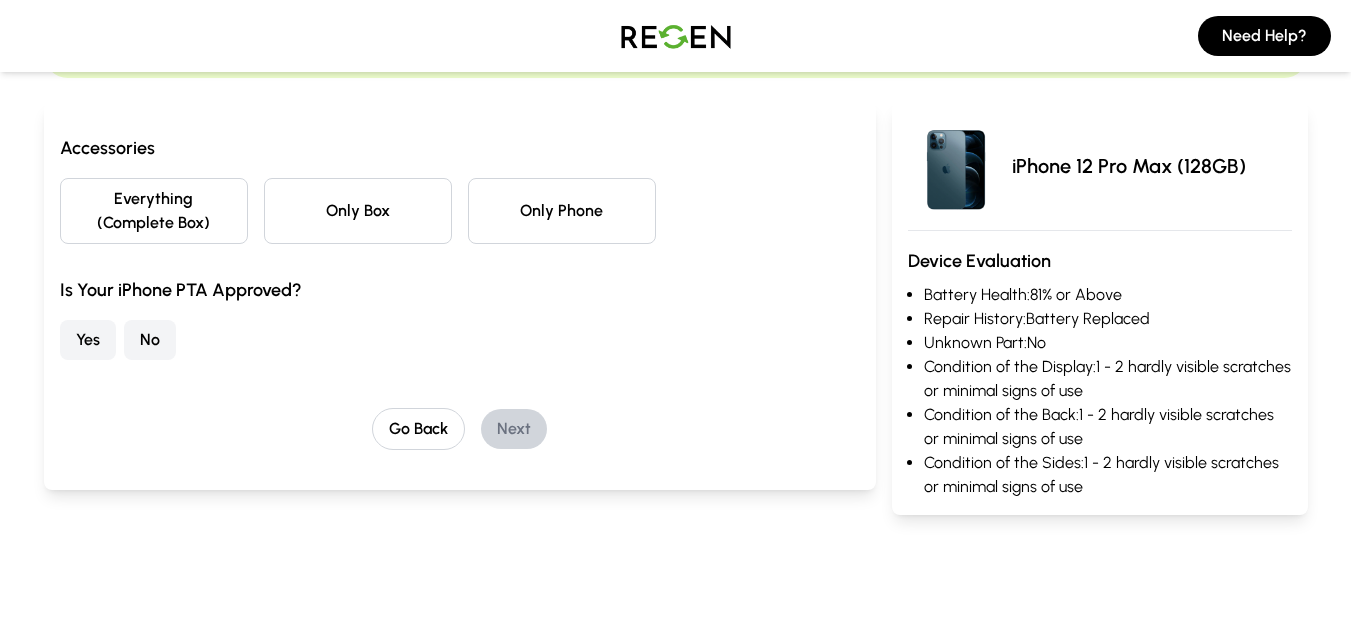scroll, scrollTop: 176, scrollLeft: 0, axis: vertical 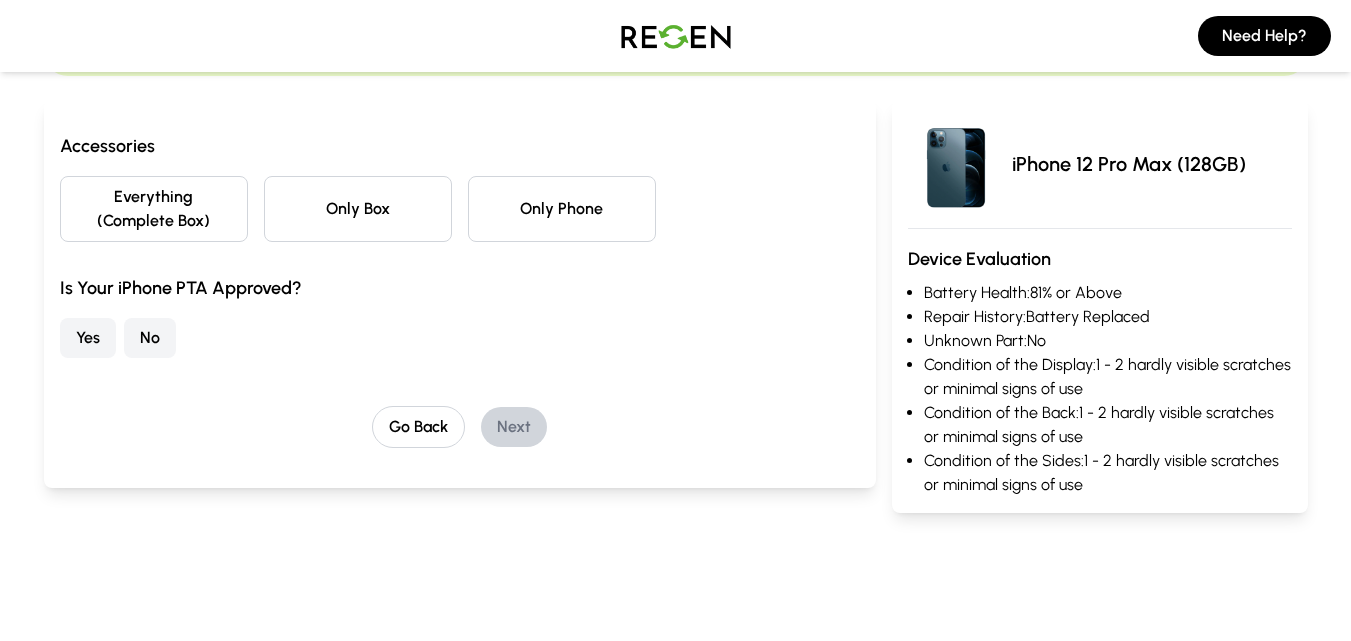 click on "Only Box" at bounding box center [358, 209] 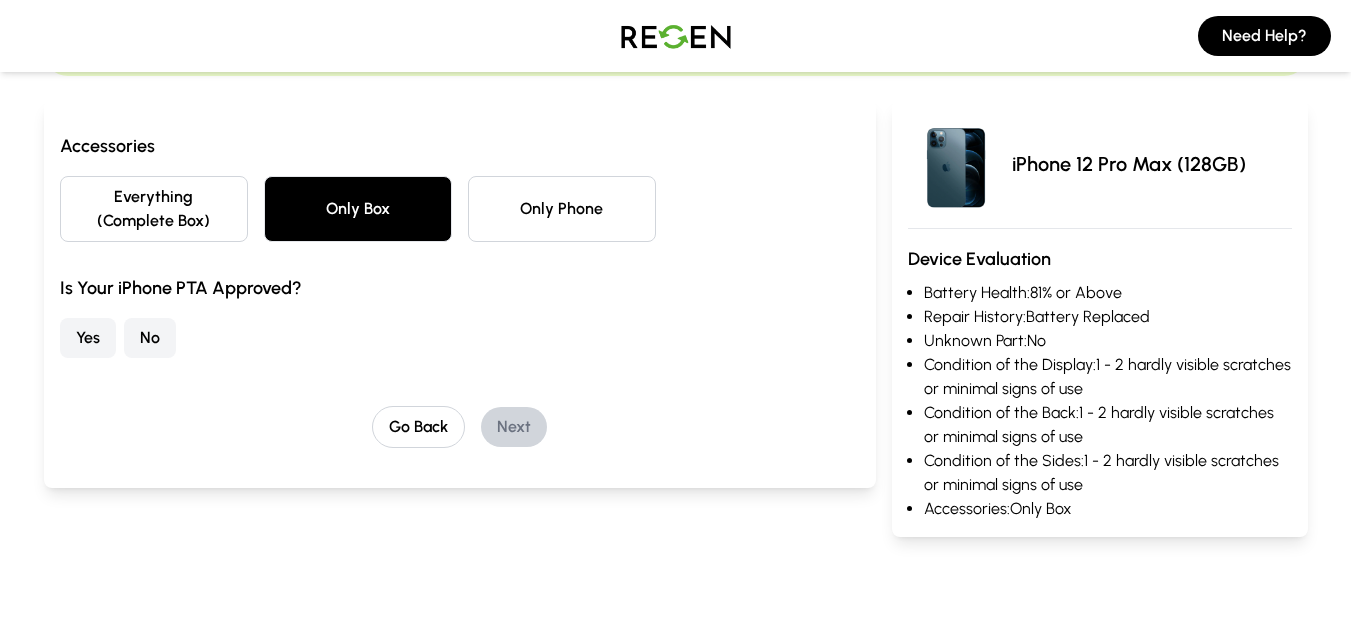 click on "Everything (Complete Box)" at bounding box center (154, 209) 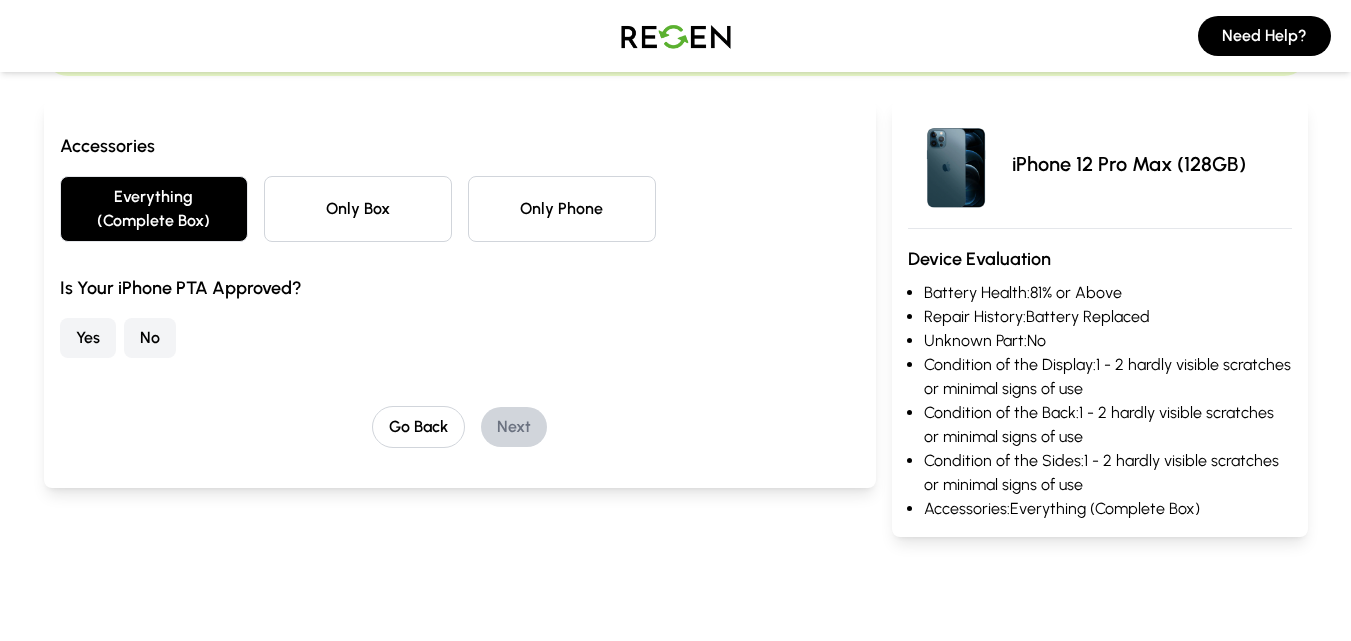 click on "Yes" at bounding box center [88, 338] 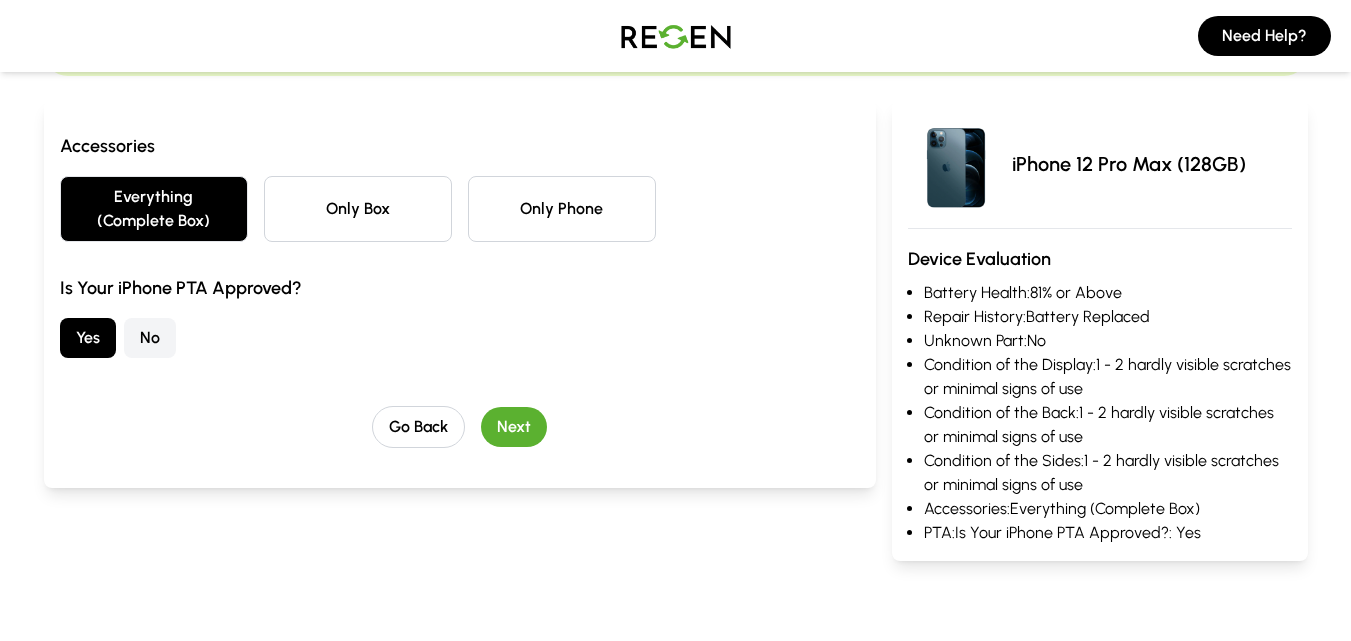 click on "Next" at bounding box center (514, 427) 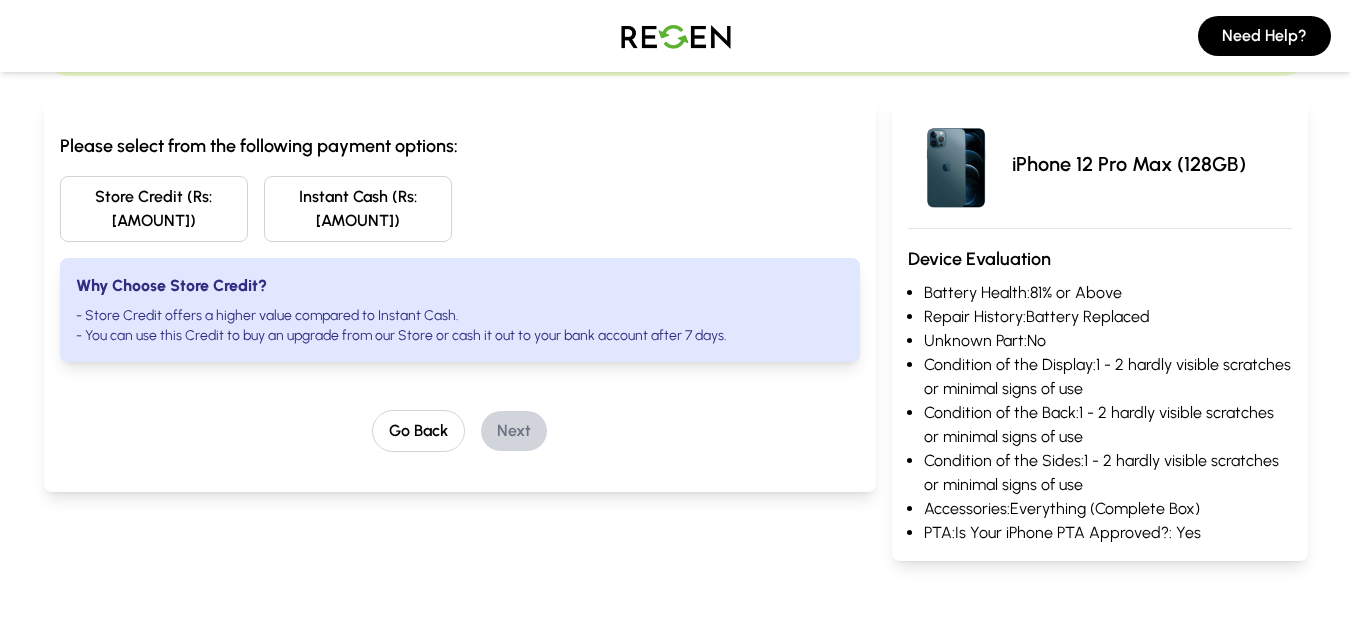 click on "Store Credit (Rs: [AMOUNT])" at bounding box center (154, 209) 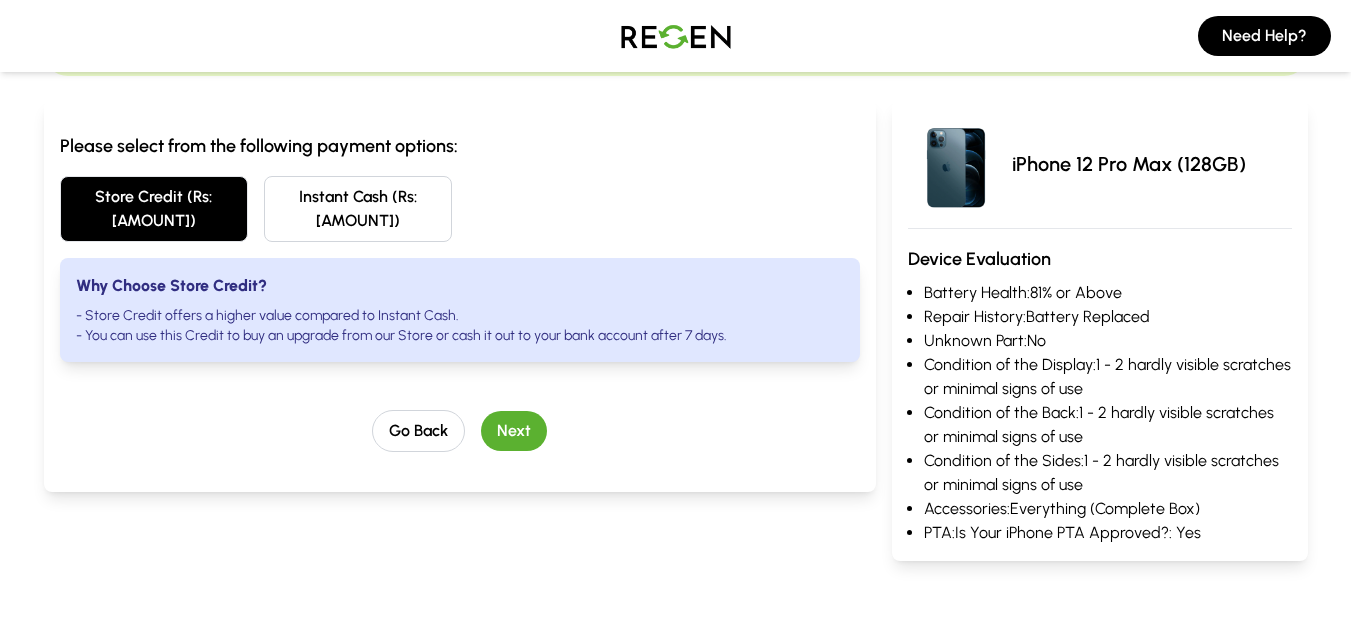 click on "- You can use this Credit to buy an upgrade from our Store or cash it out to your bank account after 7 days." at bounding box center [460, 336] 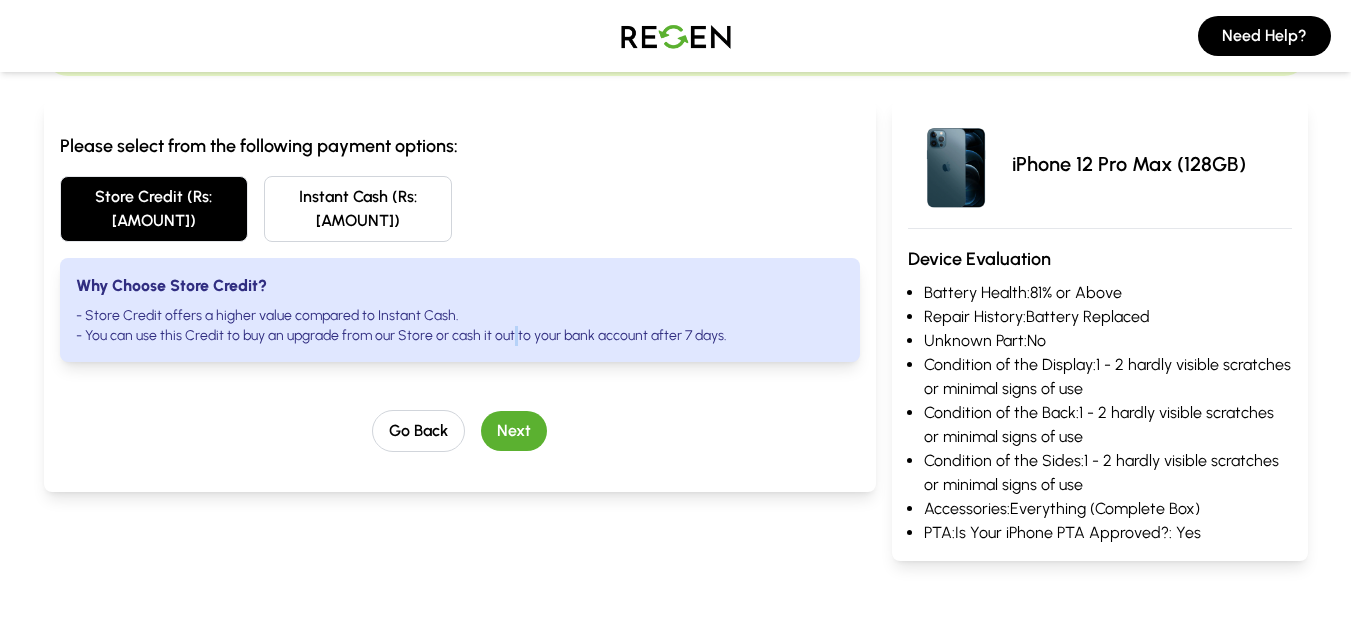 click on "- You can use this Credit to buy an upgrade from our Store or cash it out to your bank account after 7 days." at bounding box center (460, 336) 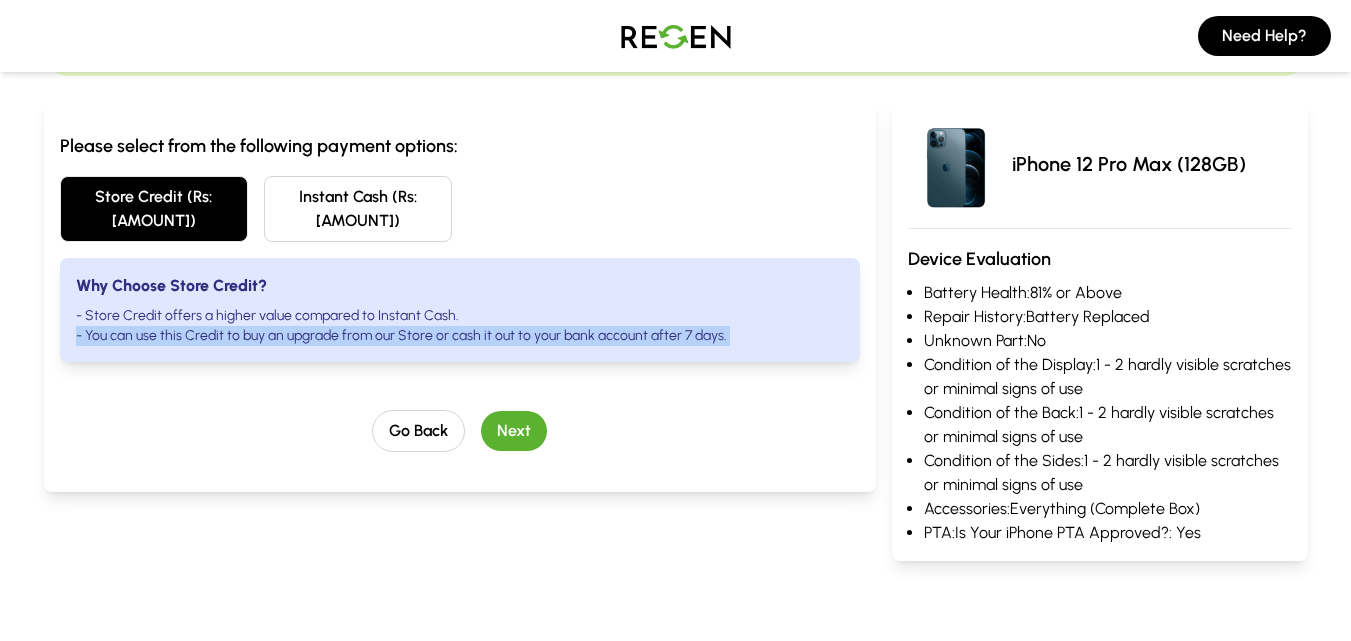 click on "- You can use this Credit to buy an upgrade from our Store or cash it out to your bank account after 7 days." at bounding box center (460, 336) 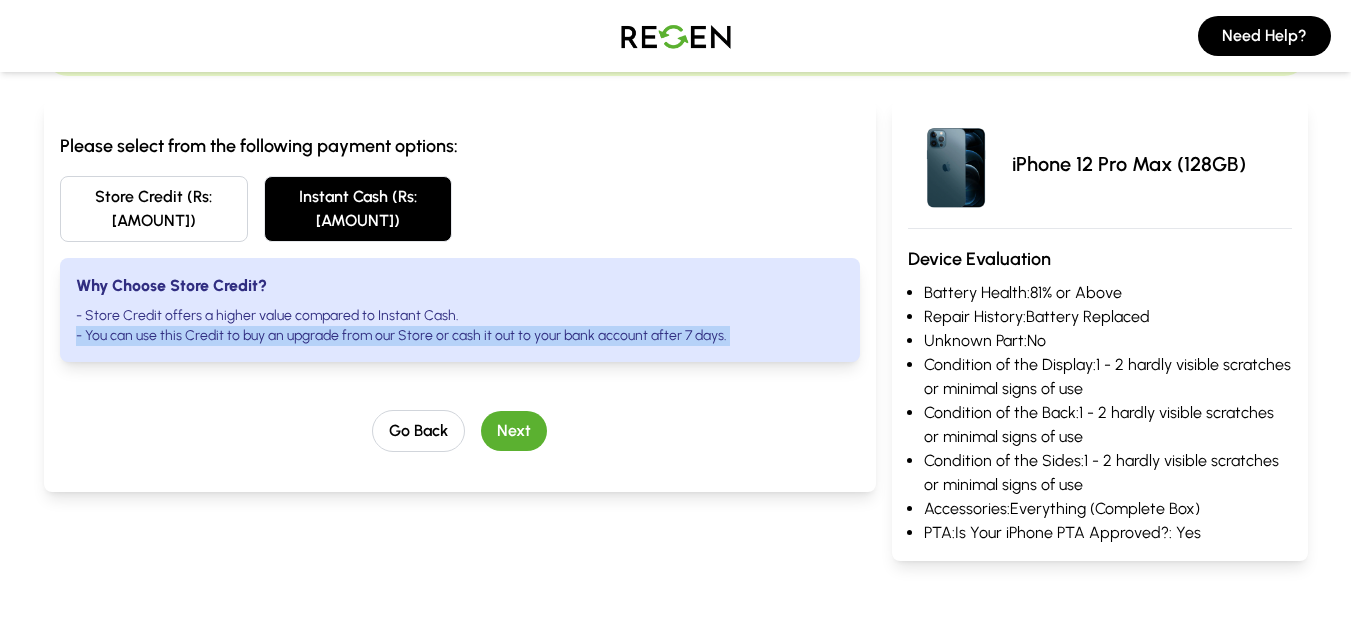 click on "Next" at bounding box center [514, 431] 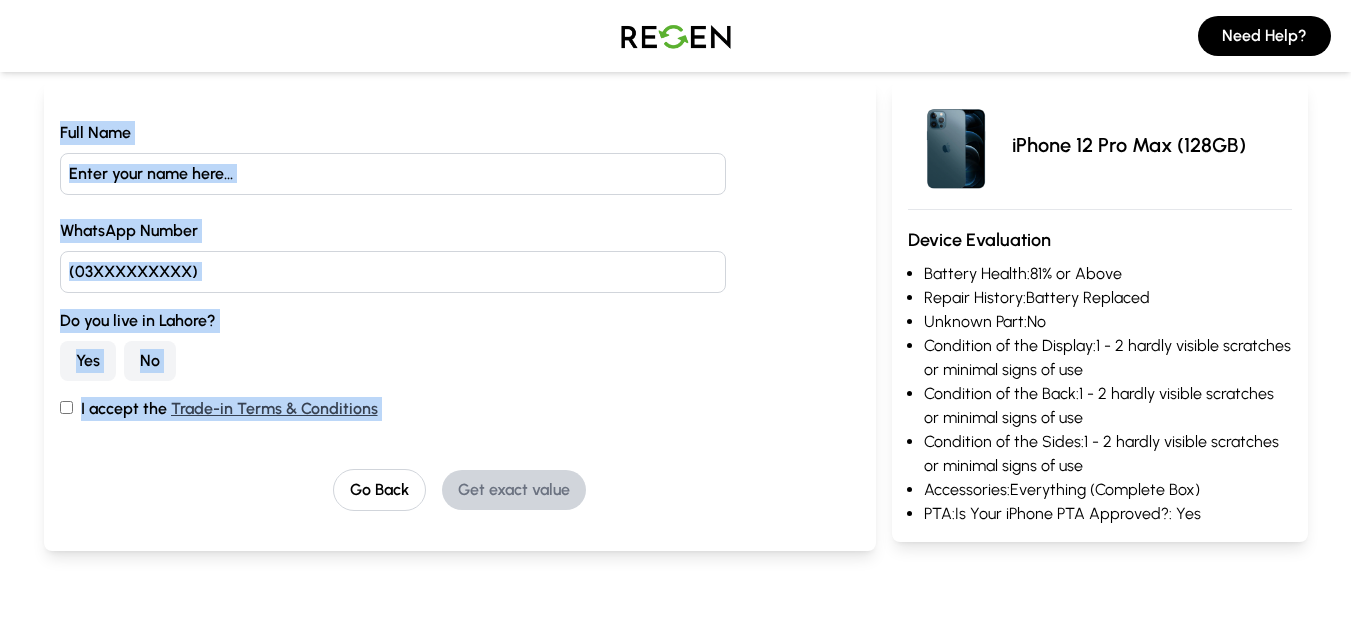scroll, scrollTop: 200, scrollLeft: 0, axis: vertical 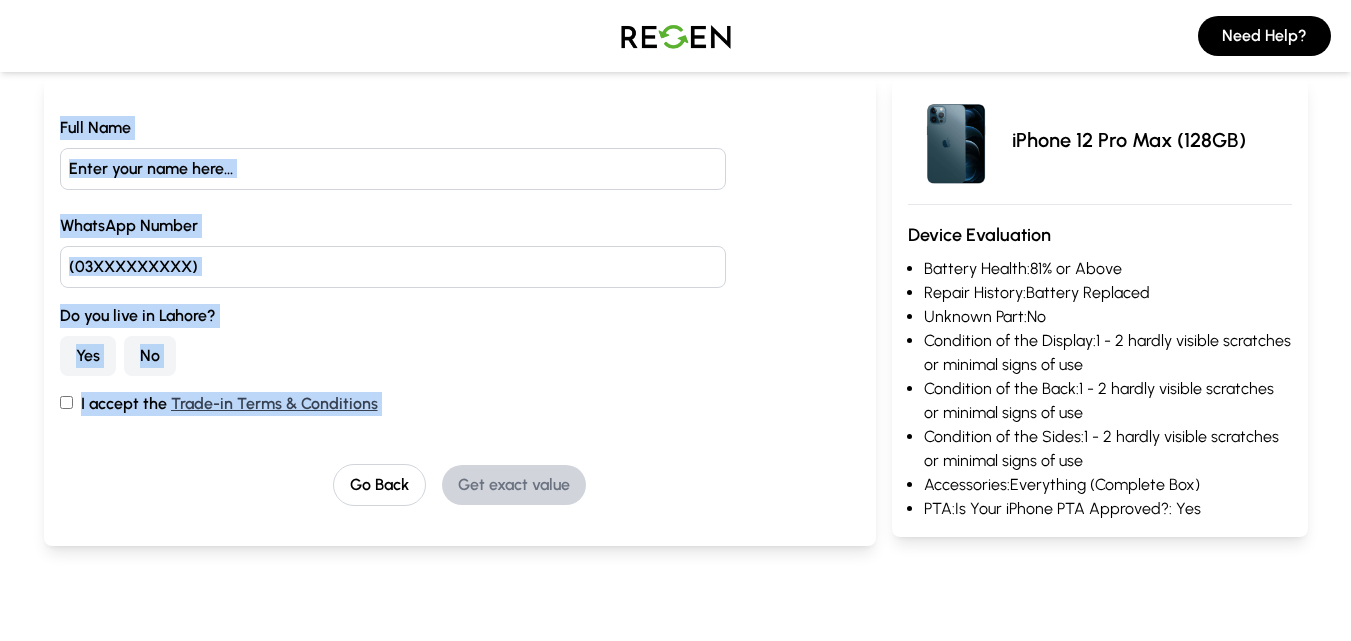 click on "Yes" at bounding box center [88, 356] 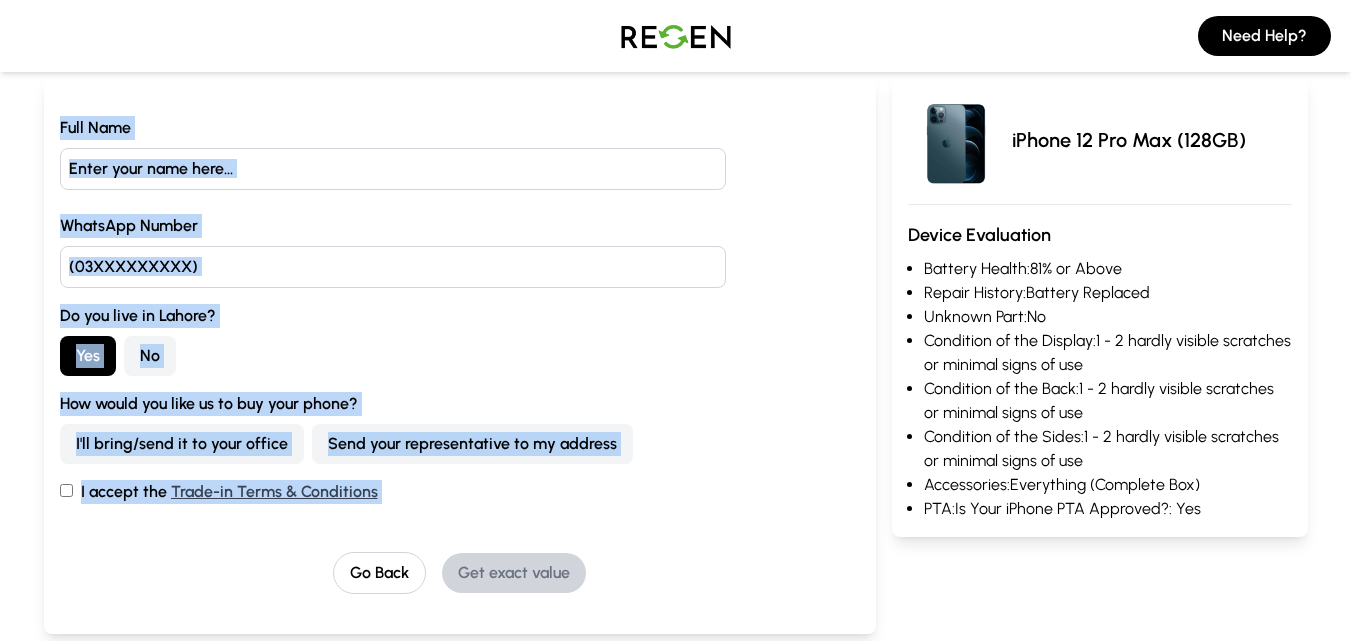 click on "Get exact value iPhone 12 Pro Max    (128GB) Device Evaluation Battery Health:  81% or Above Repair History:  Battery Replaced Unknown Part:  No Condition of the Display:  1 - 2 hardly visible scratches or minimal signs of use Condition of the Back:  1 - 2 hardly visible scratches or minimal signs of use Condition of the Sides:  1 - 2 hardly visible scratches or minimal signs of use Accessories:  Everything (Complete Box) PTA:  Is Your iPhone PTA Approved?: Yes" at bounding box center [676, 299] 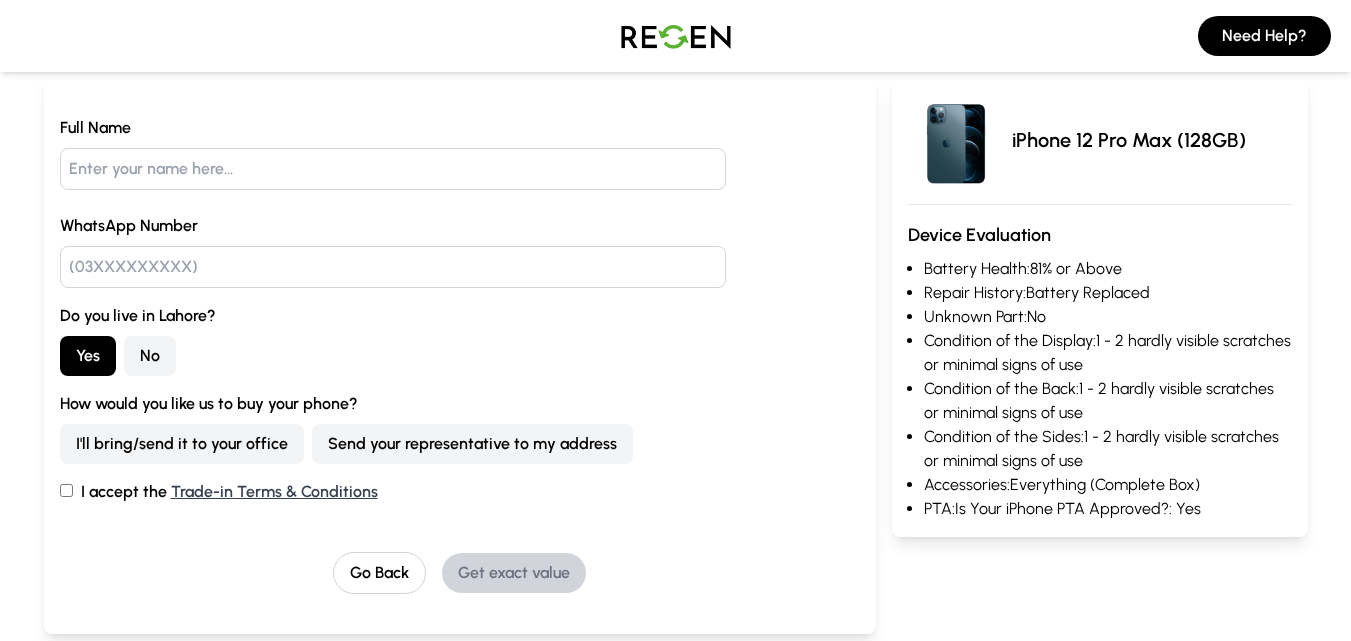 click on "Send your representative to my address" at bounding box center (472, 444) 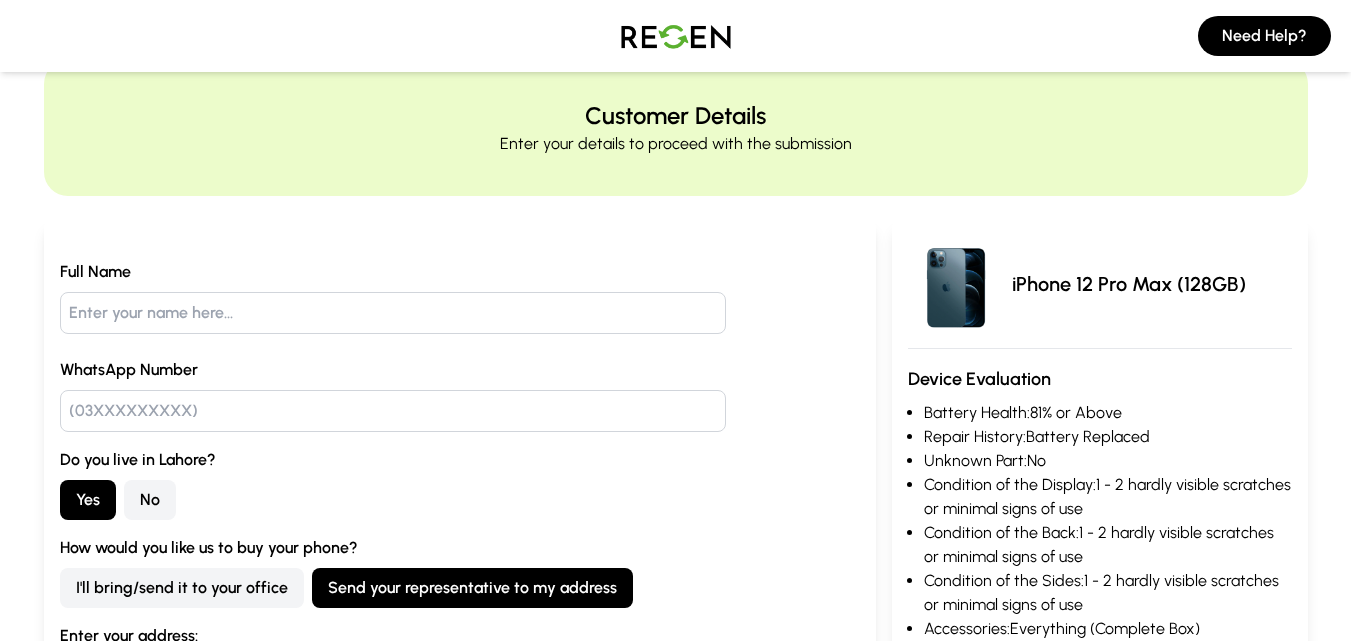 scroll, scrollTop: 0, scrollLeft: 0, axis: both 